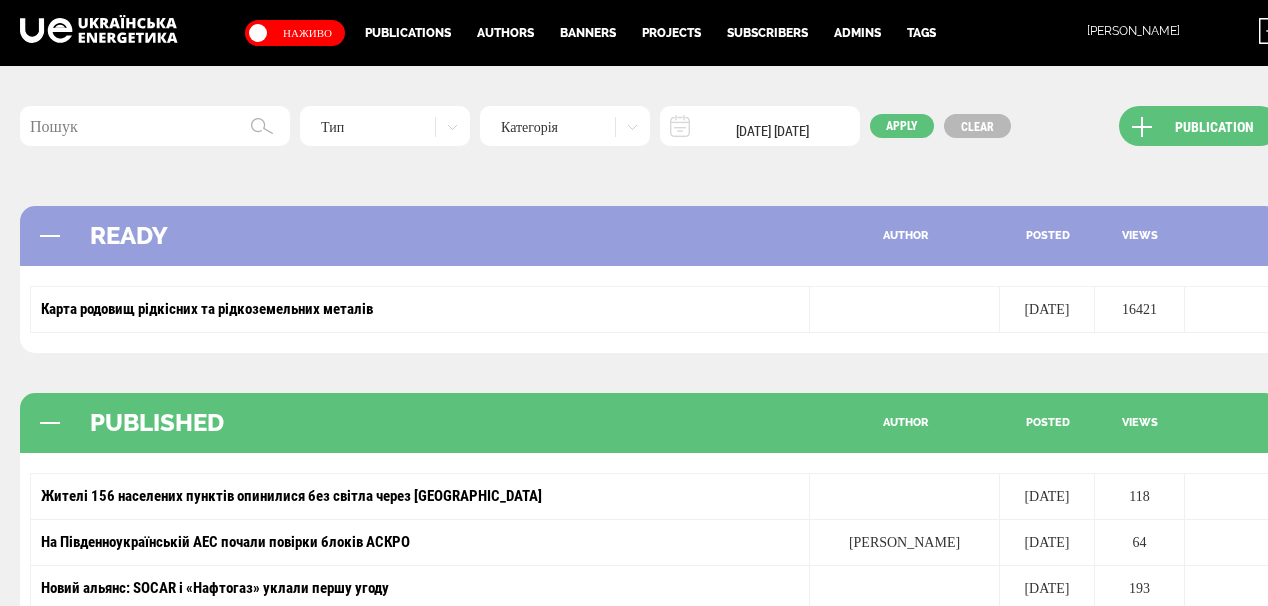 scroll, scrollTop: 160, scrollLeft: 0, axis: vertical 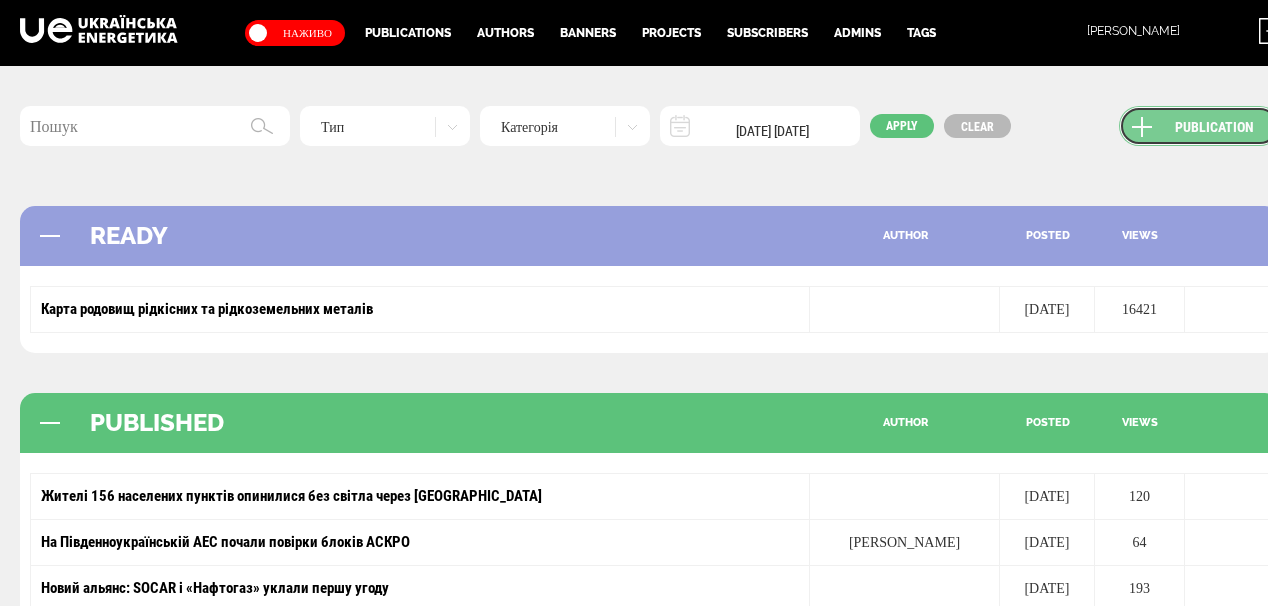 click on "Publication" at bounding box center (1199, 126) 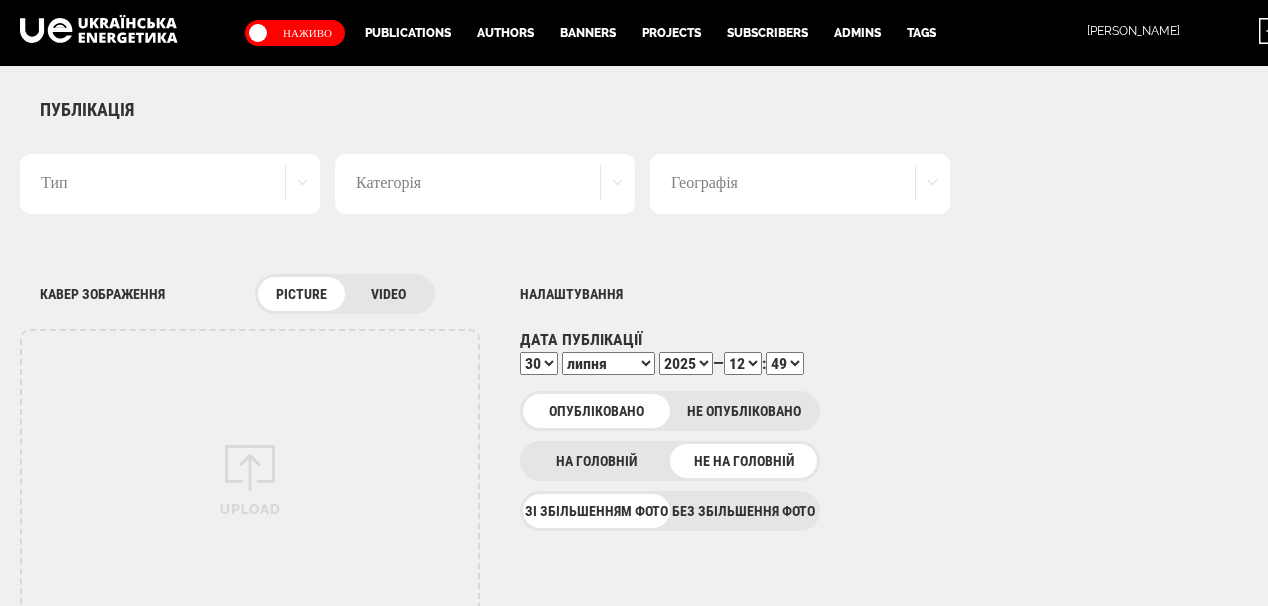 scroll, scrollTop: 0, scrollLeft: 0, axis: both 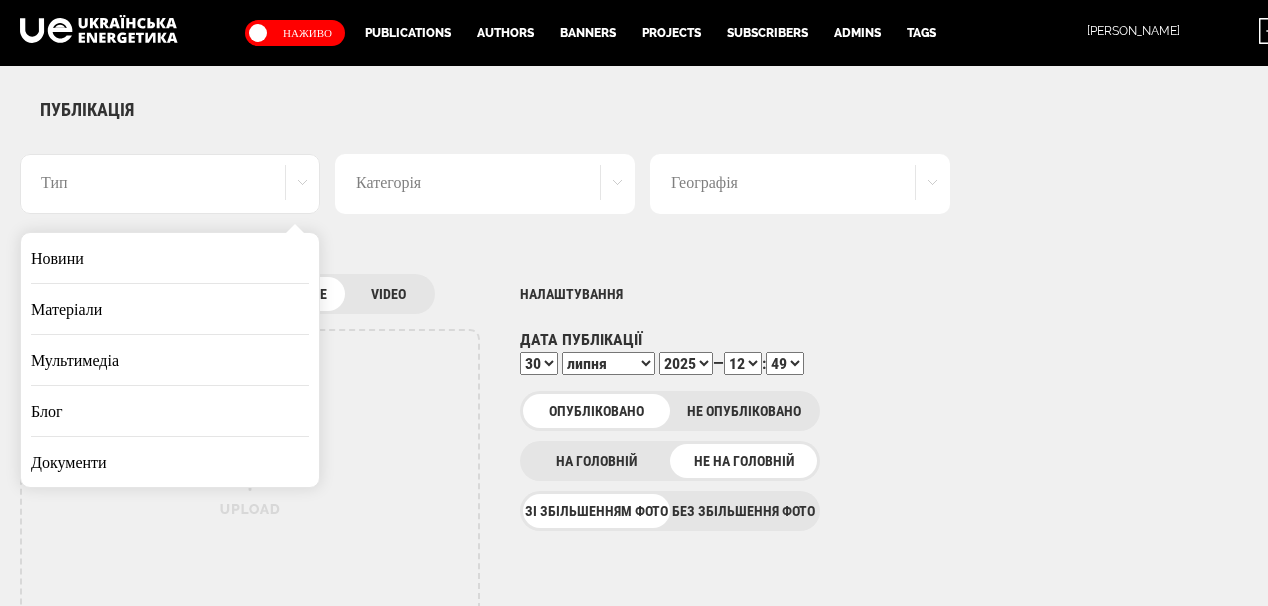 drag, startPoint x: 171, startPoint y: 249, endPoint x: 330, endPoint y: 231, distance: 160.01562 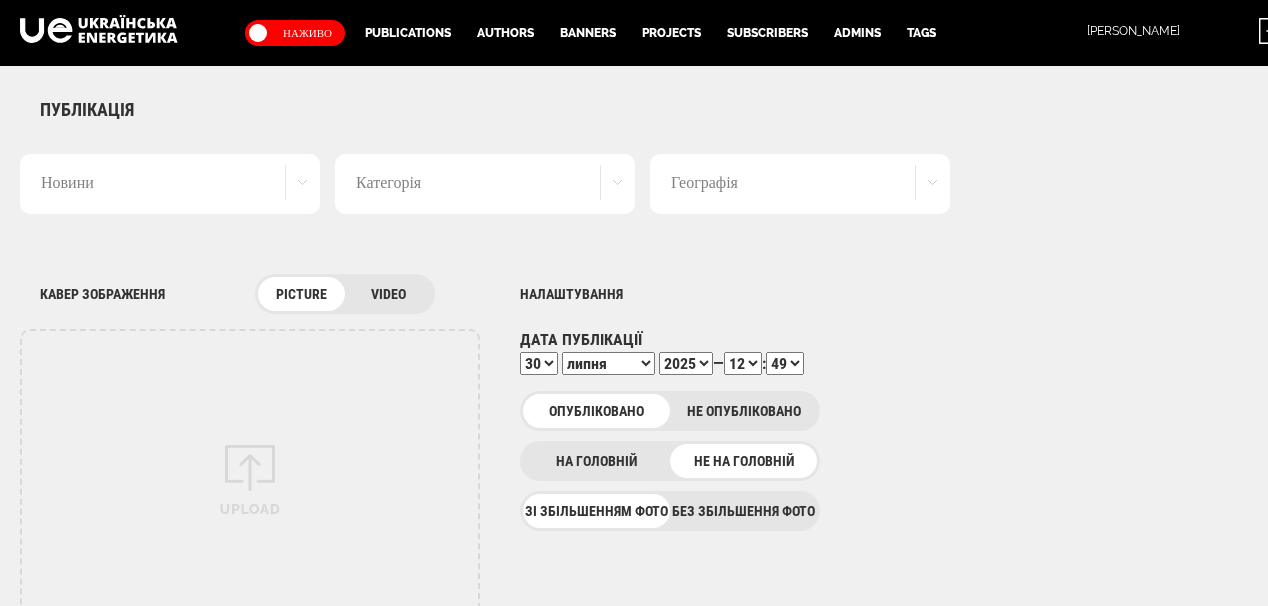 click on "Географія" at bounding box center (800, 184) 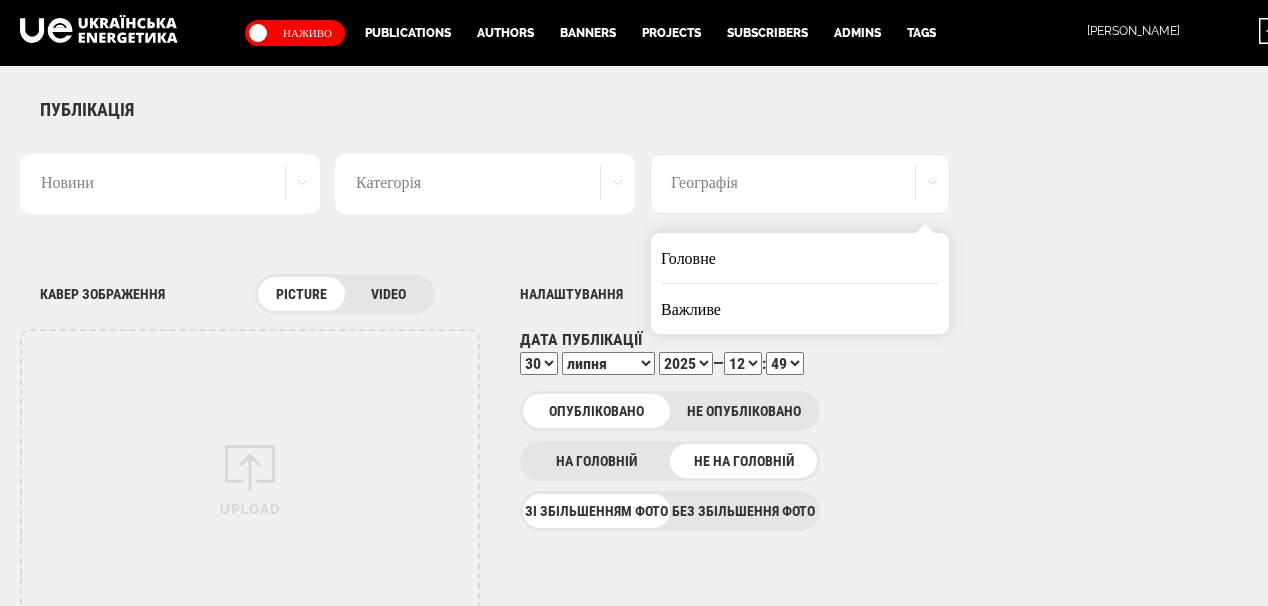 click on "Головне" at bounding box center [800, 258] 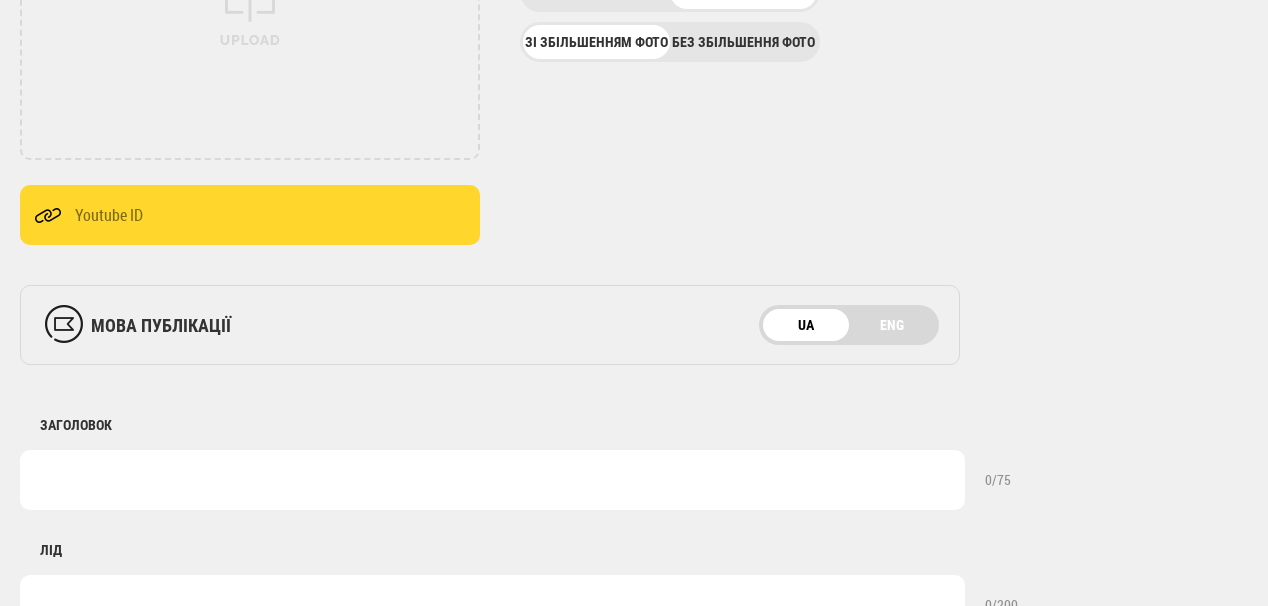 scroll, scrollTop: 560, scrollLeft: 0, axis: vertical 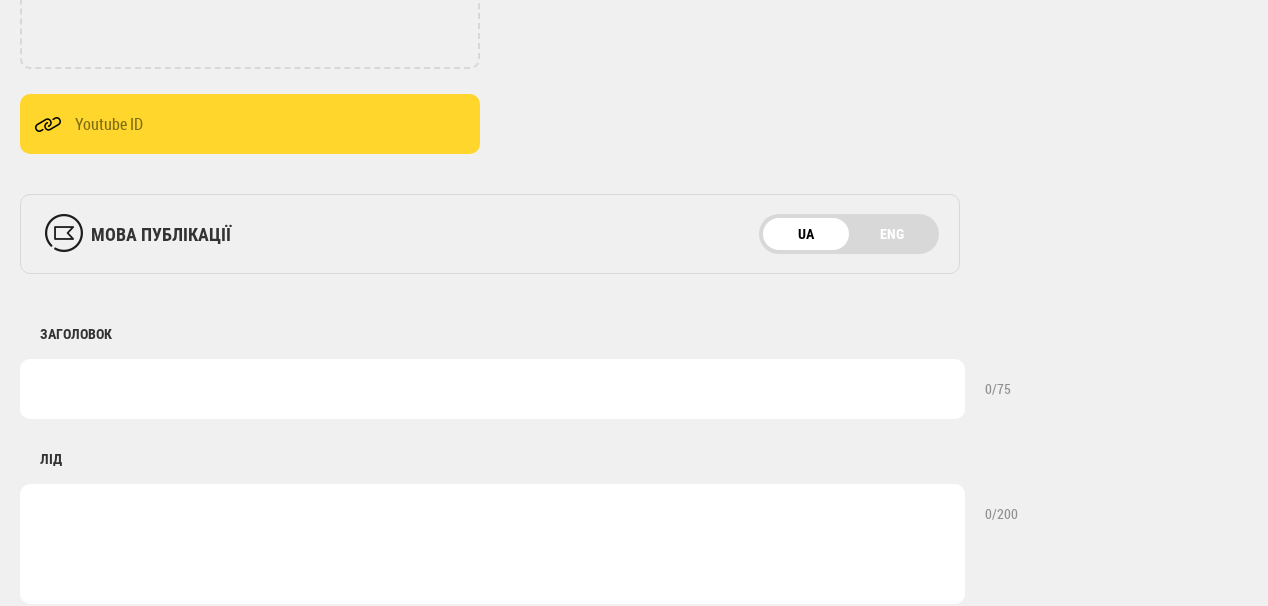 click at bounding box center (492, 389) 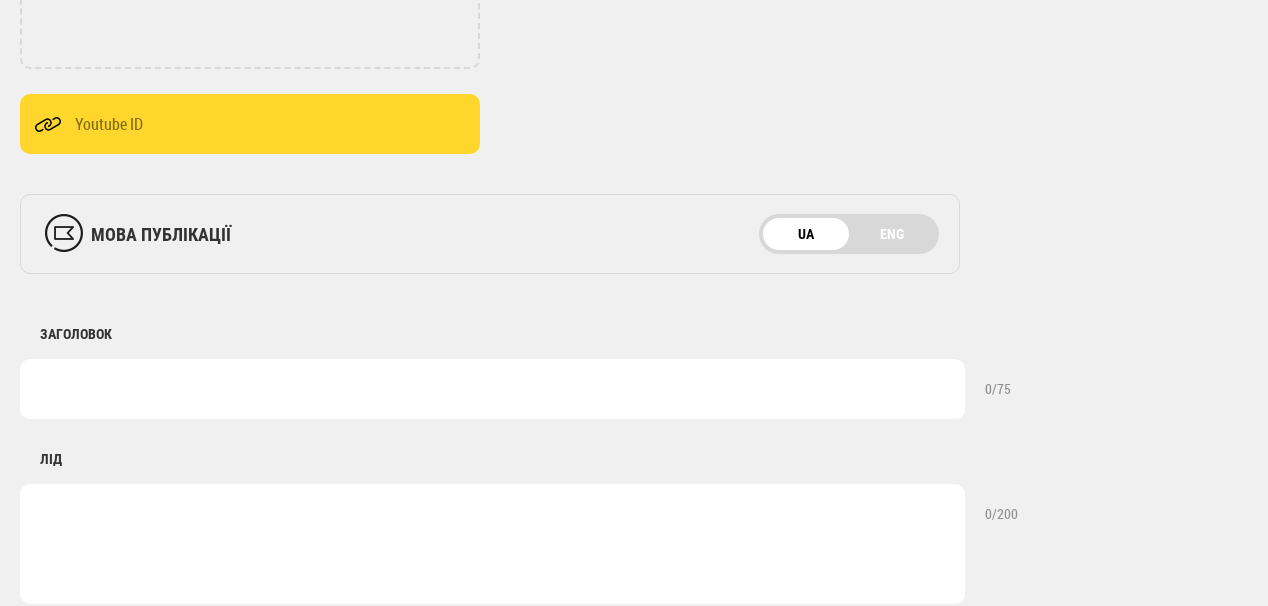 paste on "https://ua-energy.org/en/posts/30-07-2025-c3f304ad-bd02-4383-b589-91868b5fb" 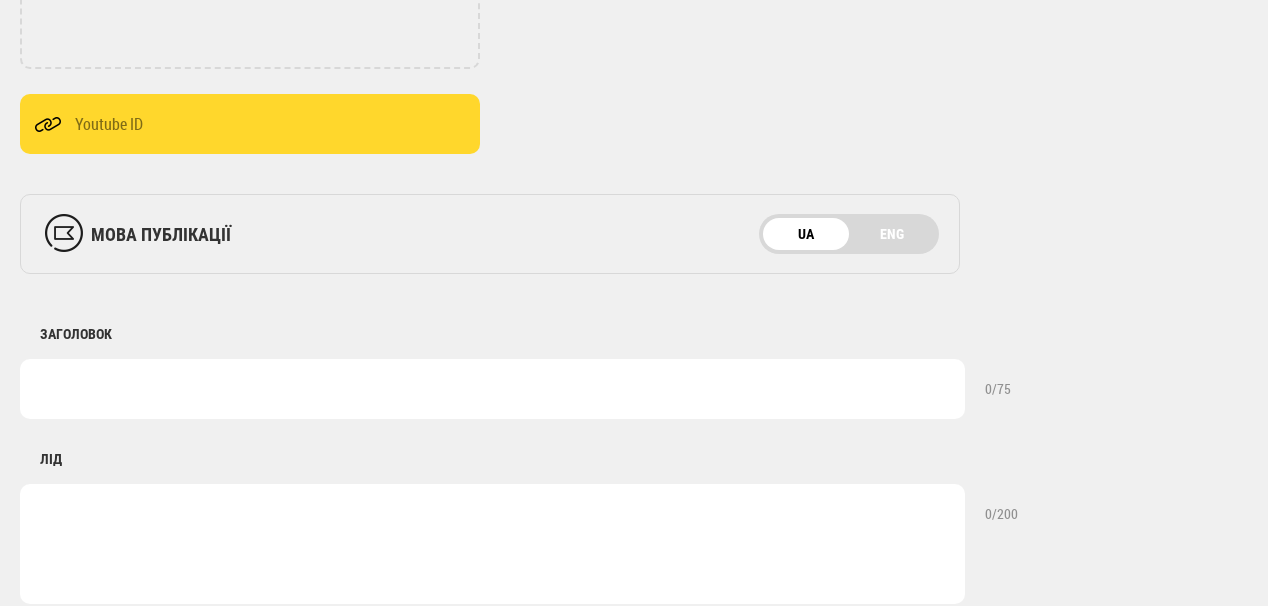 type on "https://ua-energy.org/en/posts/30-07-2025-c3f304ad-bd02-4383-b589-91868b5fb" 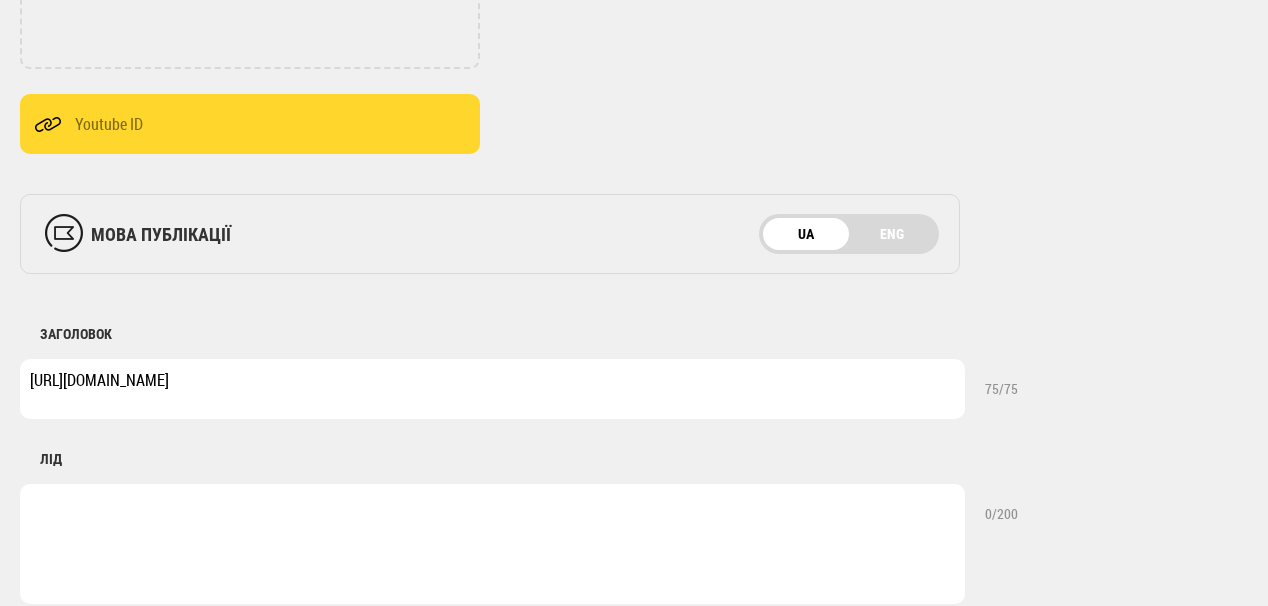 drag, startPoint x: 604, startPoint y: 391, endPoint x: 35, endPoint y: 378, distance: 569.1485 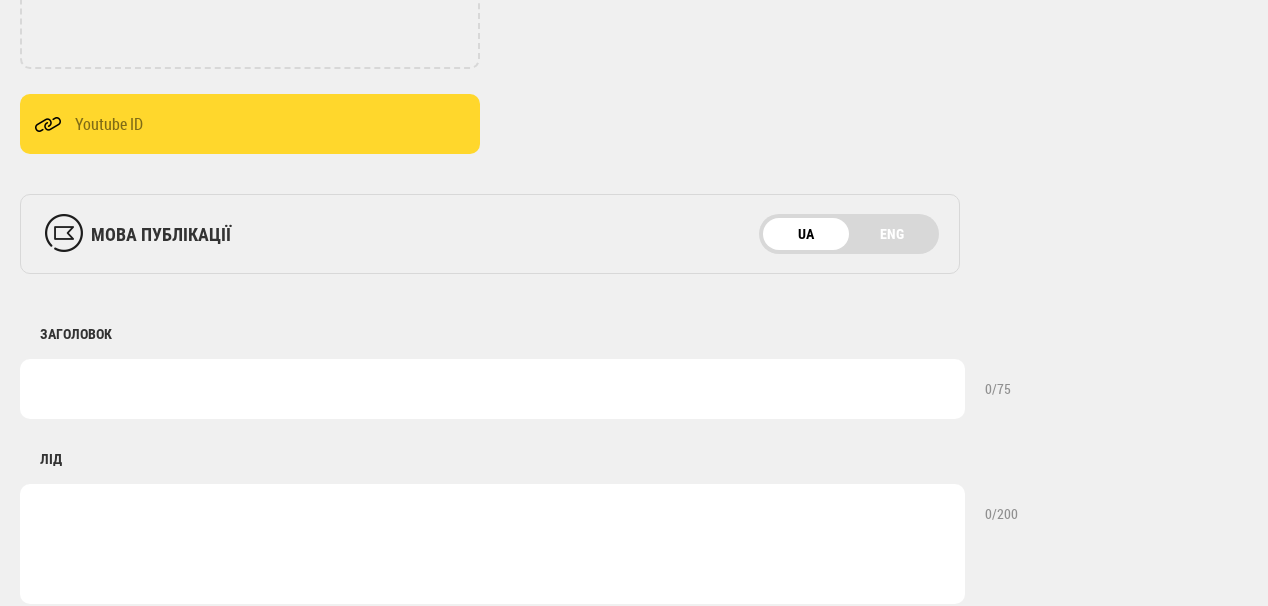 click at bounding box center (492, 389) 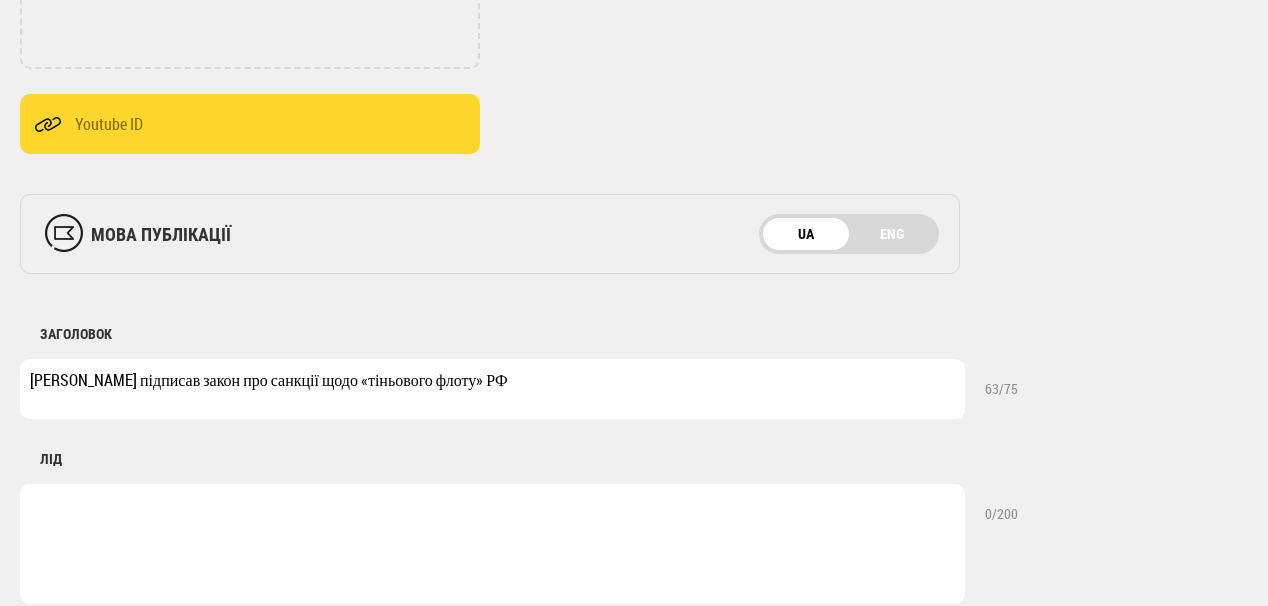 scroll, scrollTop: 640, scrollLeft: 0, axis: vertical 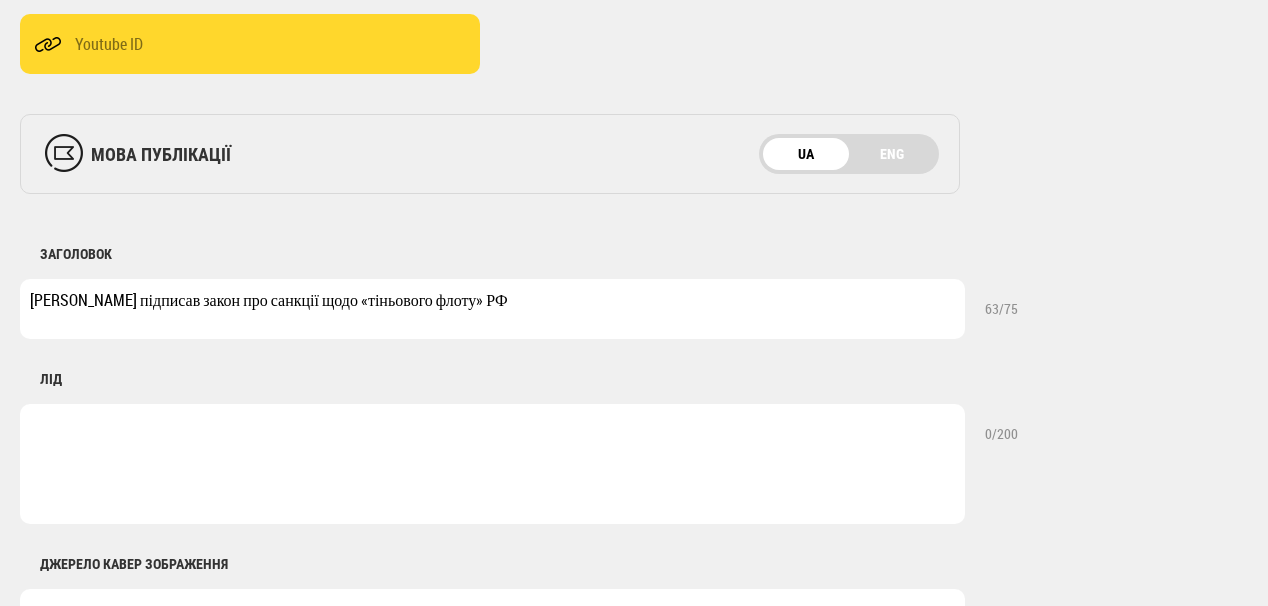 click at bounding box center [492, 464] 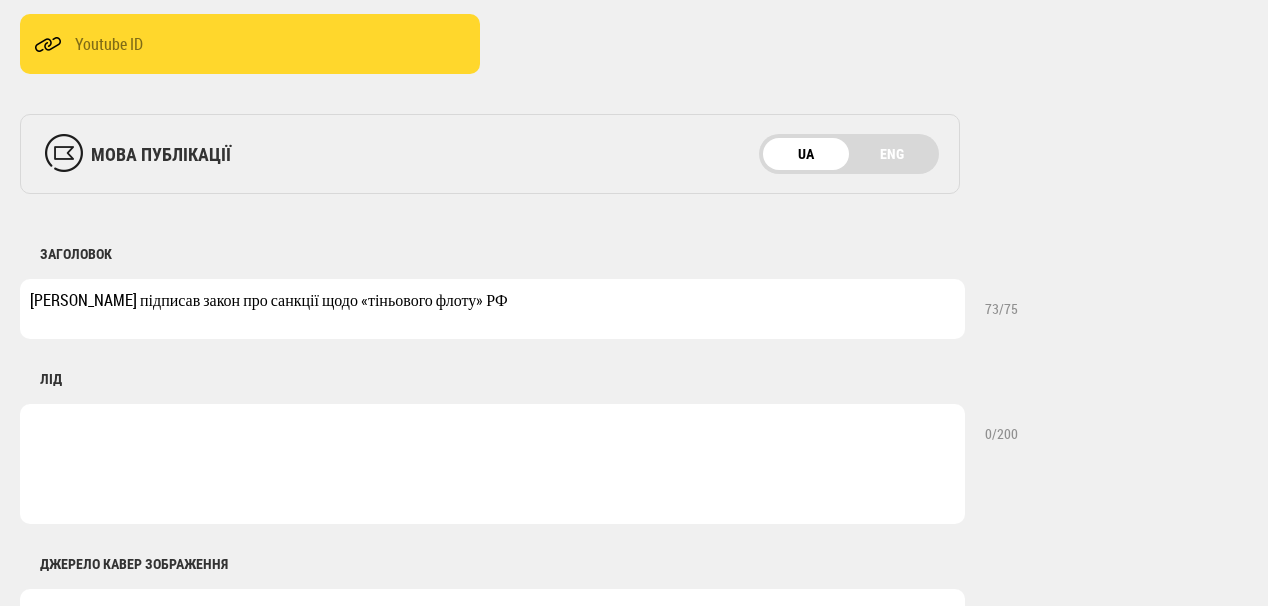 type on "Президент Зеленський підписав закон про санкції щодо «тіньового флоту» РФ" 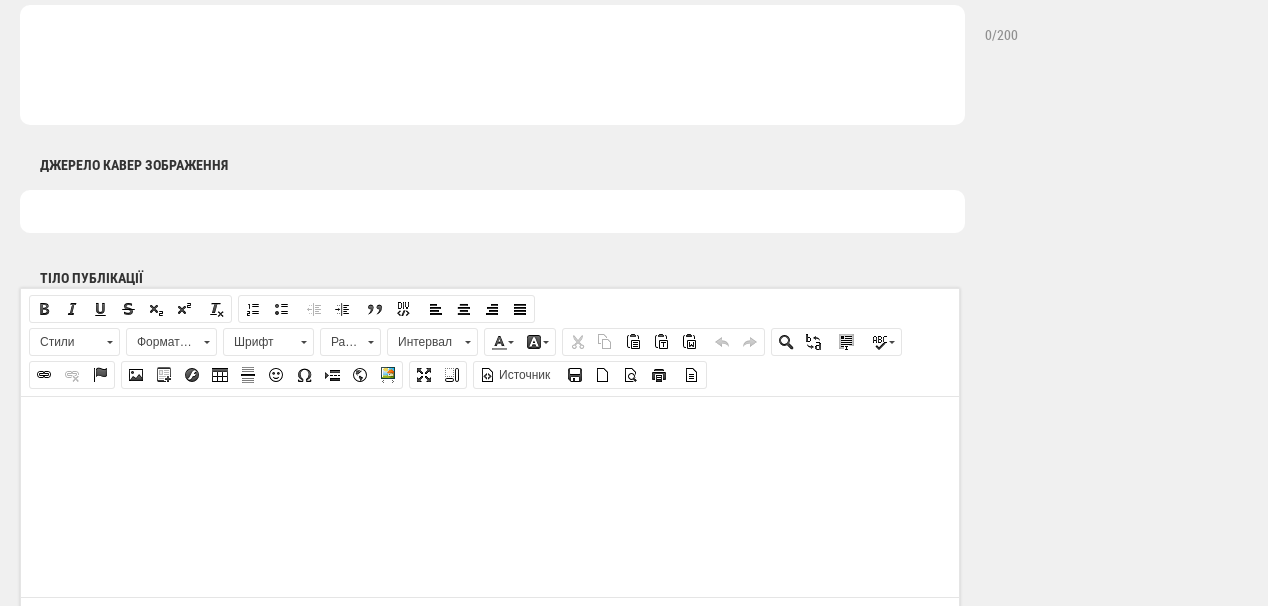 scroll, scrollTop: 1040, scrollLeft: 0, axis: vertical 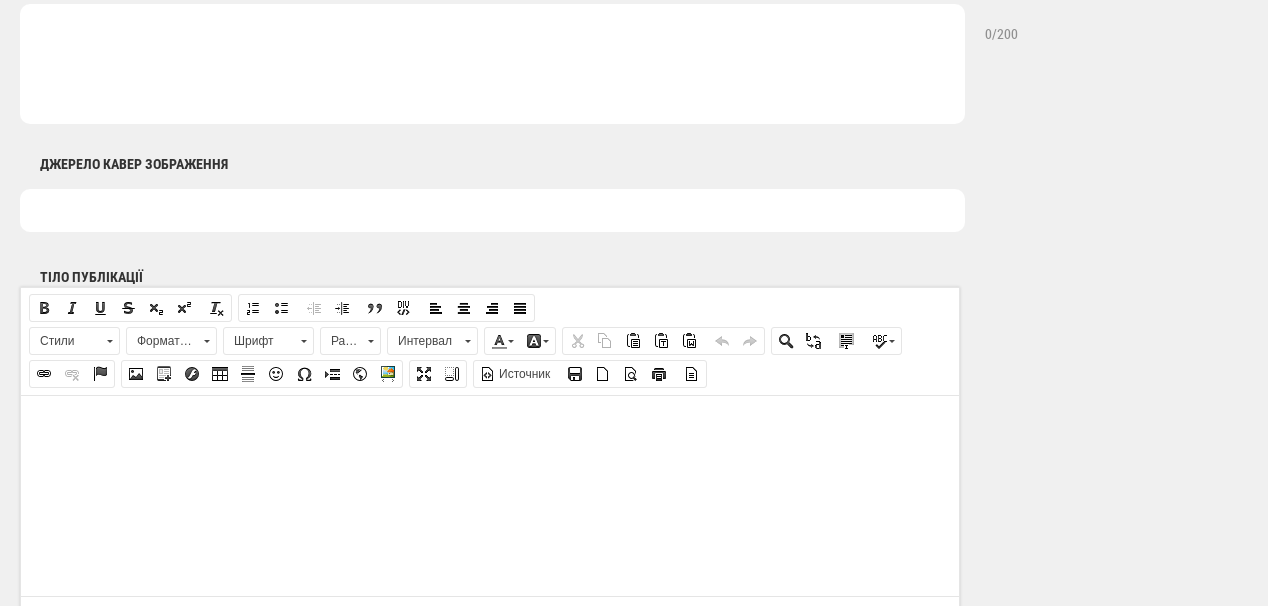 click at bounding box center [490, 425] 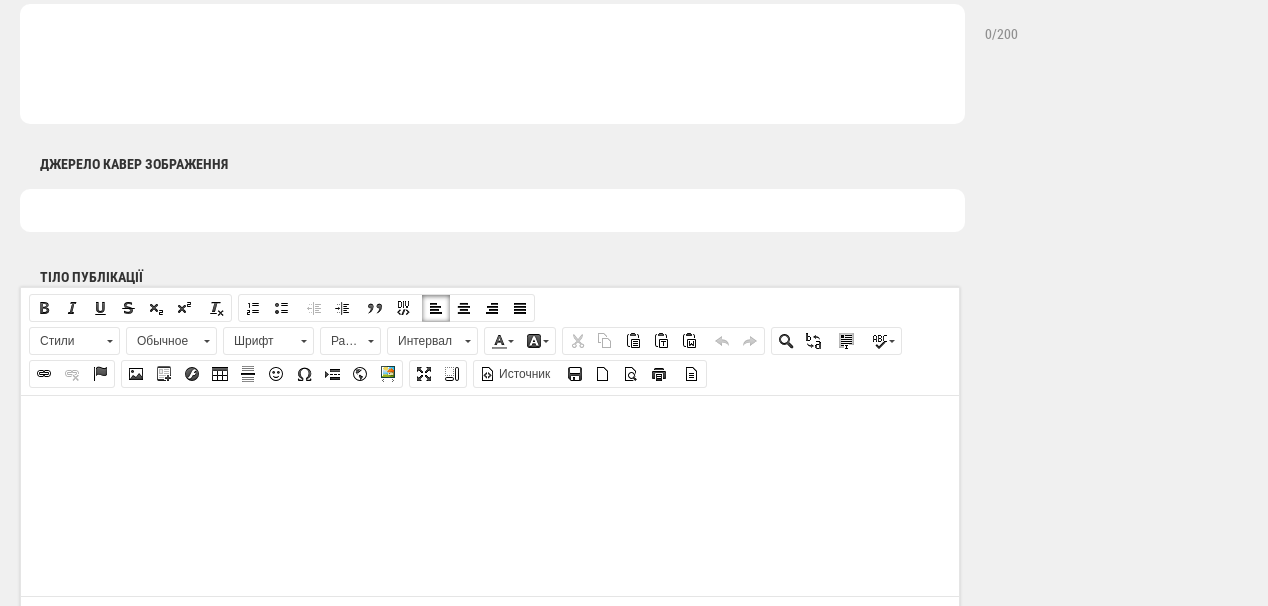 drag, startPoint x: 243, startPoint y: 411, endPoint x: 191, endPoint y: 423, distance: 53.366657 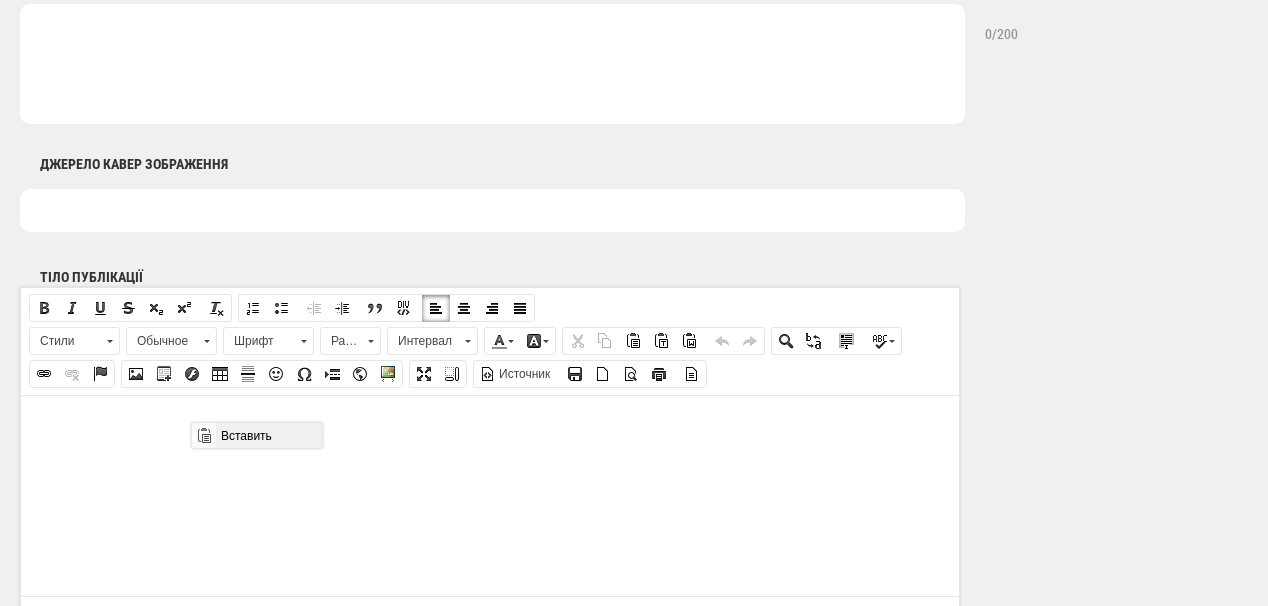 click on "Вставить" at bounding box center (268, 435) 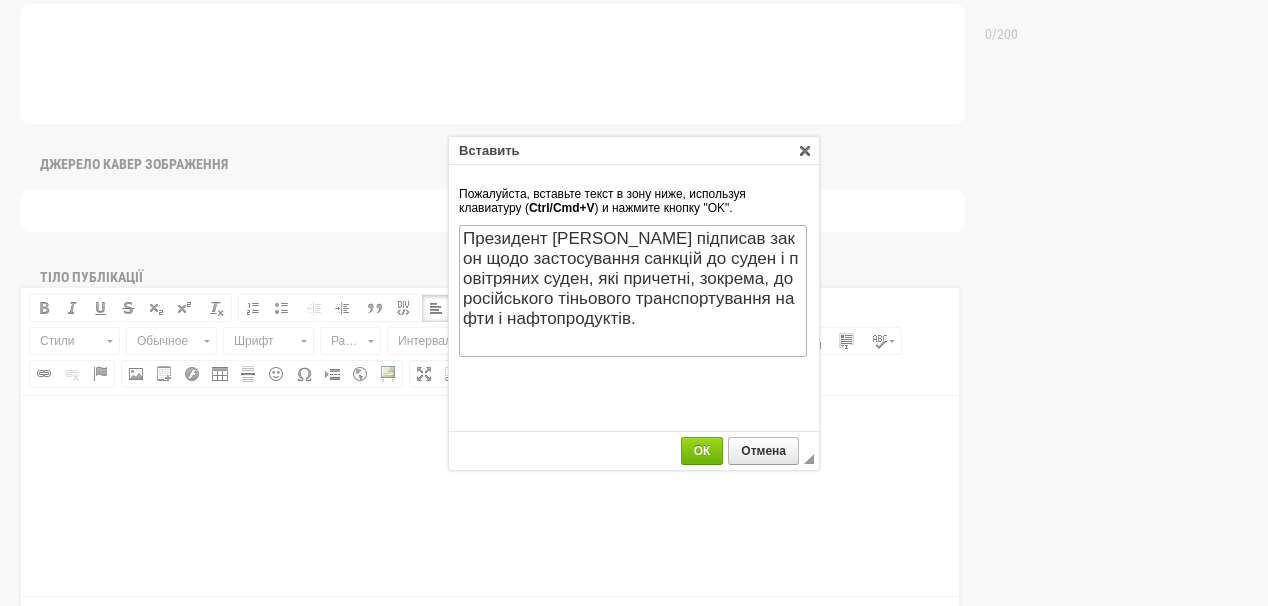 scroll, scrollTop: 0, scrollLeft: 0, axis: both 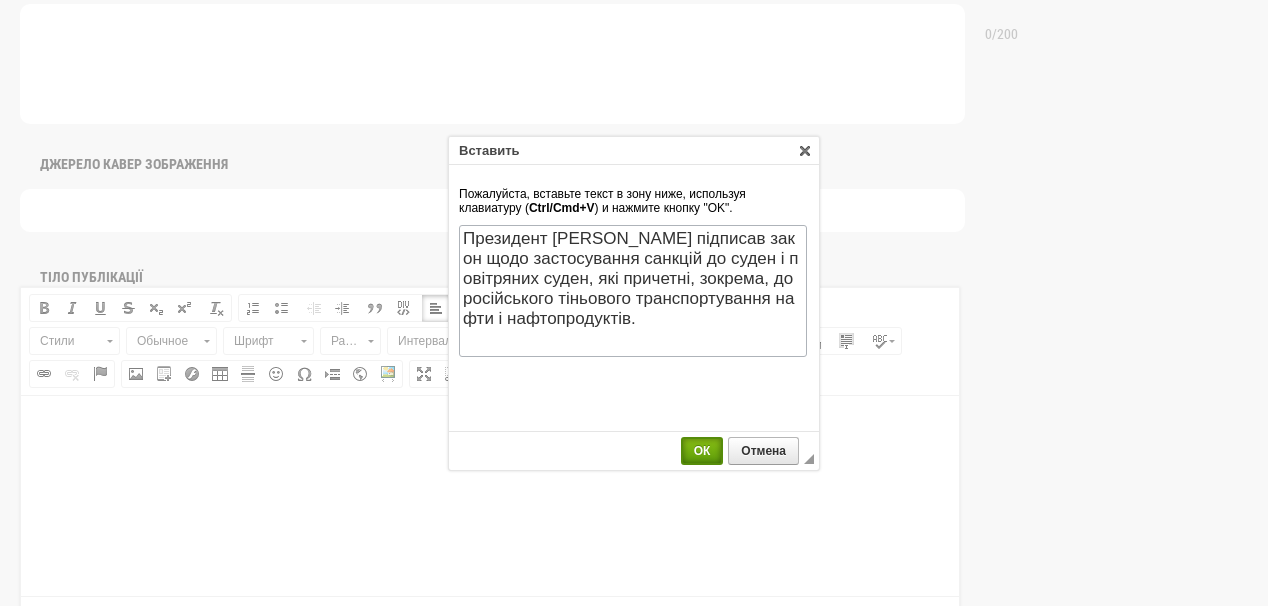 click on "ОК" at bounding box center (702, 451) 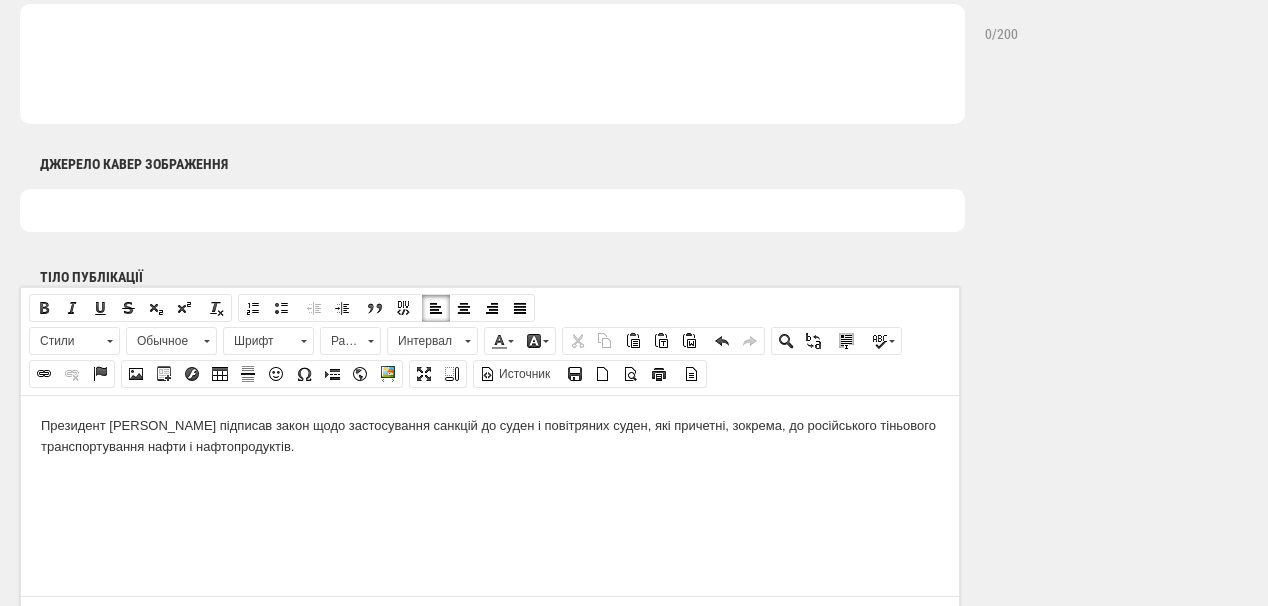 click on "Президент Володимир Зеленський підписав закон щодо застосування санкцій до суден і повітряних суден, які причетні, зокрема, до російського тіньового транспортування нафти і нафтопродуктів." at bounding box center (490, 436) 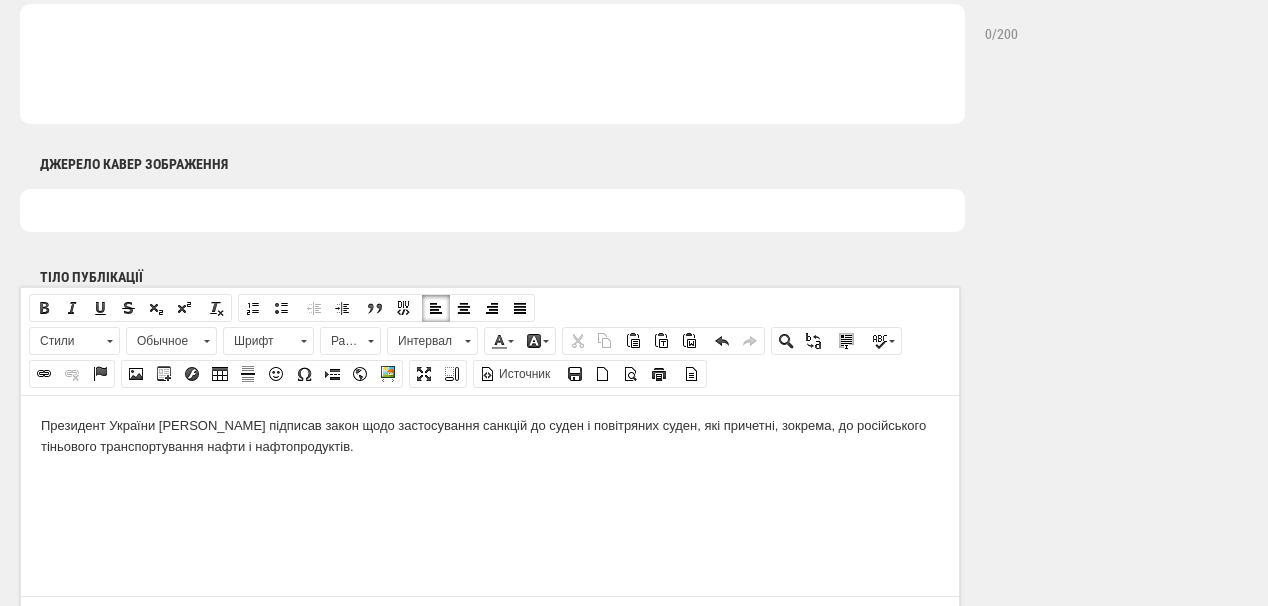 click on "Президент України Володимир Зеленський підписав закон щодо застосування санкцій до суден і повітряних суден, які причетні, зокрема, до російського тіньового транспортування нафти і нафтопродуктів." at bounding box center [490, 436] 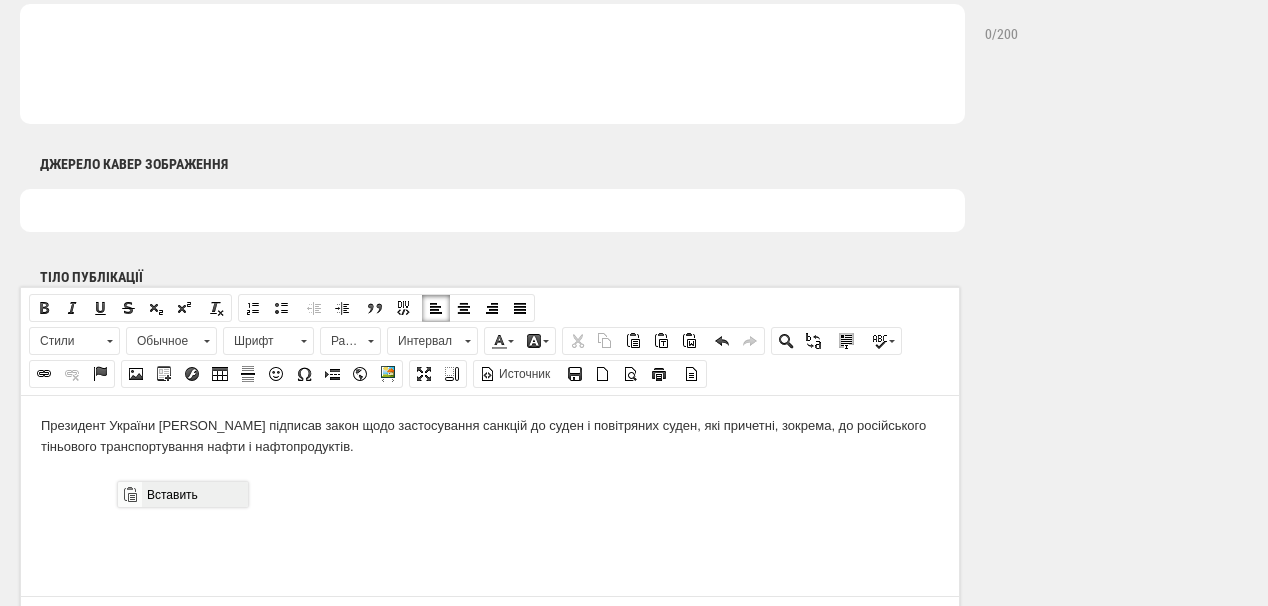 click on "Вставить" at bounding box center [194, 494] 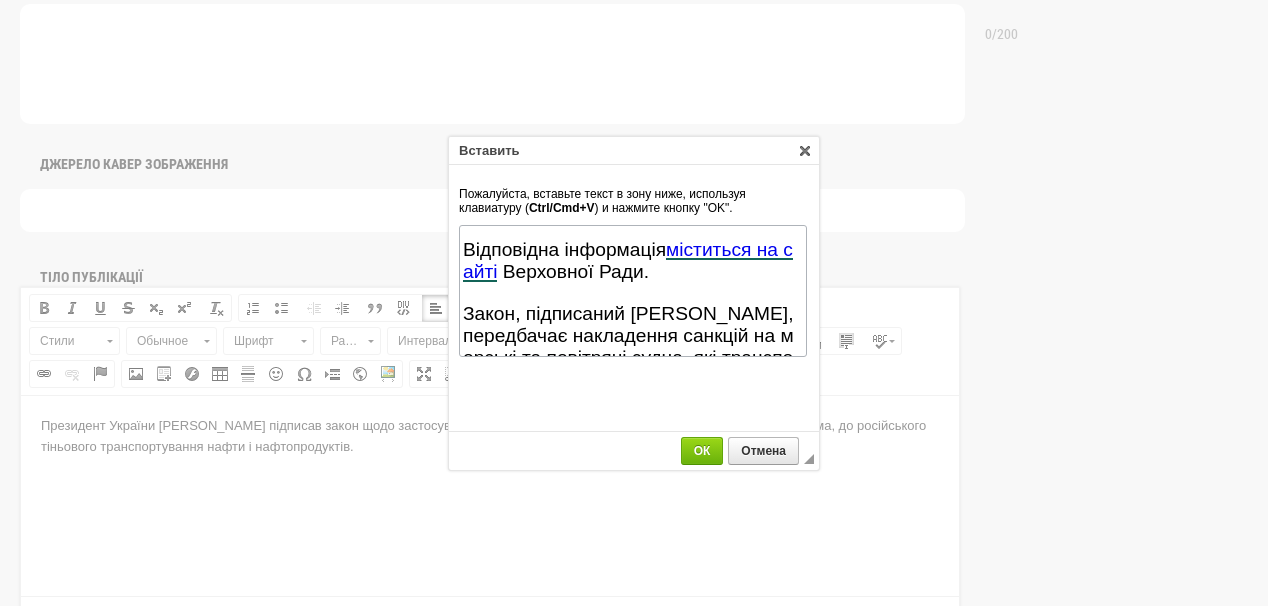 scroll, scrollTop: 457, scrollLeft: 0, axis: vertical 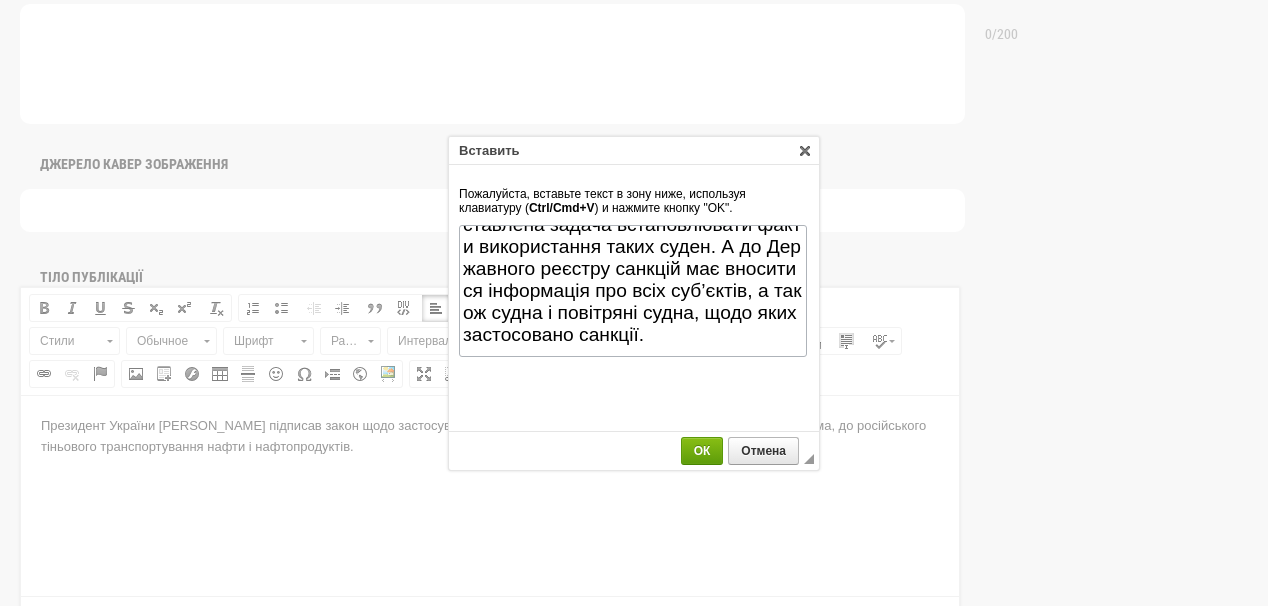 click on "ОК" at bounding box center [702, 451] 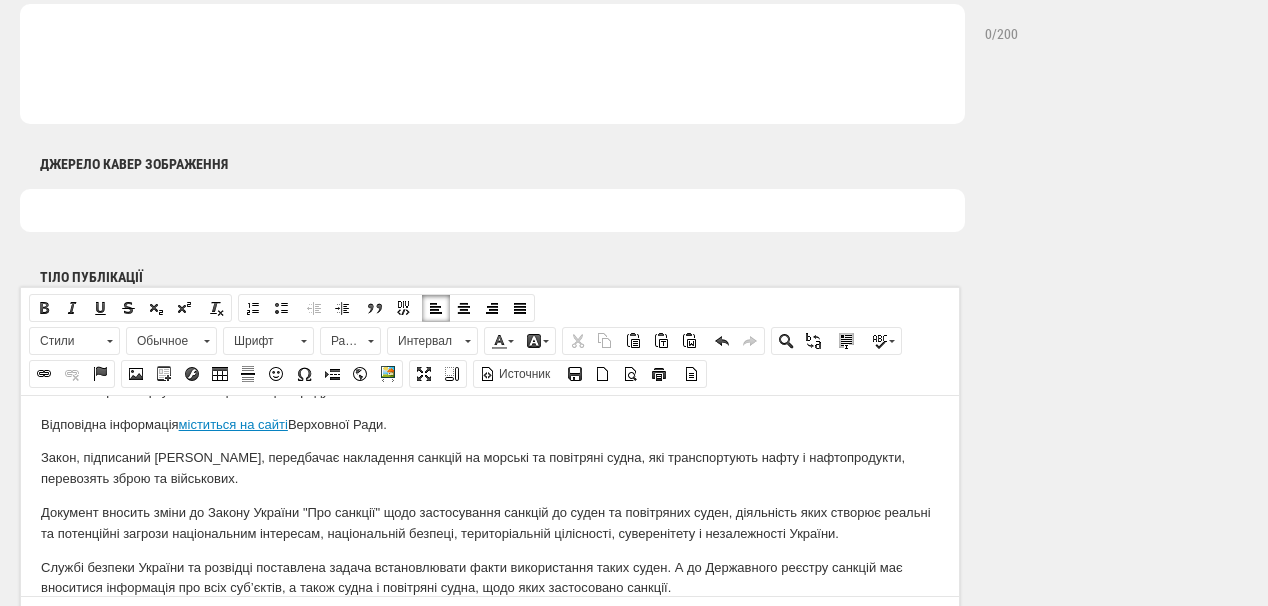 click on "Президент України Володимир Зеленський підписав закон щодо застосування санкцій до суден і повітряних суден, які причетні, зокрема, до російського тіньового транспортування нафти і нафтопродуктів. Відповідна інформація  міститься на сайті  Верховної Ради. Закон, підписаний Володимиром Зеленським, передбачає накладення санкцій на морські та повітряні судна, які транспортують нафту і нафтопродукти, перевозять зброю та військових." at bounding box center [490, 478] 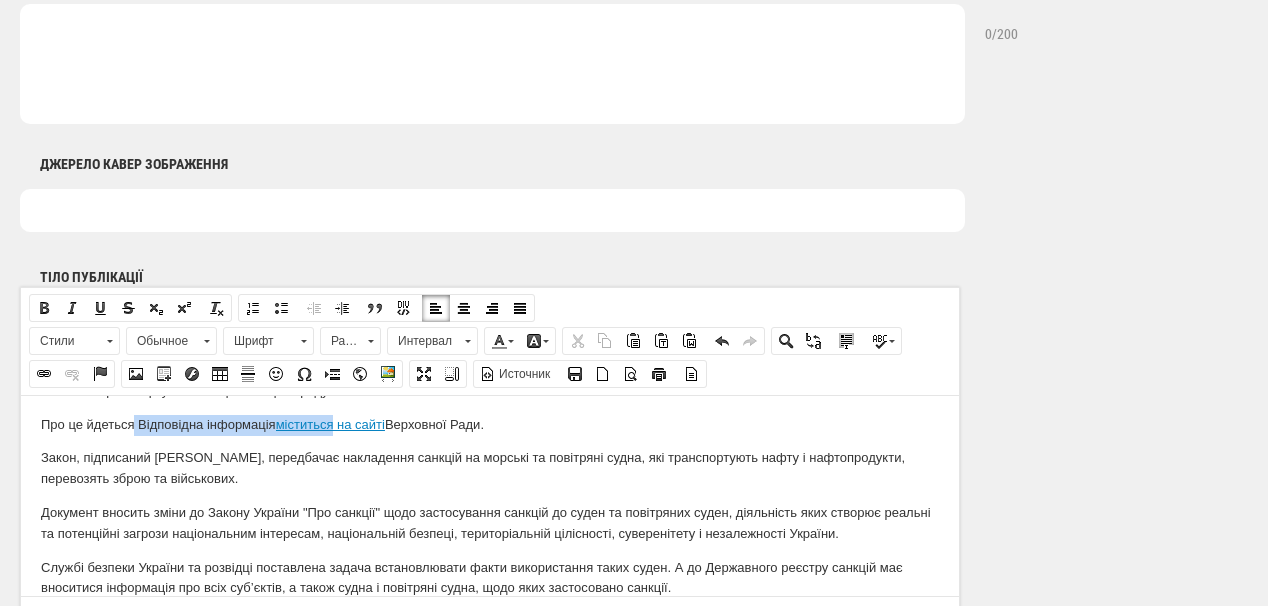 drag, startPoint x: 136, startPoint y: 420, endPoint x: 337, endPoint y: 423, distance: 201.02238 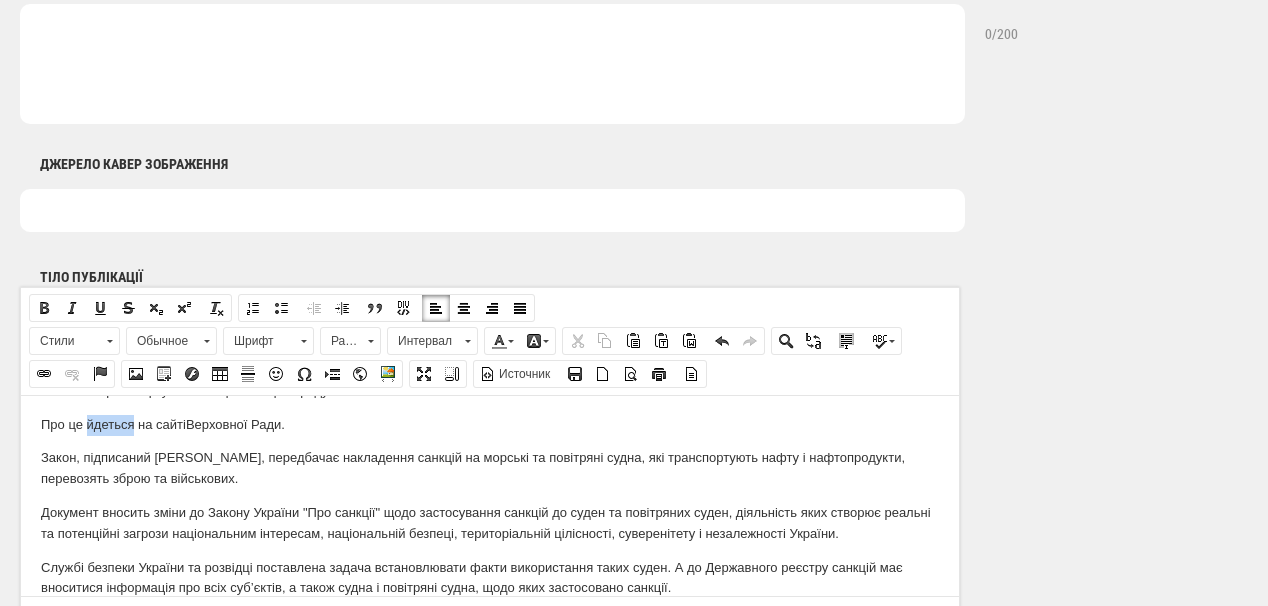 drag, startPoint x: 87, startPoint y: 423, endPoint x: 132, endPoint y: 427, distance: 45.17743 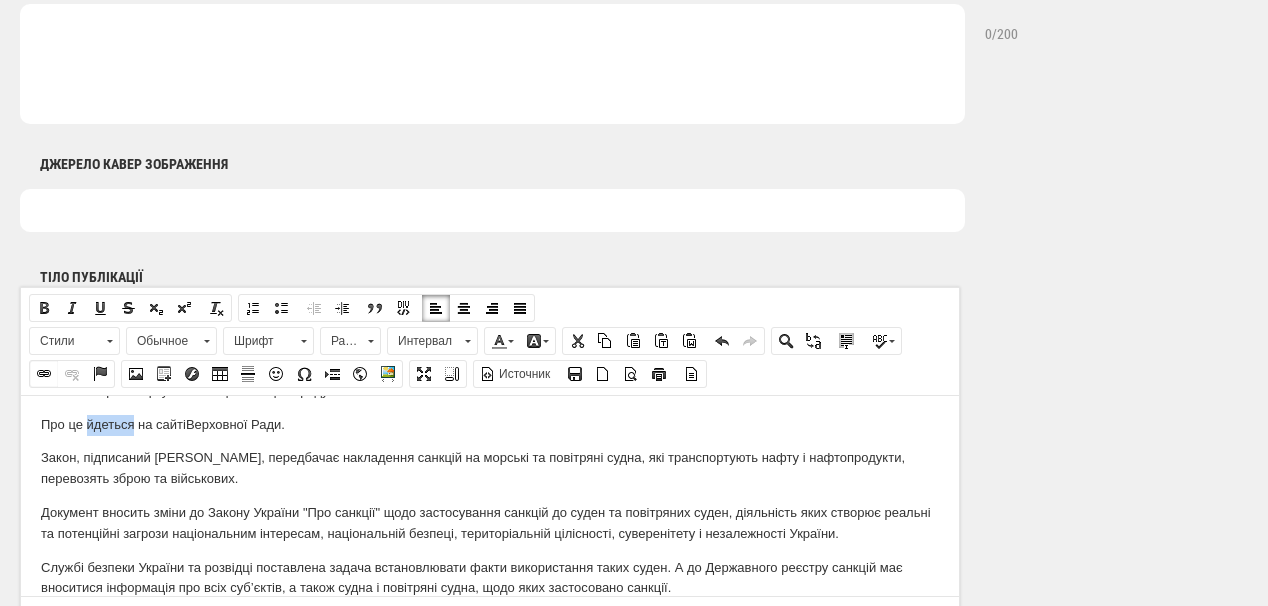 click at bounding box center [44, 374] 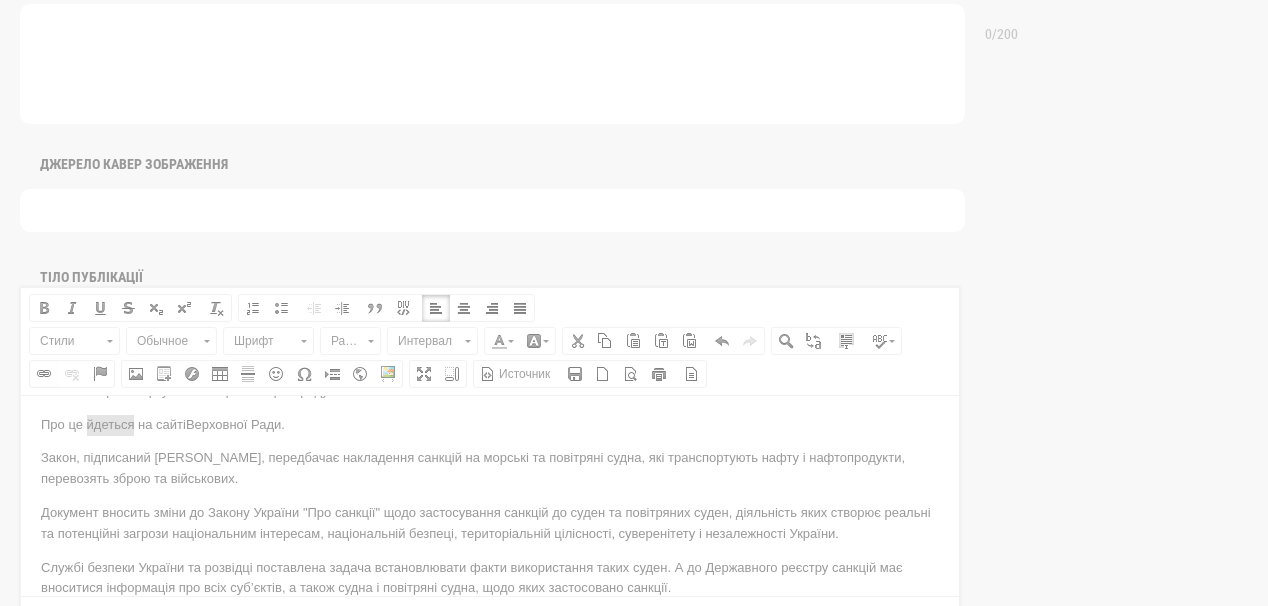 scroll, scrollTop: 0, scrollLeft: 0, axis: both 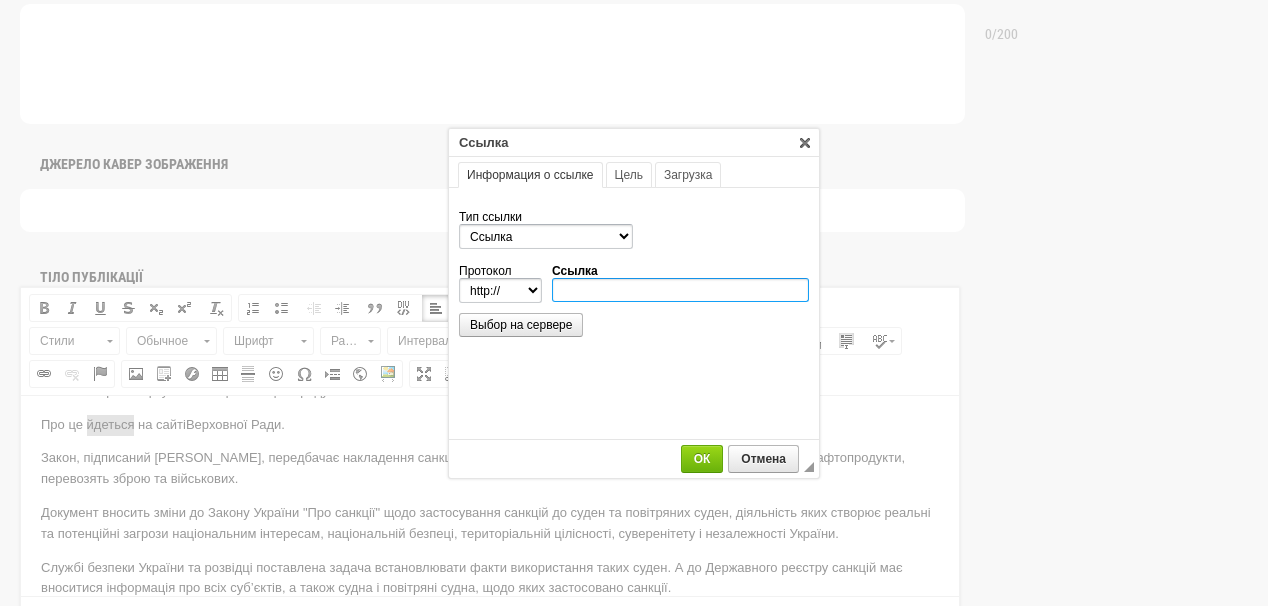 click on "Ссылка" at bounding box center (680, 290) 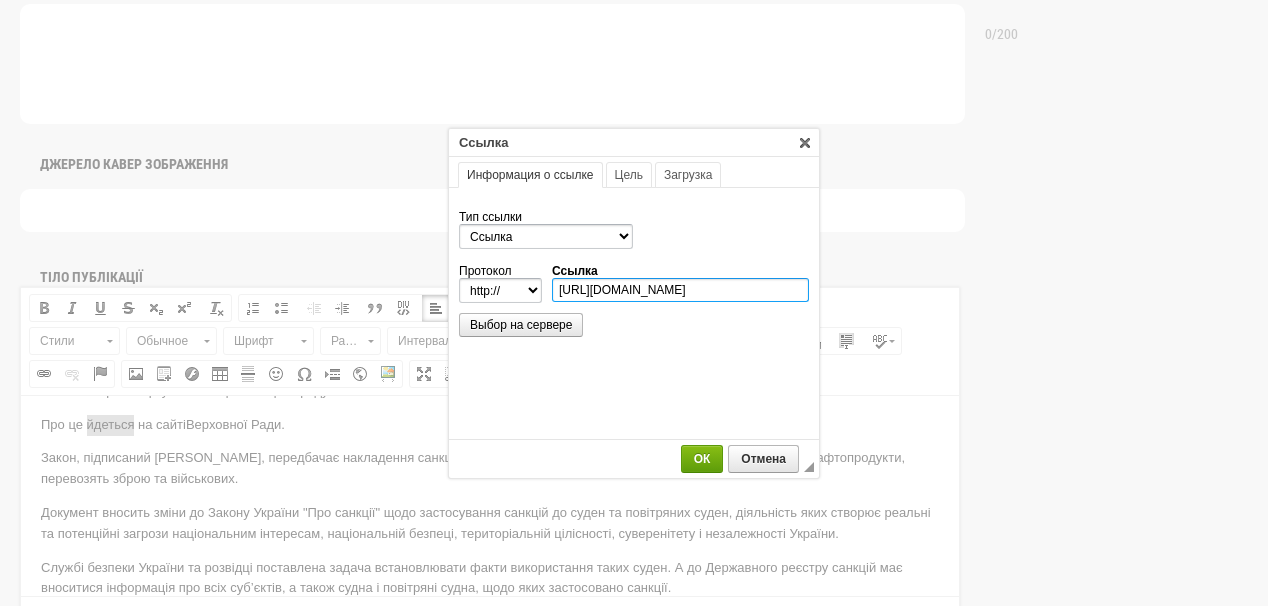 type on "https://itd.rada.gov.ua/billInfo/Bills/Card/55789" 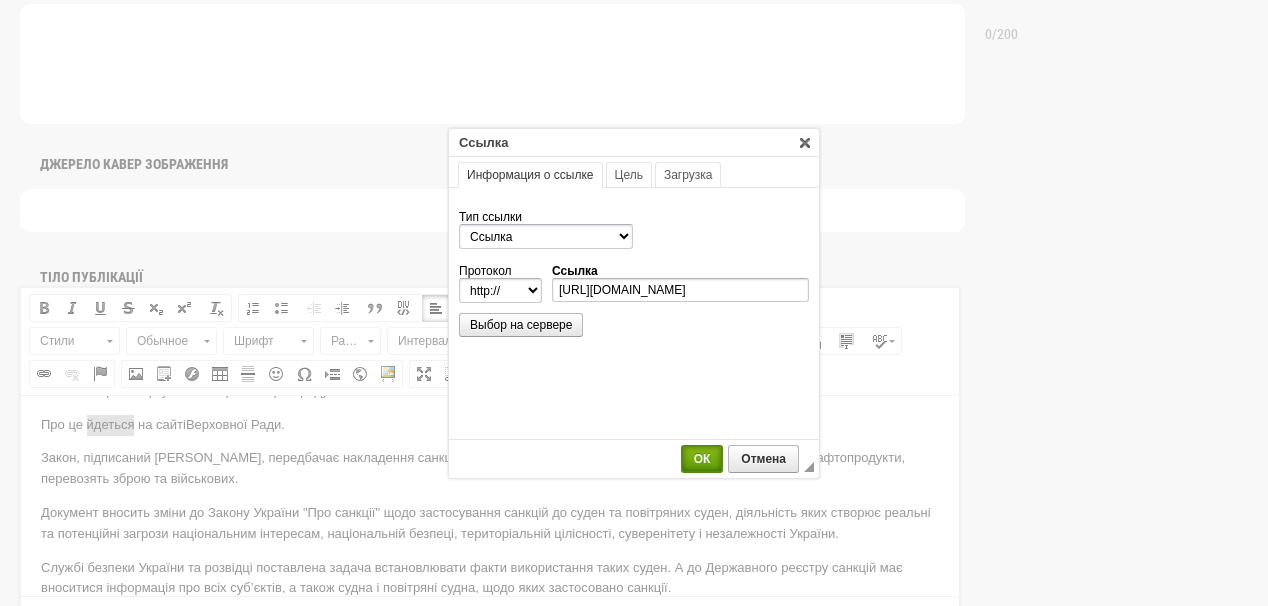select on "https://" 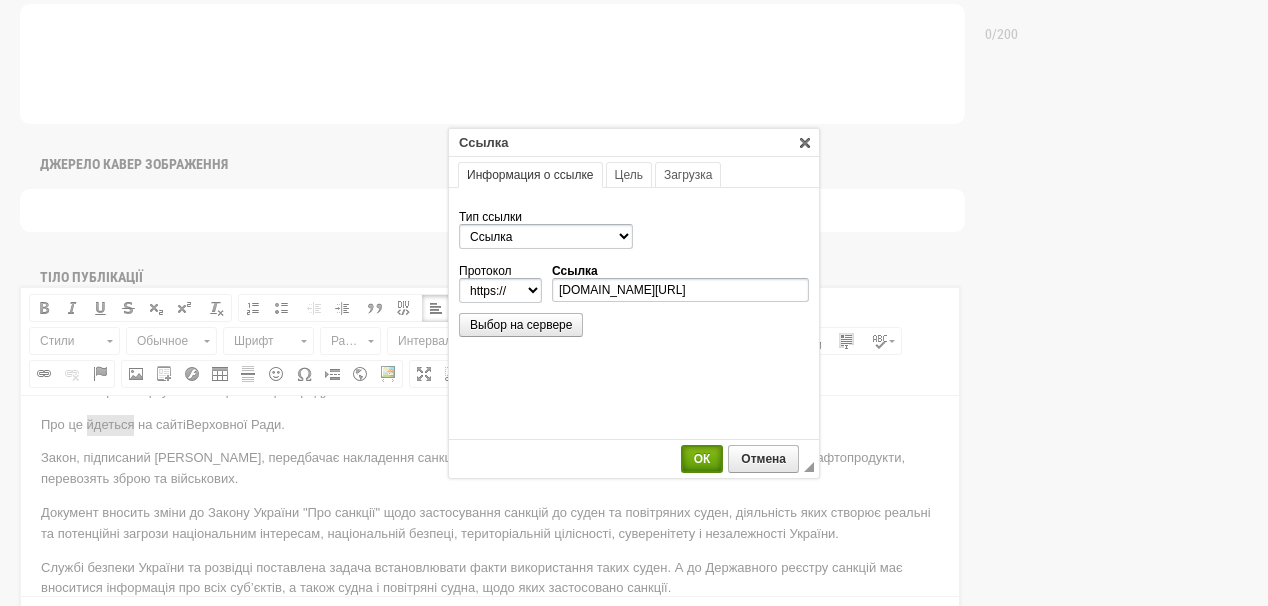 click on "ОК" at bounding box center (702, 459) 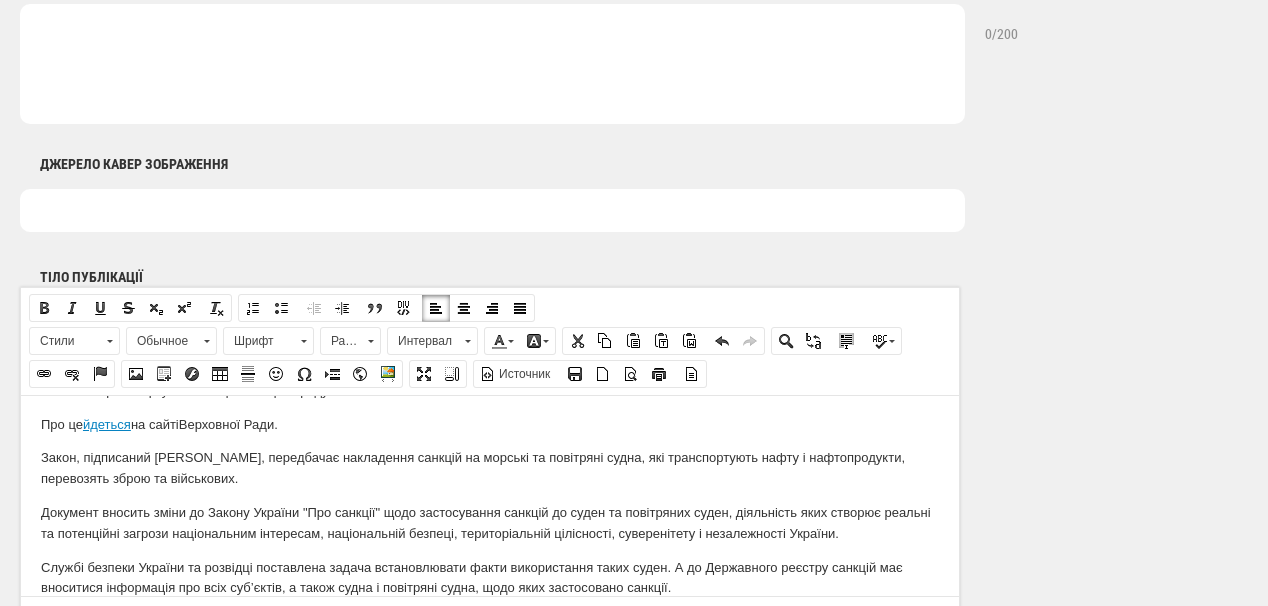click on "Документ вносить зміни до Закону України "Про санкції" щодо застосування санкцій до суден та повітряних суден, діяльність яких створює реальні та потенційні загрози національним інтересам, національній безпеці, територіальній цілісності, суверенітету і незалежності України." at bounding box center [490, 523] 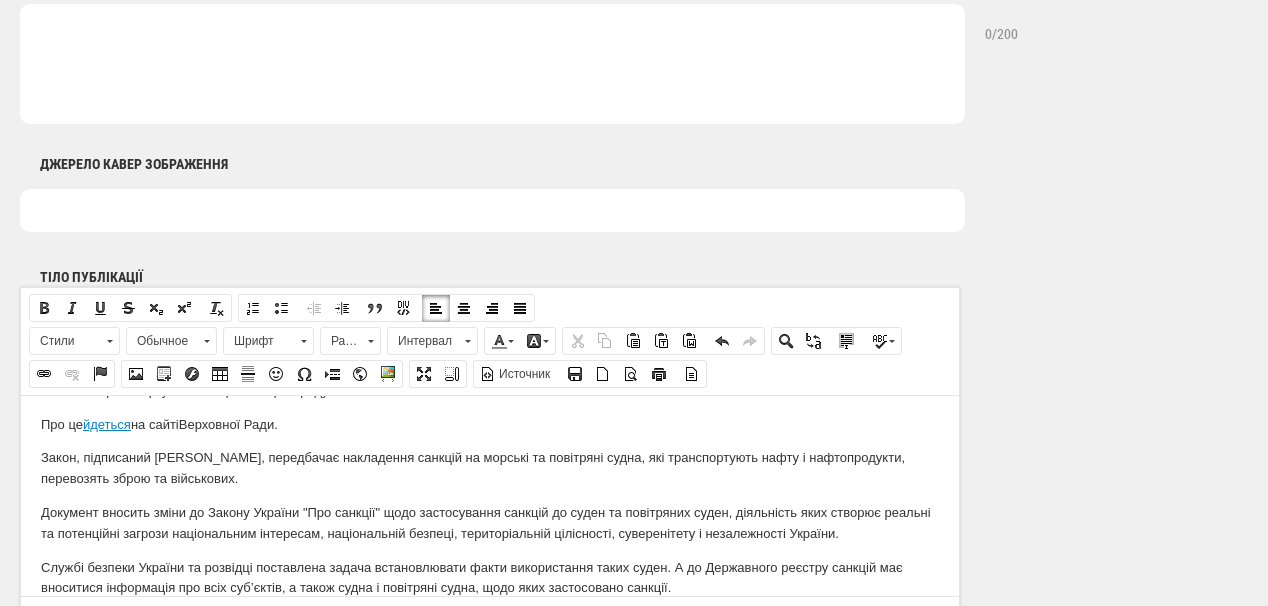 click on "Закон, підписаний Володимиром Зеленським, передбачає накладення санкцій на морські та повітряні судна, які транспортують нафту і нафтопродукти, перевозять зброю та військових." at bounding box center [490, 468] 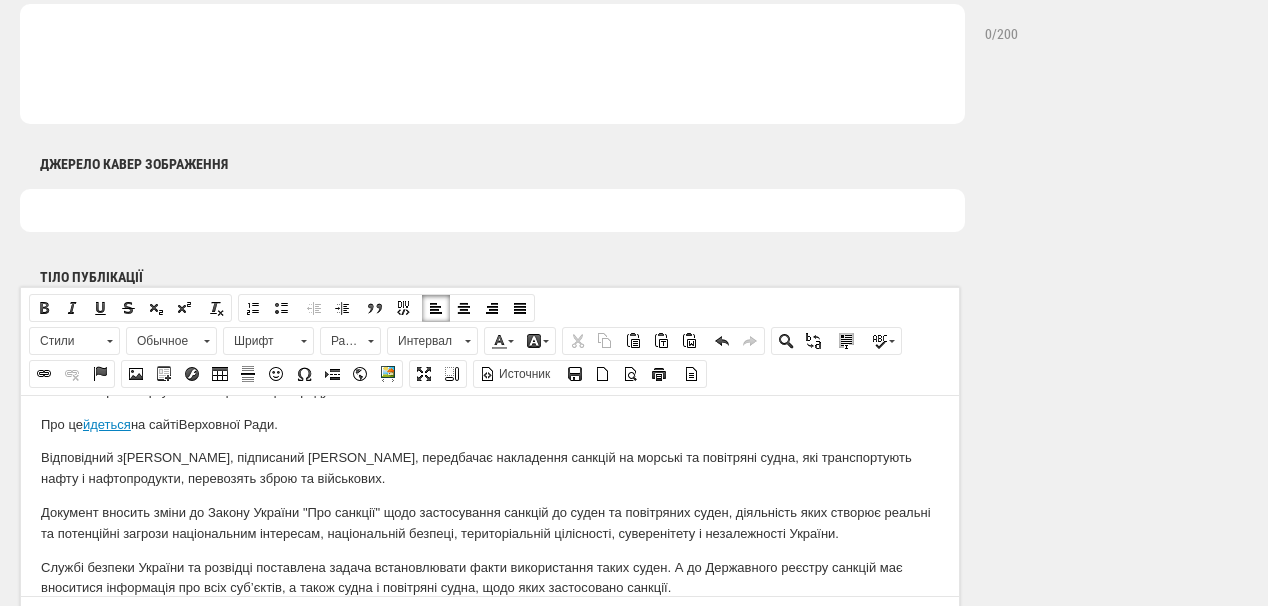 click on "Відповідний з акон, підписаний Володимиром Зеленським, передбачає накладення санкцій на морські та повітряні судна, які транспортують нафту і нафтопродукти, перевозять зброю та військових." at bounding box center (490, 468) 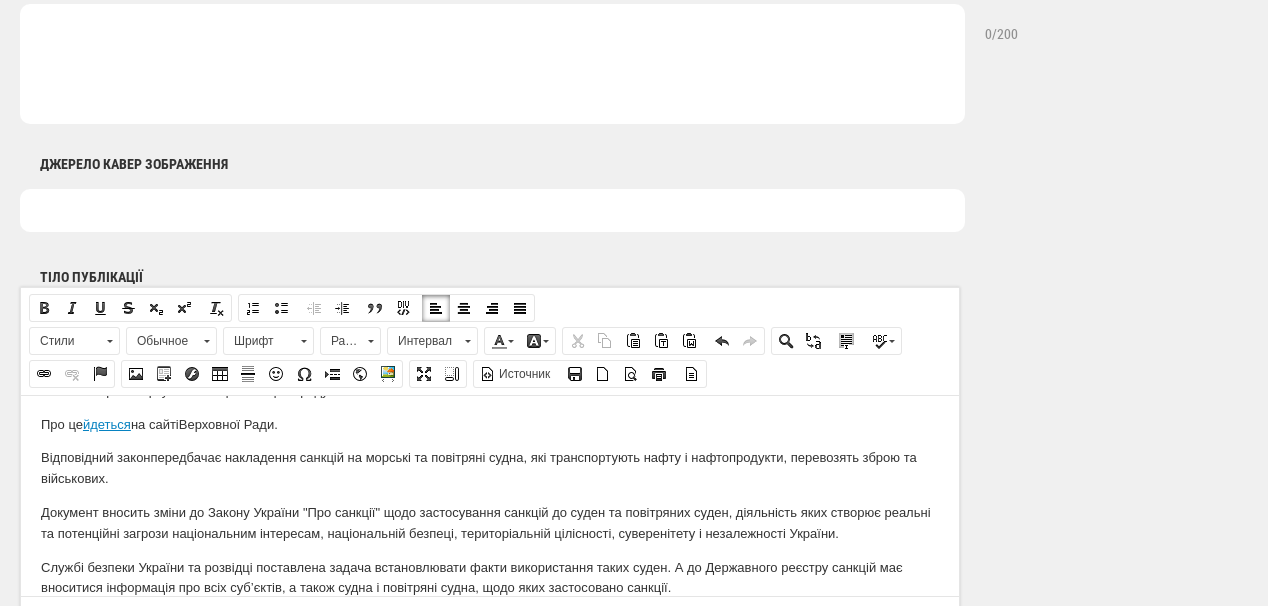 click on "Відповідний з акон  передбачає накладення санкцій на морські та повітряні судна, які транспортують нафту і нафтопродукти, перевозять зброю та військових." at bounding box center [490, 468] 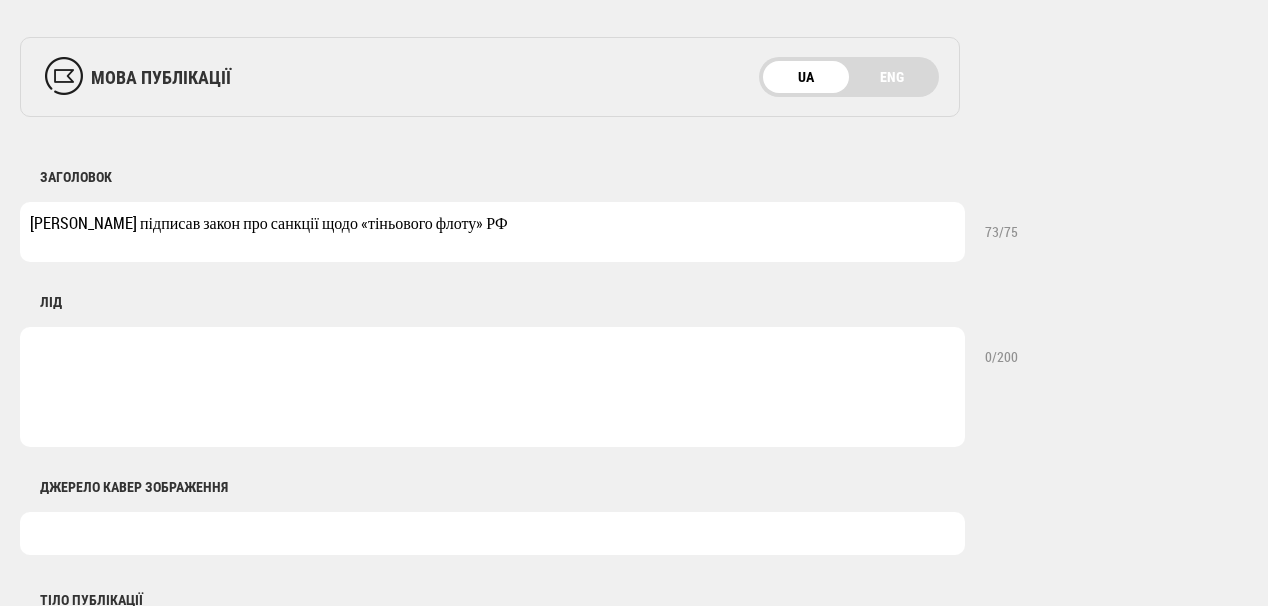 scroll, scrollTop: 640, scrollLeft: 0, axis: vertical 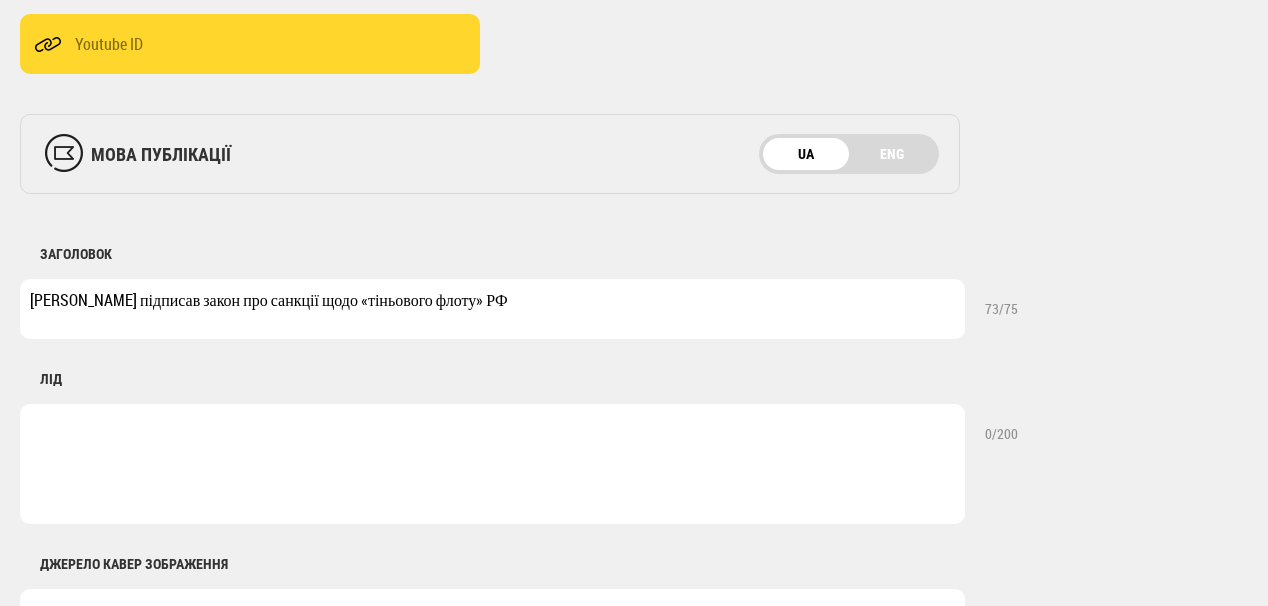 click on "Президент Зеленський підписав закон про санкції щодо «тіньового флоту» РФ" at bounding box center [492, 309] 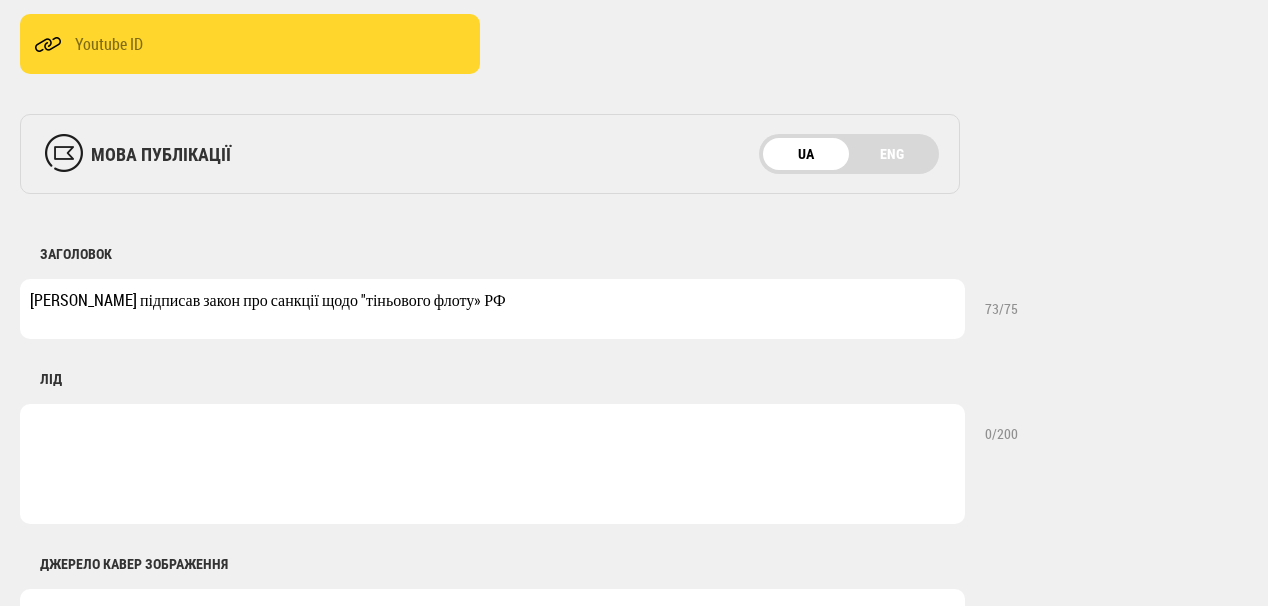 click on "Президент Зеленський підписав закон про санкції щодо "тіньового флоту» РФ" at bounding box center [492, 309] 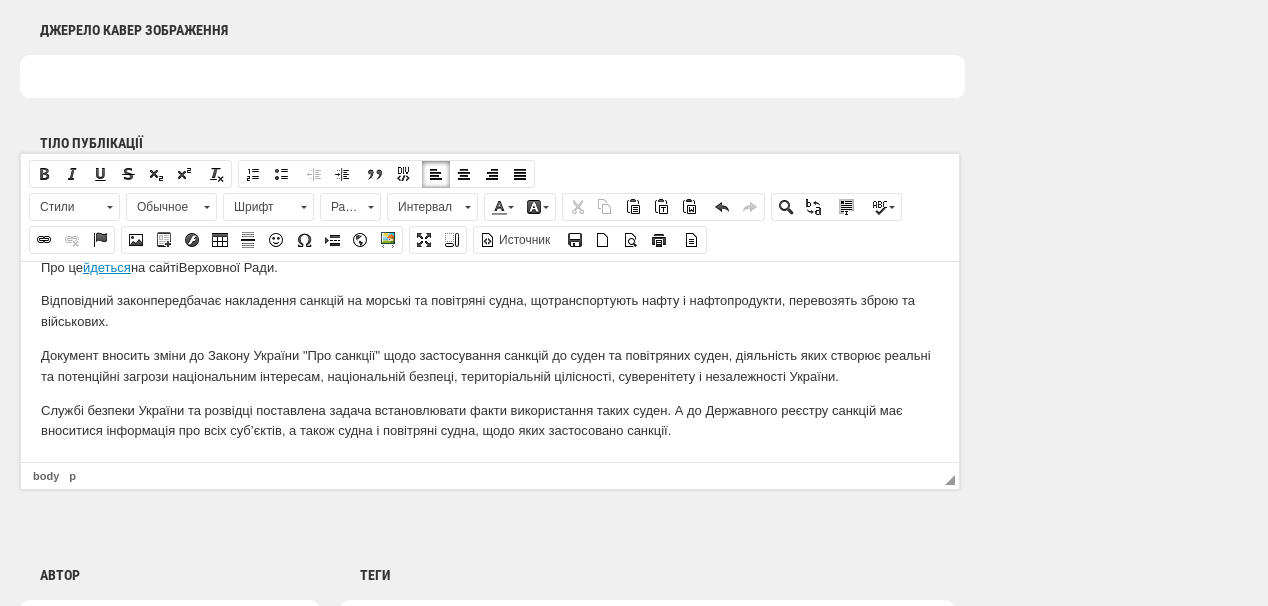 scroll, scrollTop: 1200, scrollLeft: 0, axis: vertical 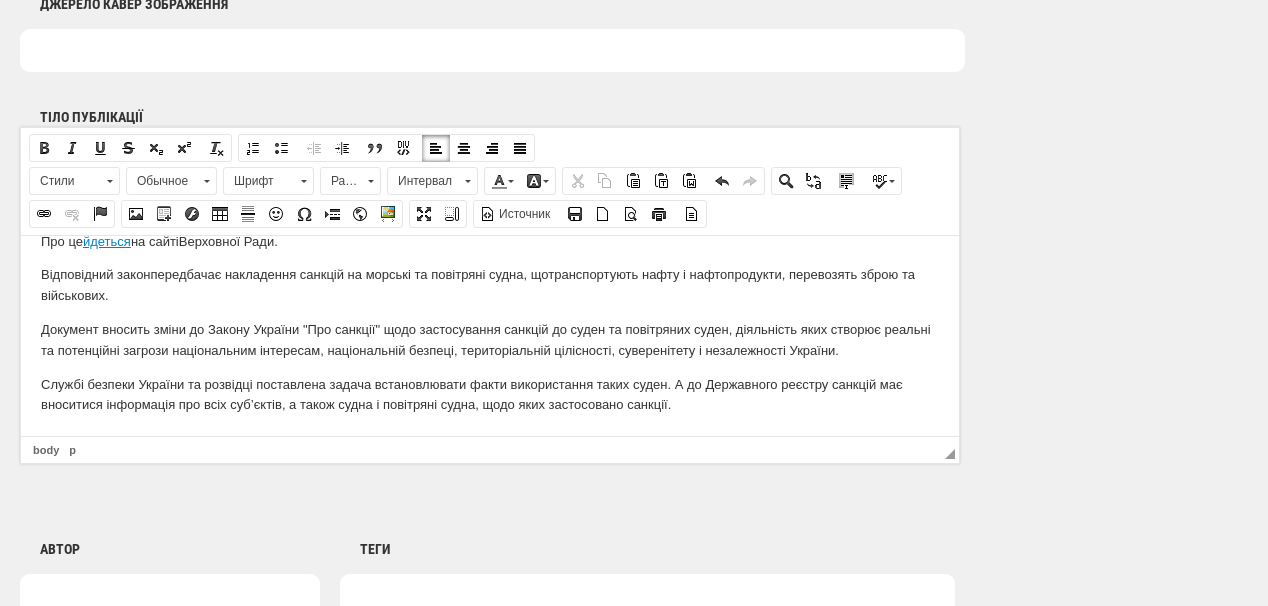 type on "[PERSON_NAME] підписав закон про санкції щодо "тіньового флоту" РФ" 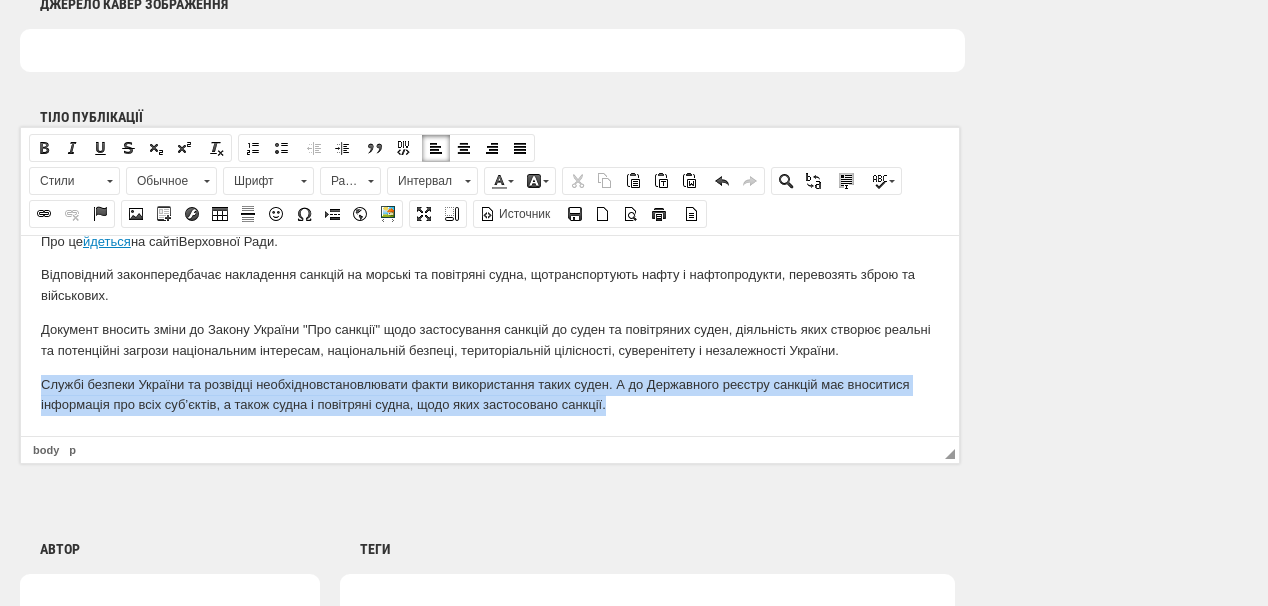 drag, startPoint x: 39, startPoint y: 383, endPoint x: 597, endPoint y: 405, distance: 558.43353 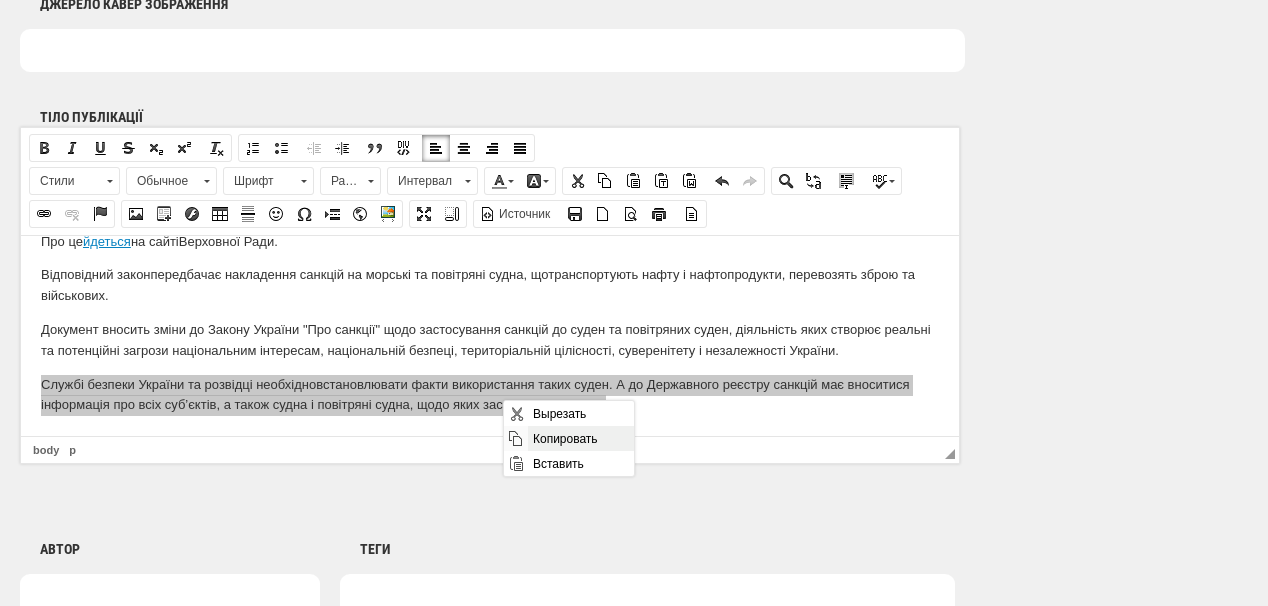 click on "Копировать" at bounding box center [580, 438] 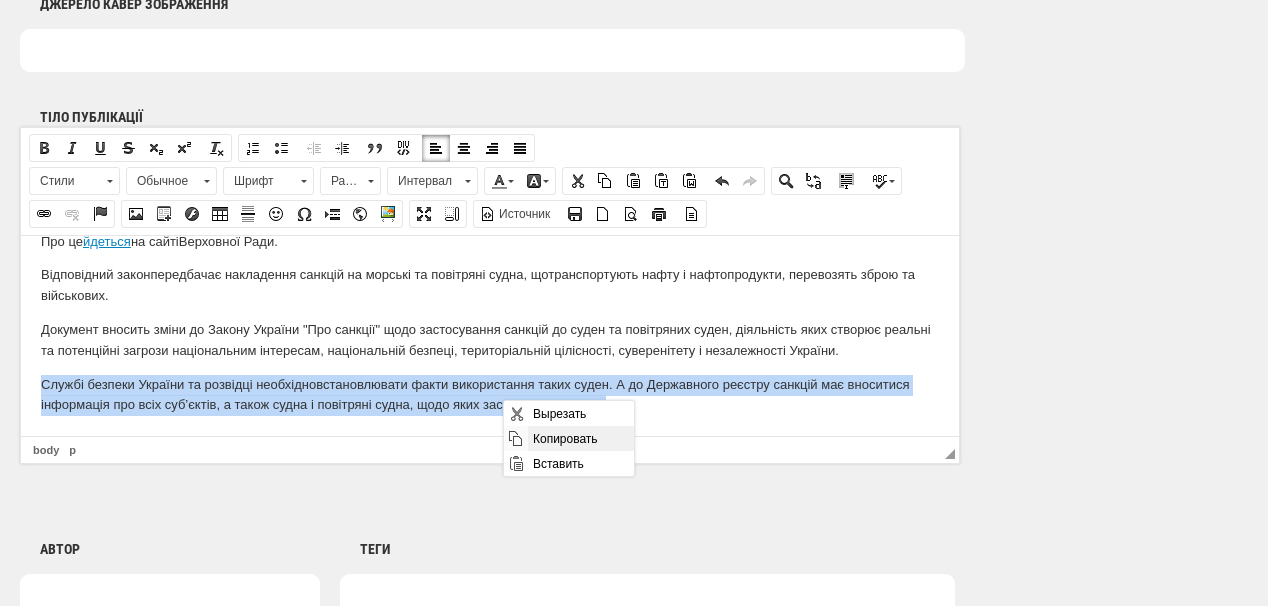 copy on "Службі безпеки України та розвідці необхідно  встановлювати факти використання таких суден. А до Державного реєстру санкцій має вноситися інформація про всіх суб’єктів, а також судна і повітряні судна, щодо яких застосовано санкції." 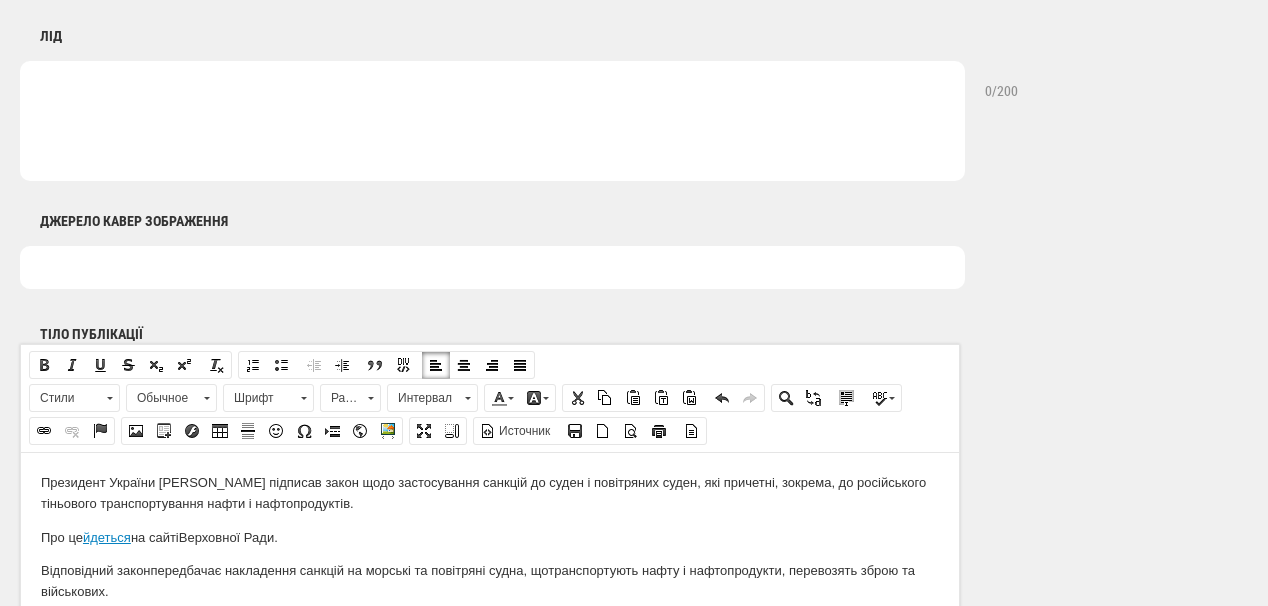 scroll, scrollTop: 960, scrollLeft: 0, axis: vertical 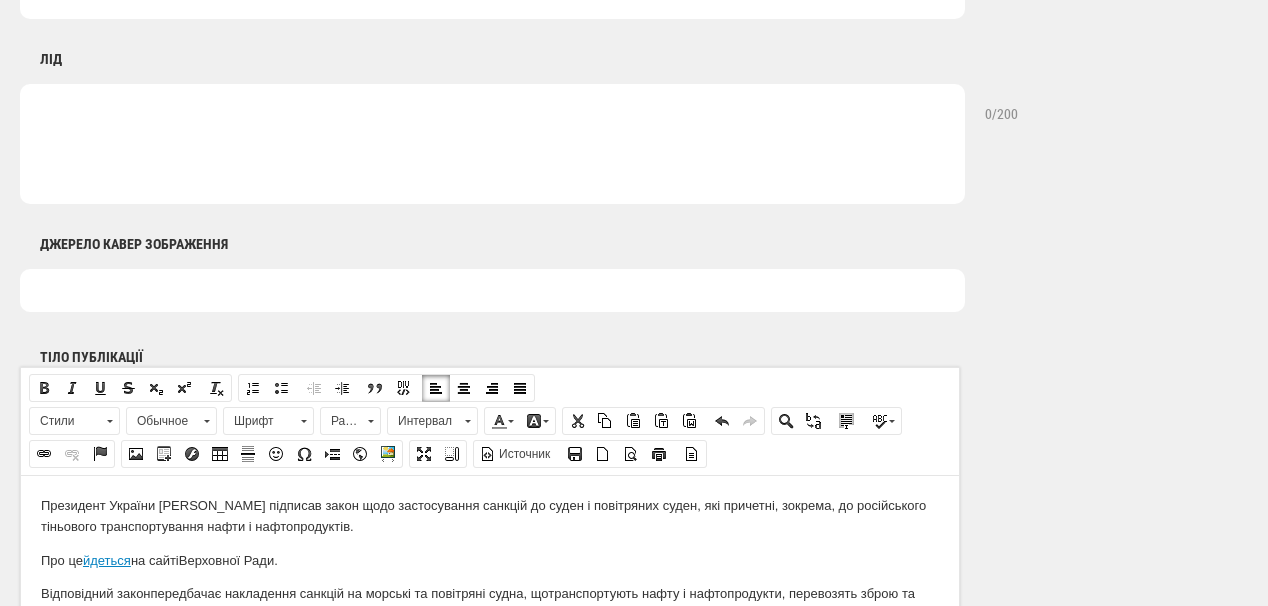 click at bounding box center (492, 144) 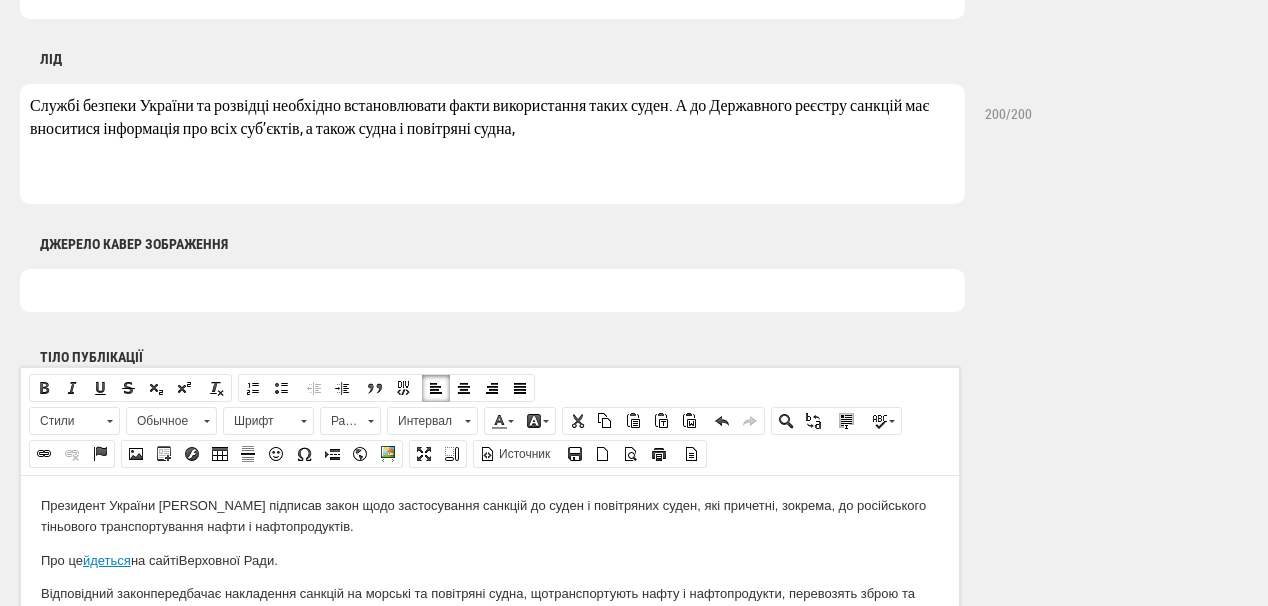 drag, startPoint x: 42, startPoint y: 106, endPoint x: 199, endPoint y: 111, distance: 157.0796 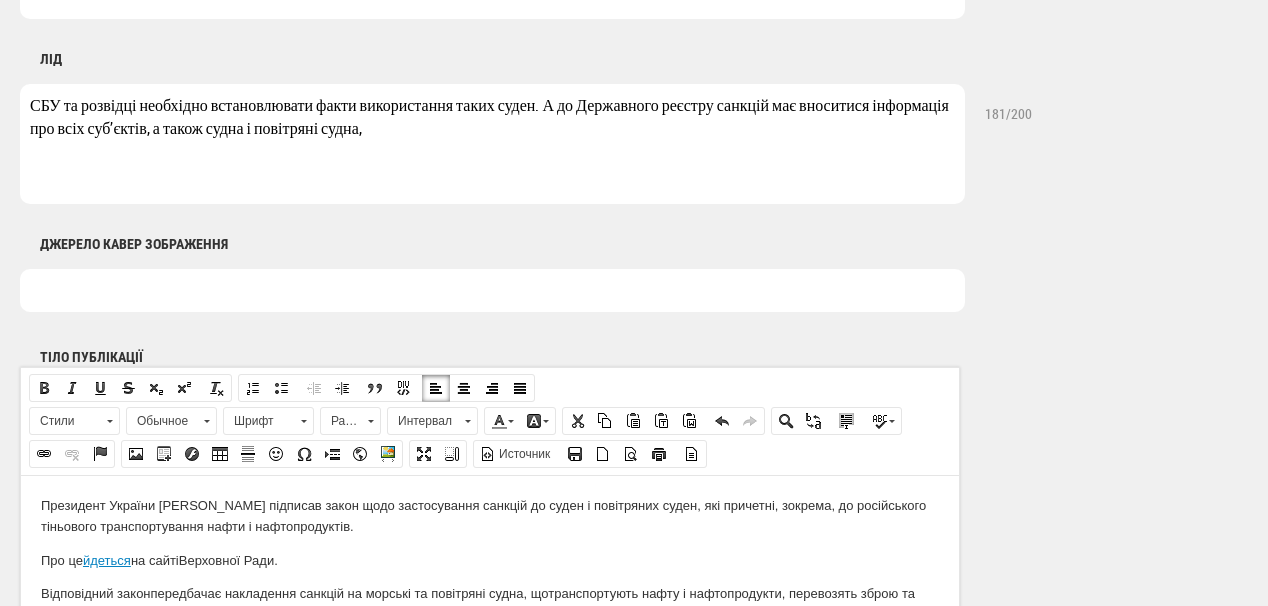 drag, startPoint x: 547, startPoint y: 105, endPoint x: 582, endPoint y: 106, distance: 35.014282 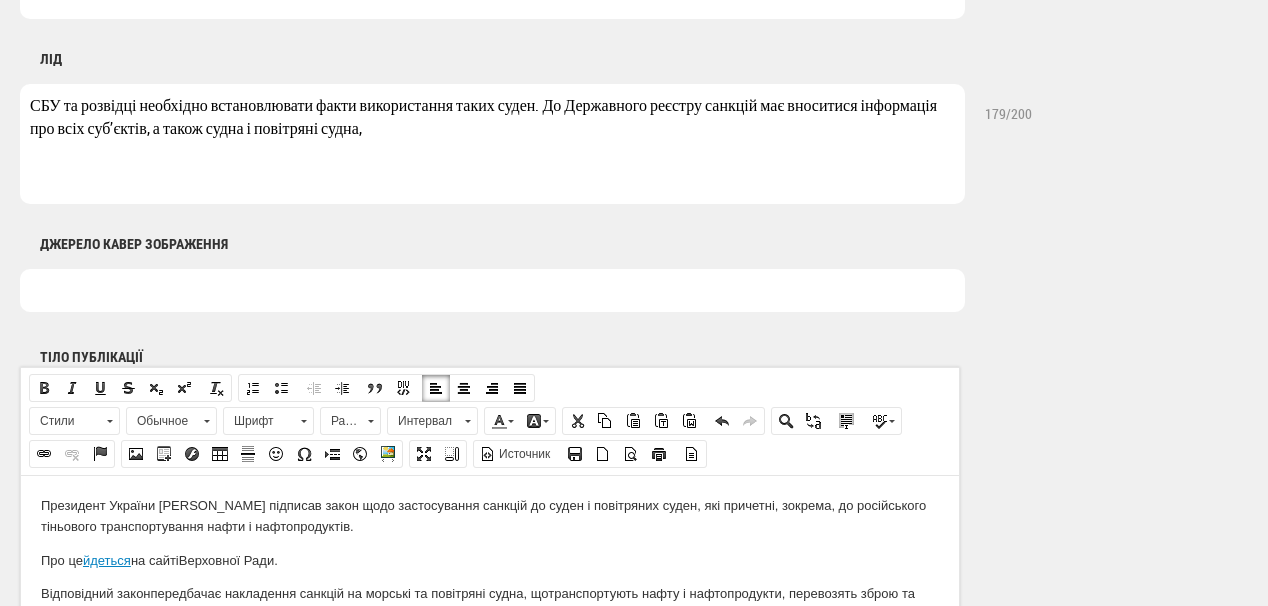click on "СБУ та розвідці необхідно встановлювати факти використання таких суден. До Державного реєстру санкцій має вноситися інформація про всіх суб’єктів, а також судна і повітряні судна," at bounding box center (492, 144) 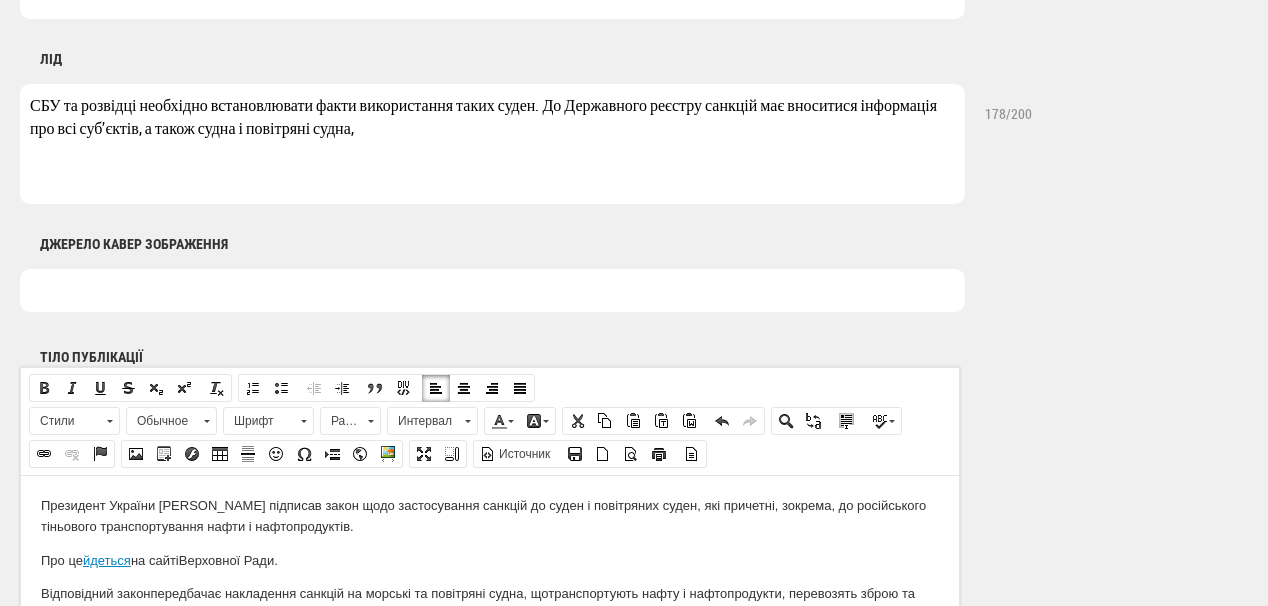 click on "СБУ та розвідці необхідно встановлювати факти використання таких суден. До Державного реєстру санкцій має вноситися інформація про всі суб’єктів, а також судна і повітряні судна," at bounding box center (492, 144) 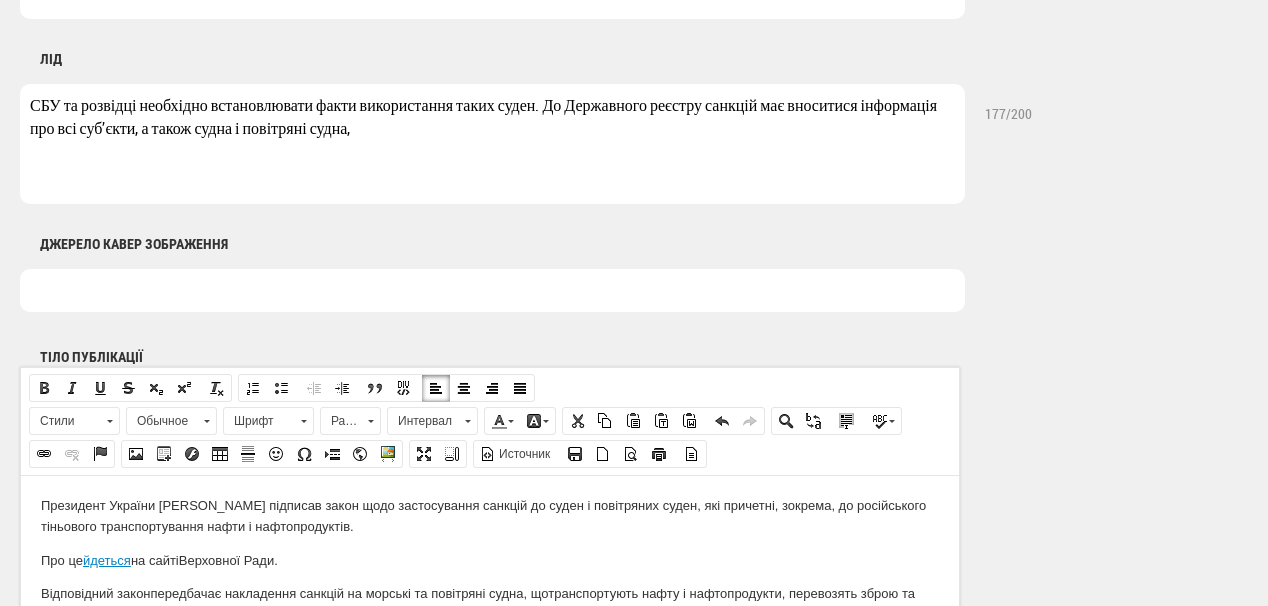 click on "СБУ та розвідці необхідно встановлювати факти використання таких суден. До Державного реєстру санкцій має вноситися інформація про всі суб’єкти, а також судна і повітряні судна," at bounding box center [492, 144] 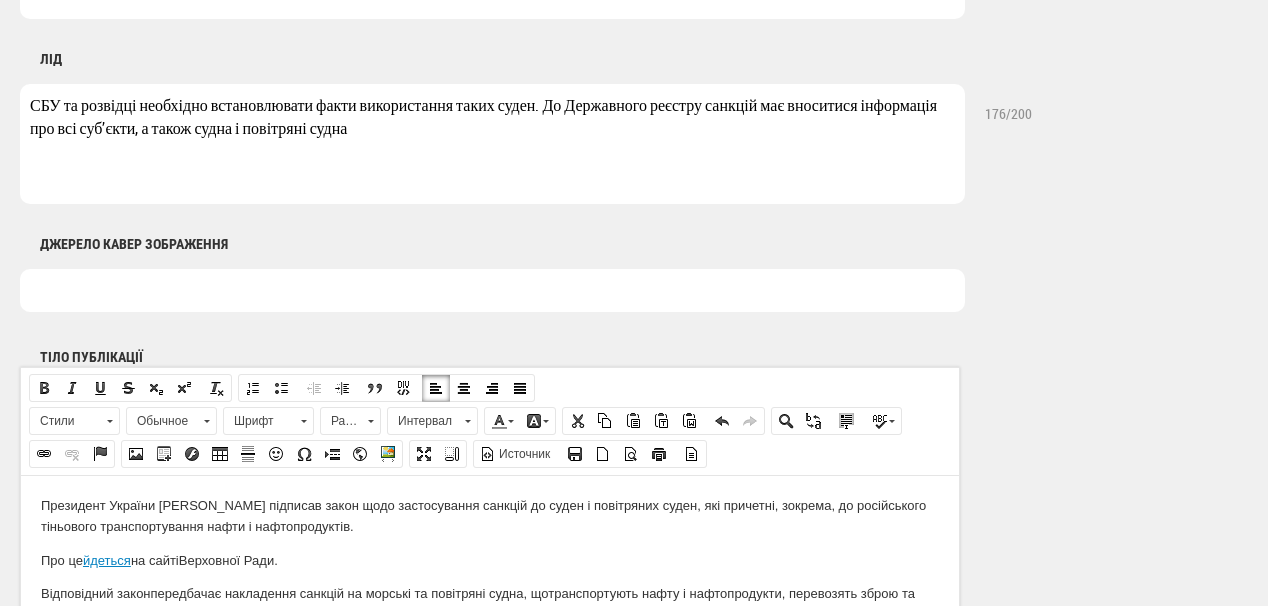 type on "СБУ та розвідці необхідно встановлювати факти використання таких суден. До Державного реєстру санкцій має вноситися інформація про всі суб’єкти, а також судна і повітряні судна" 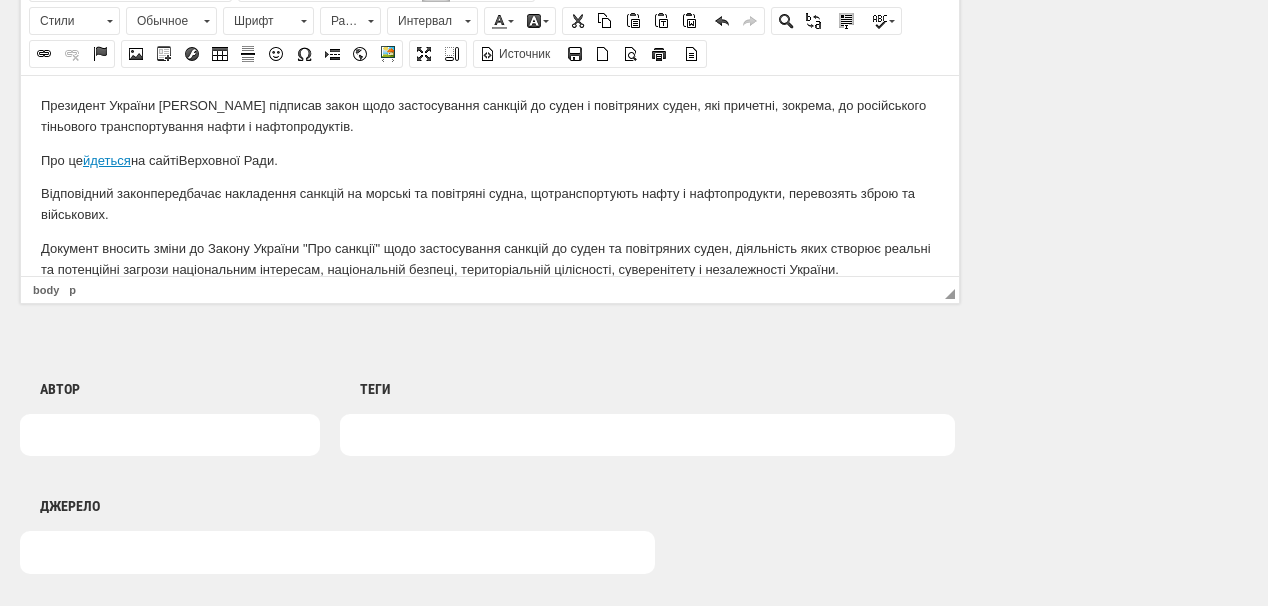scroll, scrollTop: 79, scrollLeft: 0, axis: vertical 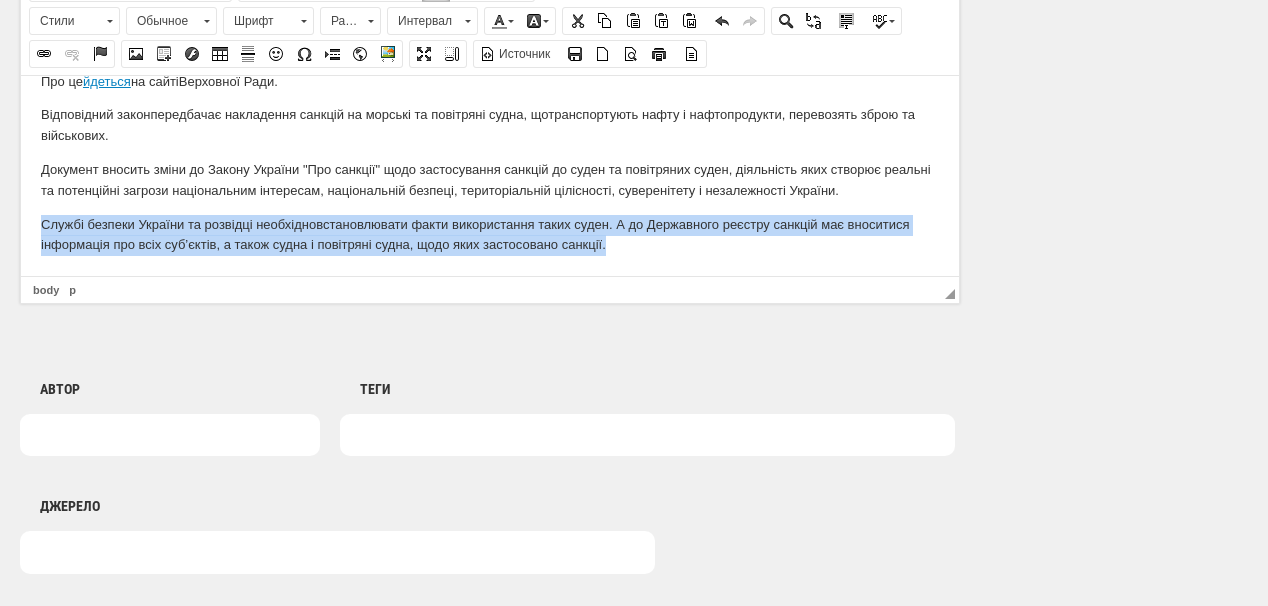 click on "Президент України Володимир Зеленський підписав закон щодо застосування санкцій до суден і повітряних суден, які причетні, зокрема, до російського тіньового транспортування нафти і нафтопродуктів. Про це  йдеться  на сайті  Верховної Ради. Відповідний з акон  передбачає накладення санкцій на морські та повітряні судна, що  транспортують нафту і нафтопродукти, перевозять зброю та військових. Службі безпеки України та розвідці необхідно" at bounding box center (490, 135) 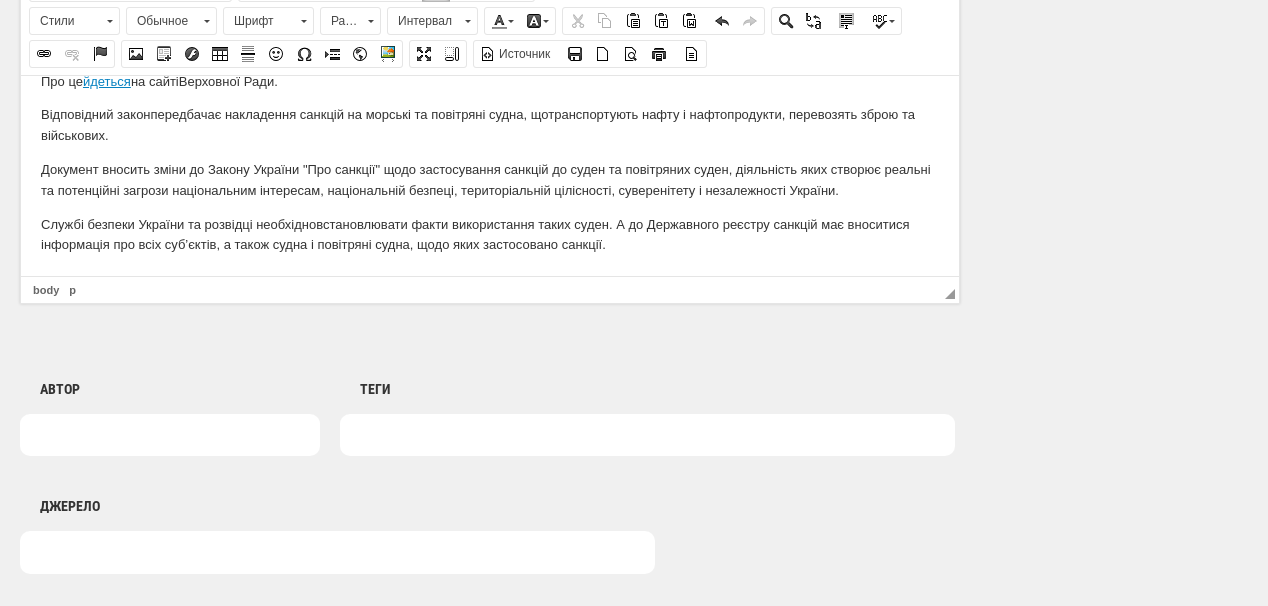 click on "Службі безпеки України та розвідці необхідно  встановлювати факти використання таких суден. А до Державного реєстру санкцій має вноситися інформація про всіх суб’єктів, а також судна і повітряні судна, щодо яких застосовано санкції." at bounding box center (490, 235) 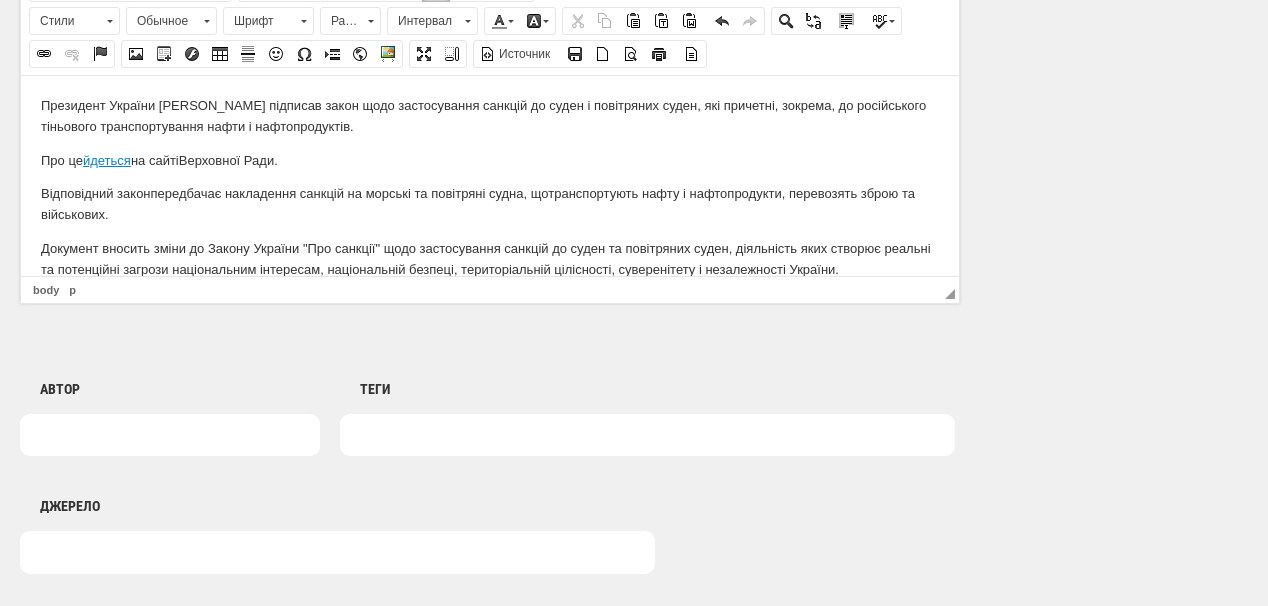 scroll, scrollTop: 1280, scrollLeft: 0, axis: vertical 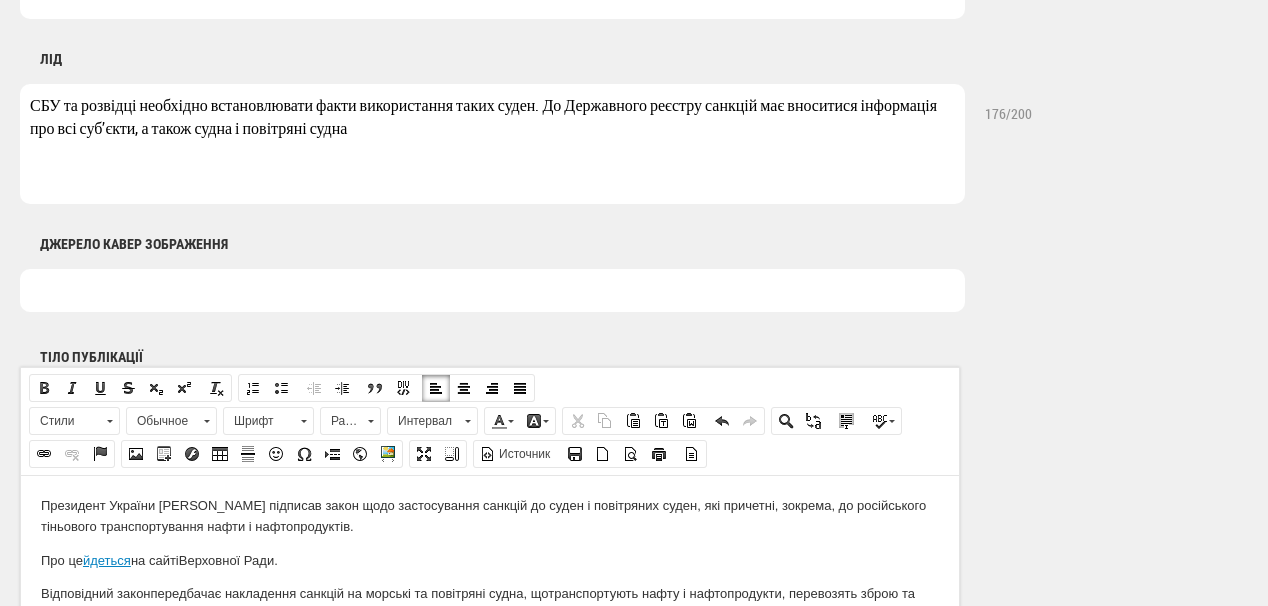 drag, startPoint x: 365, startPoint y: 135, endPoint x: 23, endPoint y: 101, distance: 343.6859 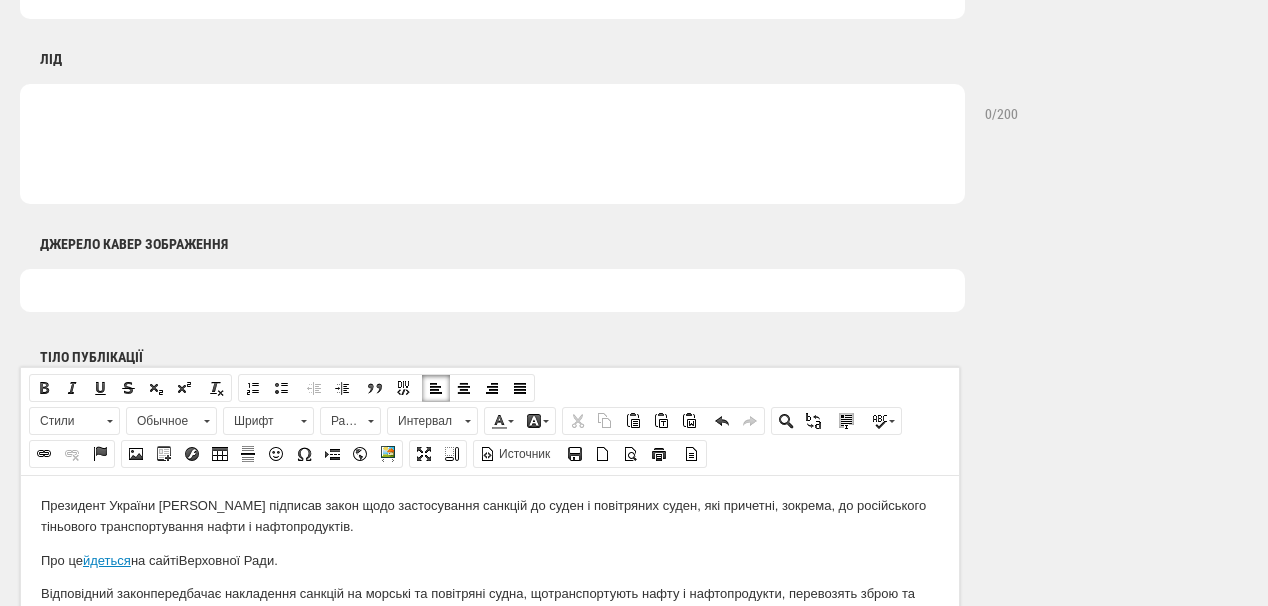 click at bounding box center (492, 144) 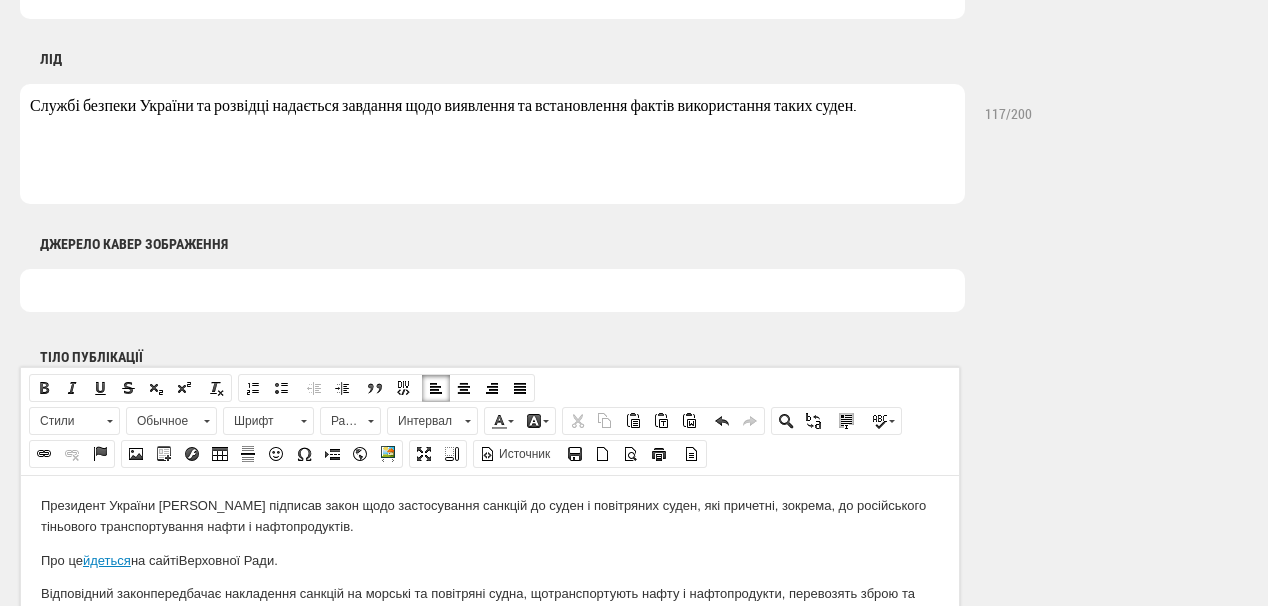 drag, startPoint x: 41, startPoint y: 100, endPoint x: 192, endPoint y: 99, distance: 151.00331 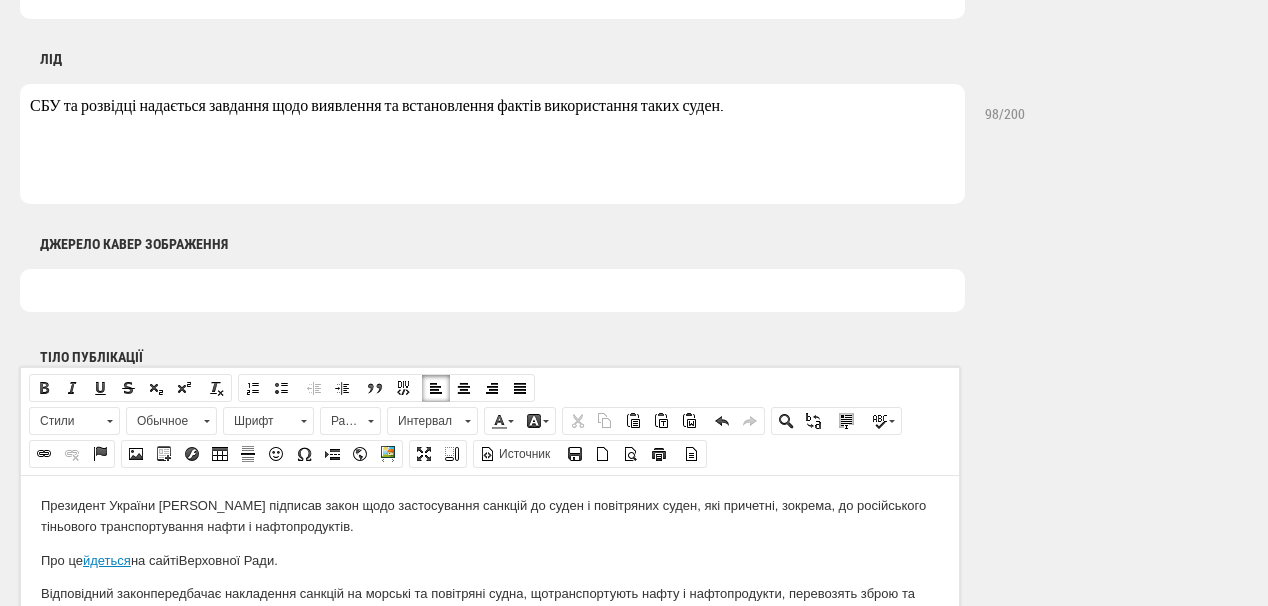 click on "СБУ та розвідці надається завдання щодо виявлення та встановлення фактів використання таких суден." at bounding box center (492, 144) 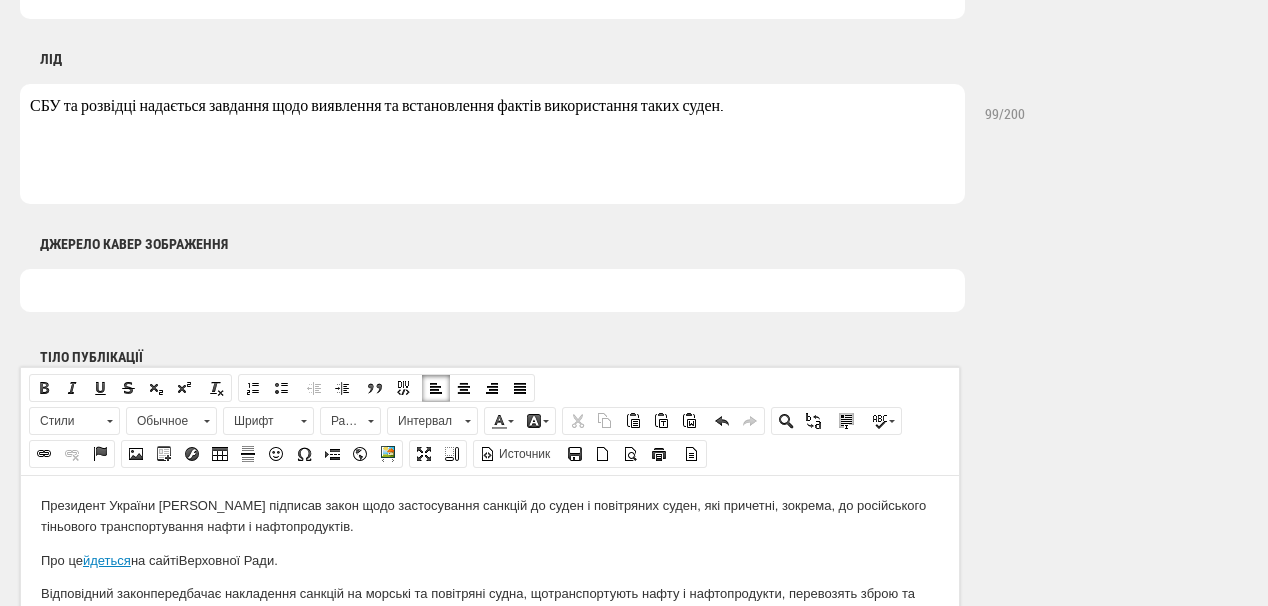 click on "СБУ та розвідці надається завдання щодо виявлення та встановлення фактів використання таких суден." at bounding box center [492, 144] 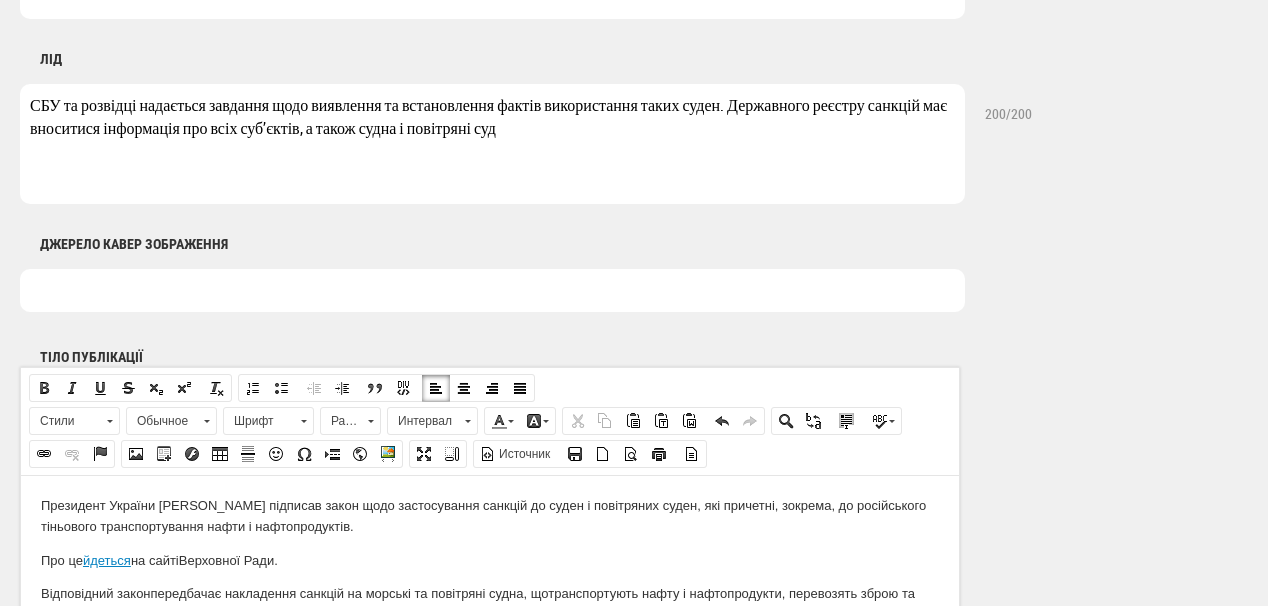 click on "СБУ та розвідці надається завдання щодо виявлення та встановлення фактів використання таких суден. Державного реєстру санкцій має вноситися інформація про всіх суб’єктів, а також судна і повітряні суд" at bounding box center [492, 144] 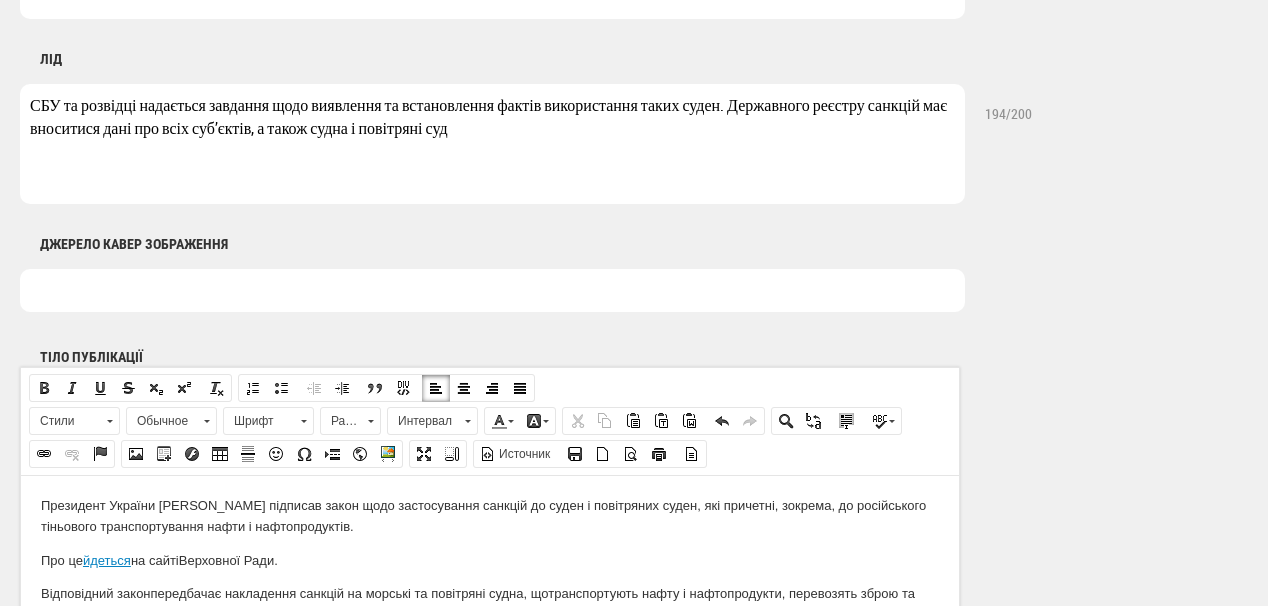 click on "СБУ та розвідці надається завдання щодо виявлення та встановлення фактів використання таких суден. Державного реєстру санкцій має вноситися дані про всіх суб’єктів, а також судна і повітряні суд" at bounding box center (492, 144) 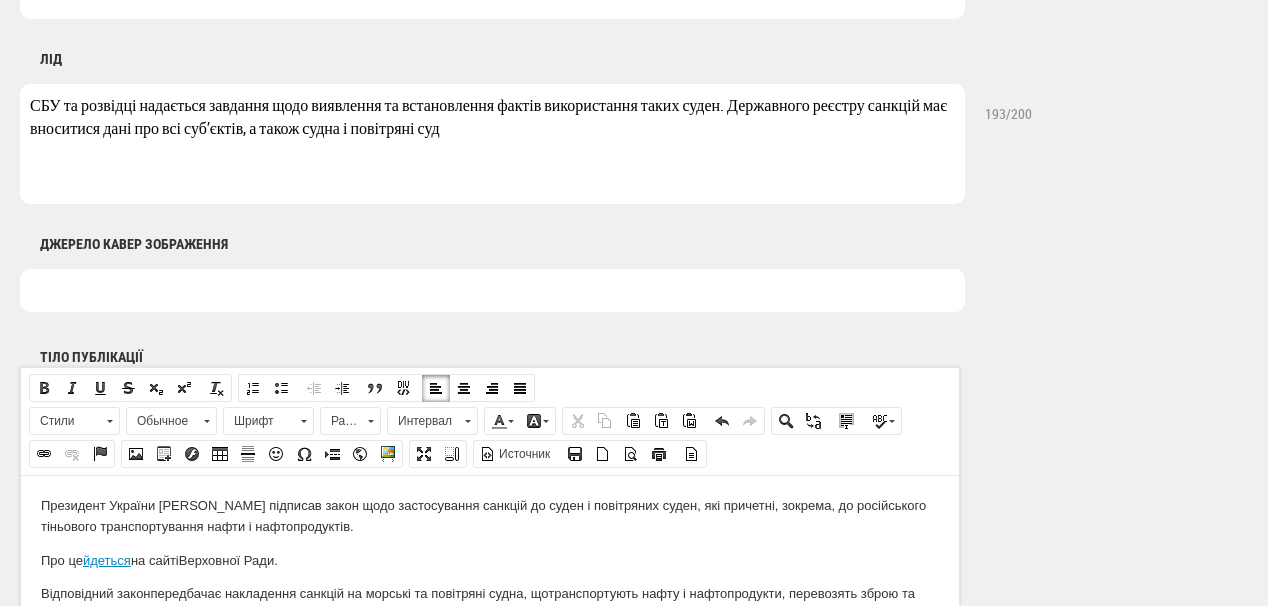 click on "СБУ та розвідці надається завдання щодо виявлення та встановлення фактів використання таких суден. Державного реєстру санкцій має вноситися дані про всі суб’єктів, а також судна і повітряні суд" at bounding box center [492, 144] 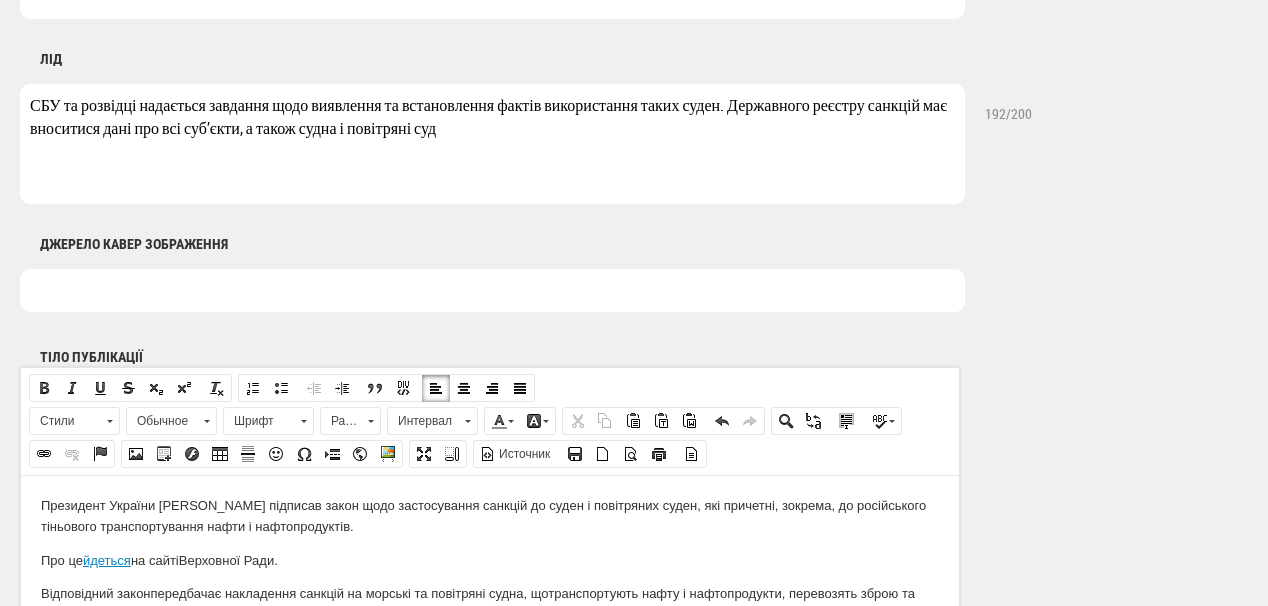 click on "СБУ та розвідці надається завдання щодо виявлення та встановлення фактів використання таких суден. Державного реєстру санкцій має вноситися дані про всі суб’єкти, а також судна і повітряні суд" at bounding box center (492, 144) 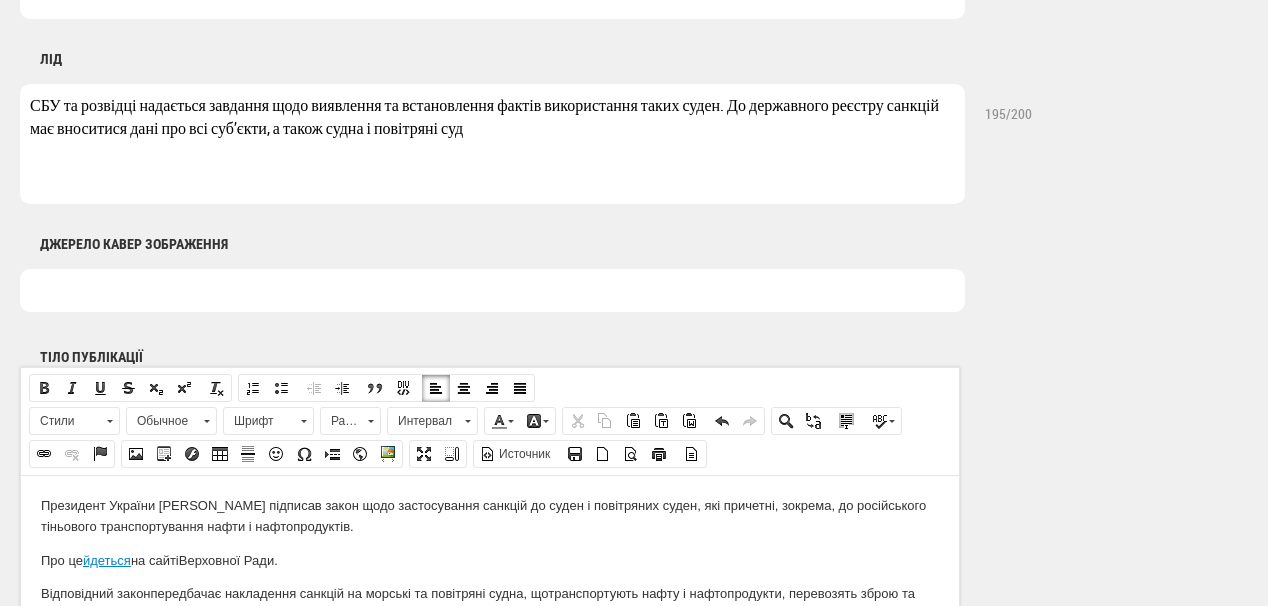 click on "СБУ та розвідці надається завдання щодо виявлення та встановлення фактів використання таких суден. До державного реєстру санкцій має вноситися дані про всі суб’єкти, а також судна і повітряні суд" at bounding box center (492, 144) 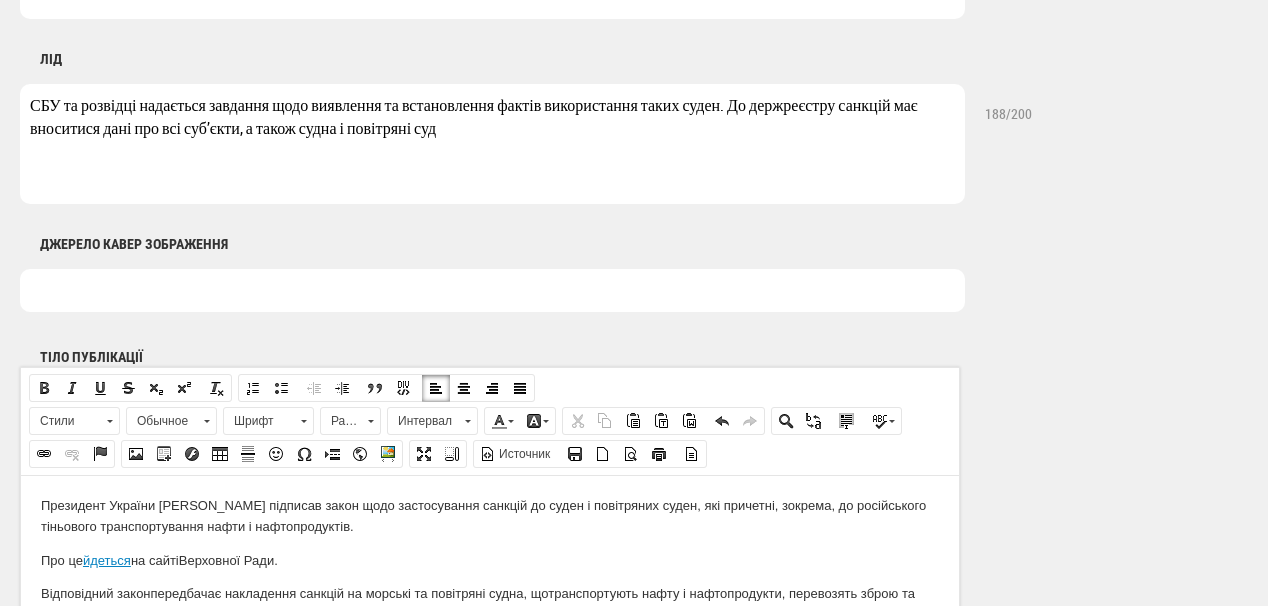 click on "СБУ та розвідці надається завдання щодо виявлення та встановлення фактів використання таких суден. До держреєстру санкцій має вноситися дані про всі суб’єкти, а також судна і повітряні суд" at bounding box center [492, 144] 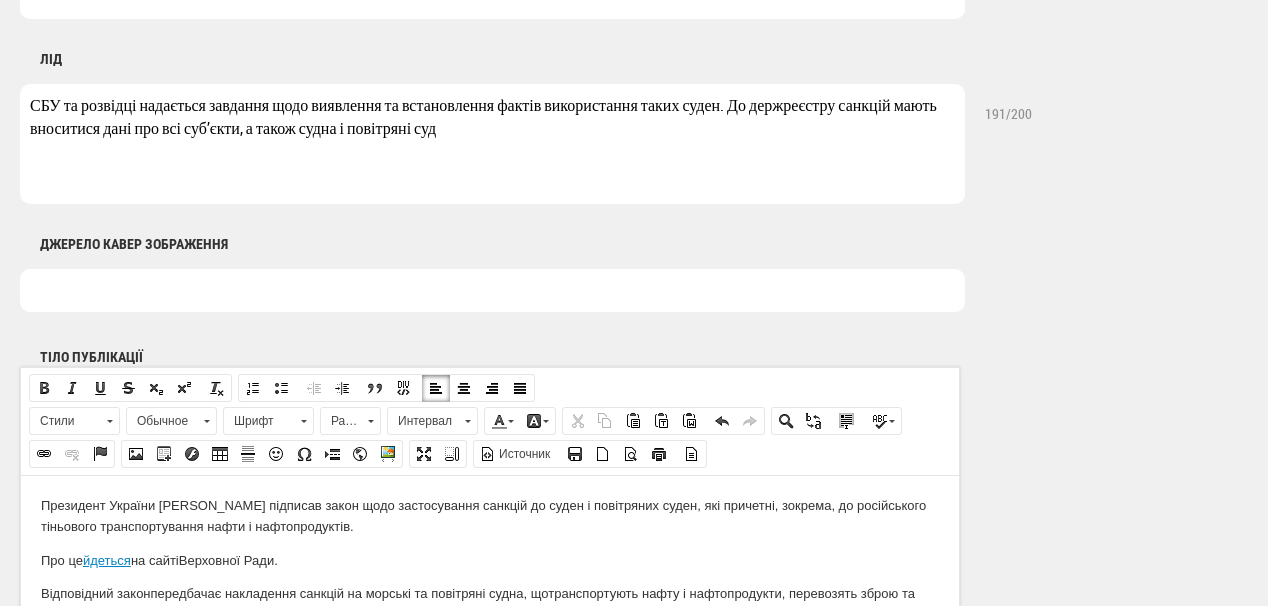 drag, startPoint x: 248, startPoint y: 128, endPoint x: 509, endPoint y: 137, distance: 261.15512 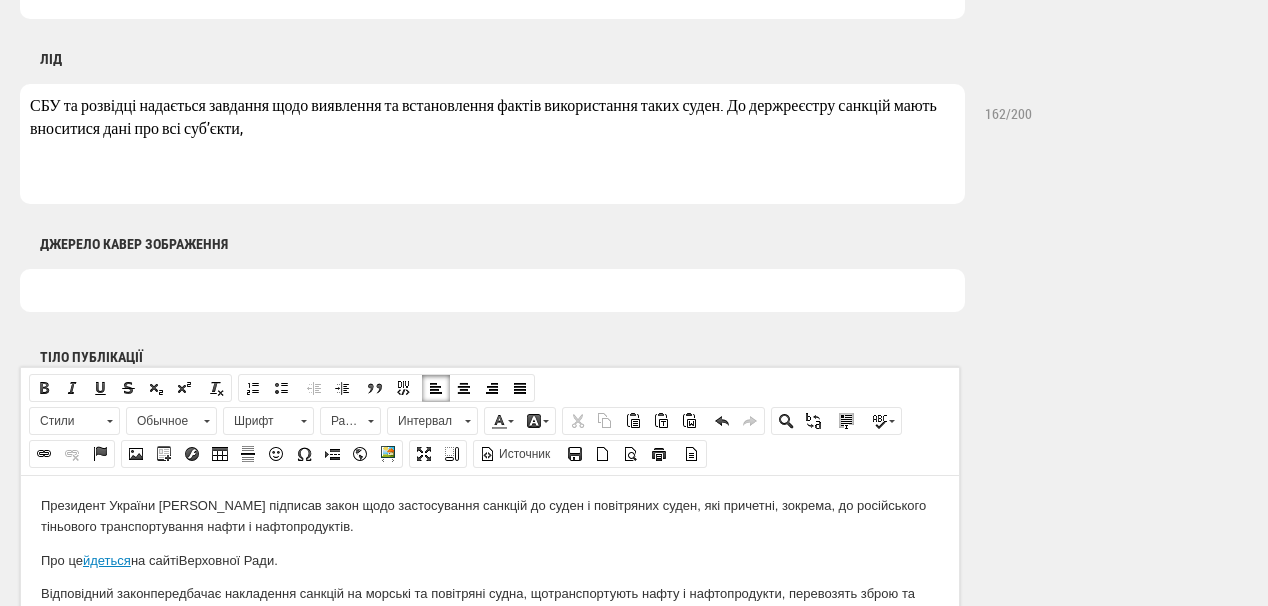 click on "СБУ та розвідці надається завдання щодо виявлення та встановлення фактів використання таких суден. До держреєстру санкцій мають  вноситися дані про всі суб’єкти," at bounding box center [492, 144] 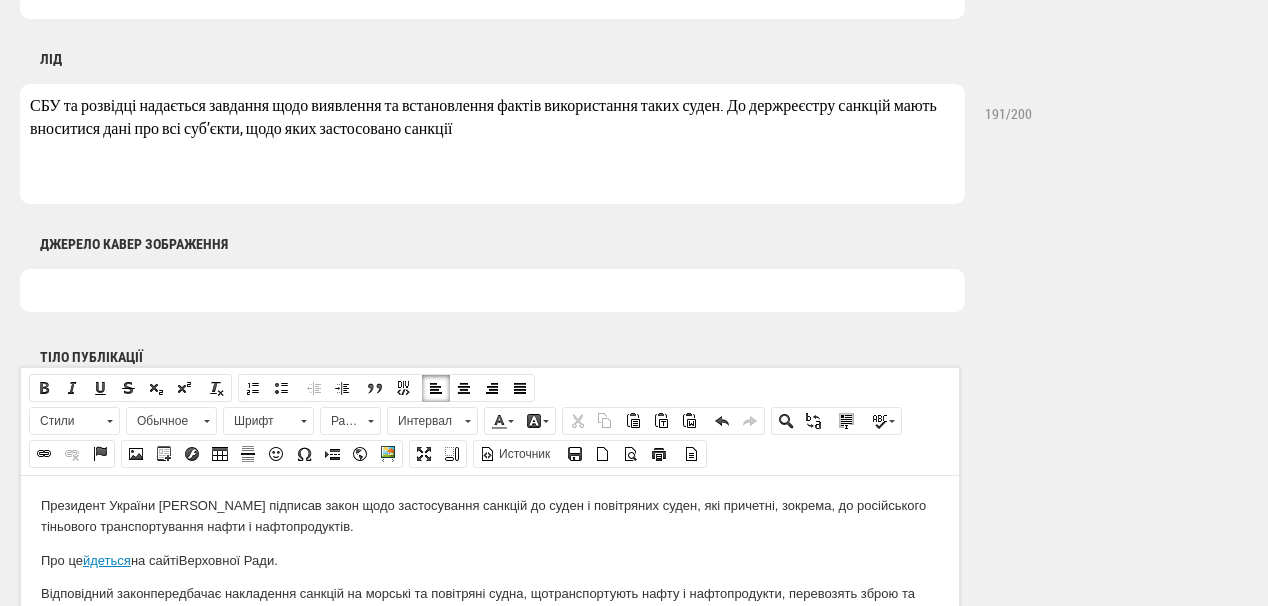 click on "СБУ та розвідці надається завдання щодо виявлення та встановлення фактів використання таких суден. До держреєстру санкцій мають  вноситися дані про всі суб’єкти, щодо яких застосовано санкції" at bounding box center [492, 144] 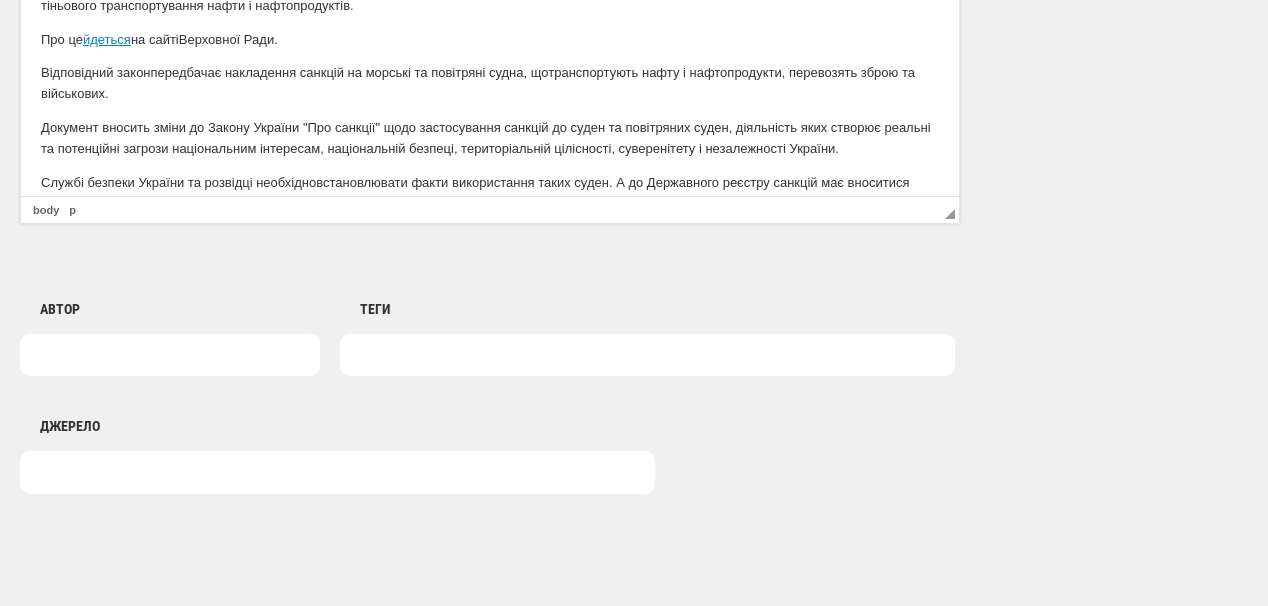 scroll, scrollTop: 79, scrollLeft: 0, axis: vertical 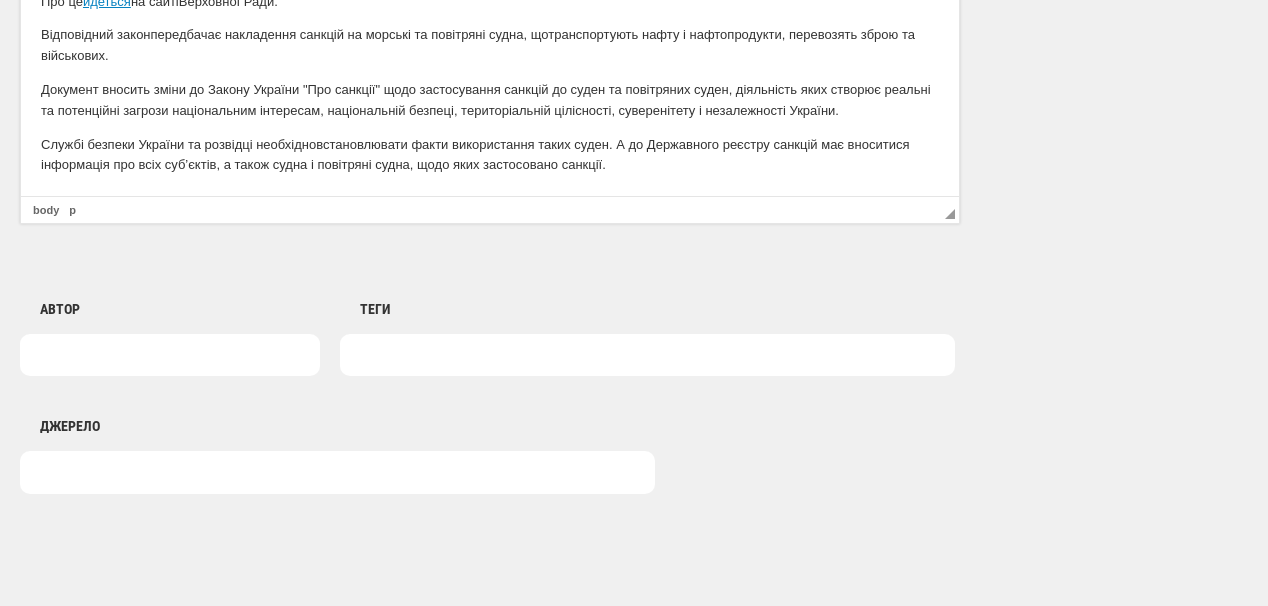 type on "СБУ та розвідці надається завдання щодо виявлення та встановлення фактів використання таких суден. До держреєстру санкцій мають  вноситися дані про всі суб’єкти щодо яких застосовано санкції" 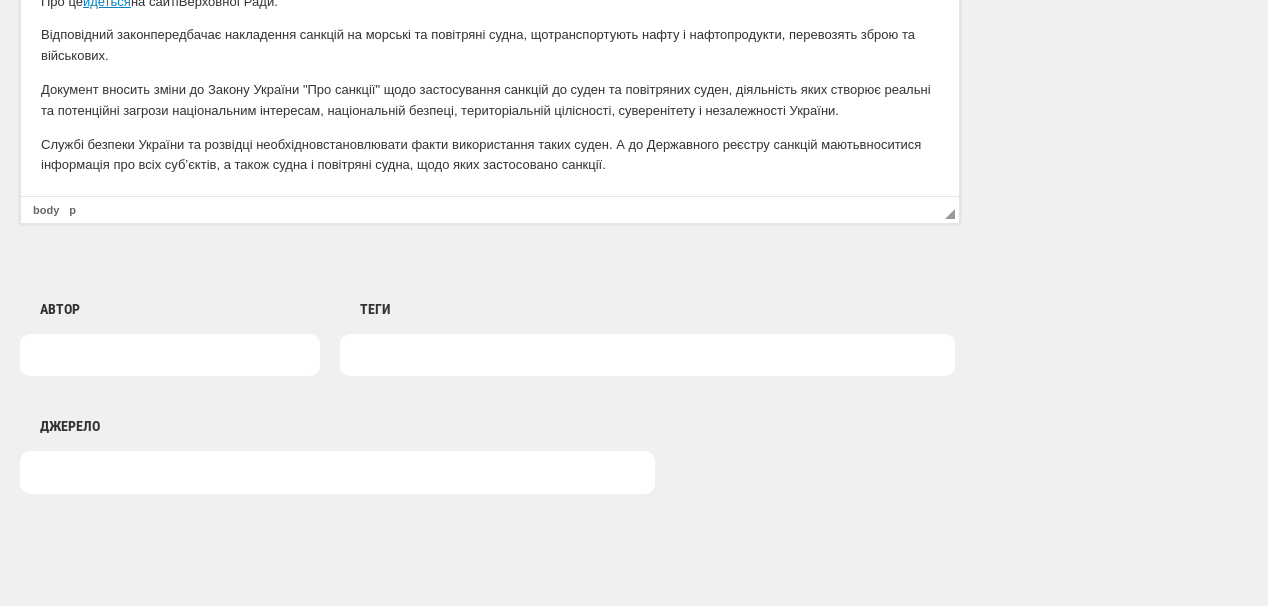 click on "Службі безпеки України та розвідці необхідно  встановлювати факти використання таких суден. А до Державного реєстру санкцій мають  вноситися інформація про всіх суб’єктів, а також судна і повітряні судна, щодо яких застосовано санкції." at bounding box center [490, 156] 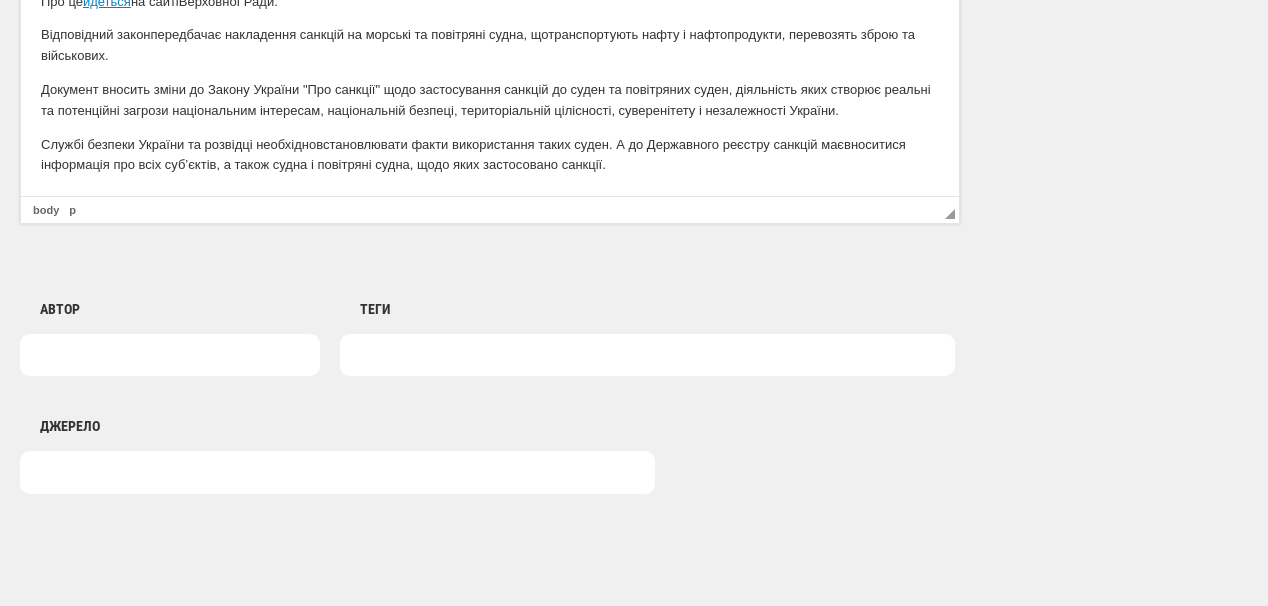 click on "Службі безпеки України та розвідці необхідно  встановлювати факти використання таких суден. А до Державного реєстру санкцій має  вноситися інформація про всіх суб’єктів, а також судна і повітряні судна, щодо яких застосовано санкції." at bounding box center (490, 156) 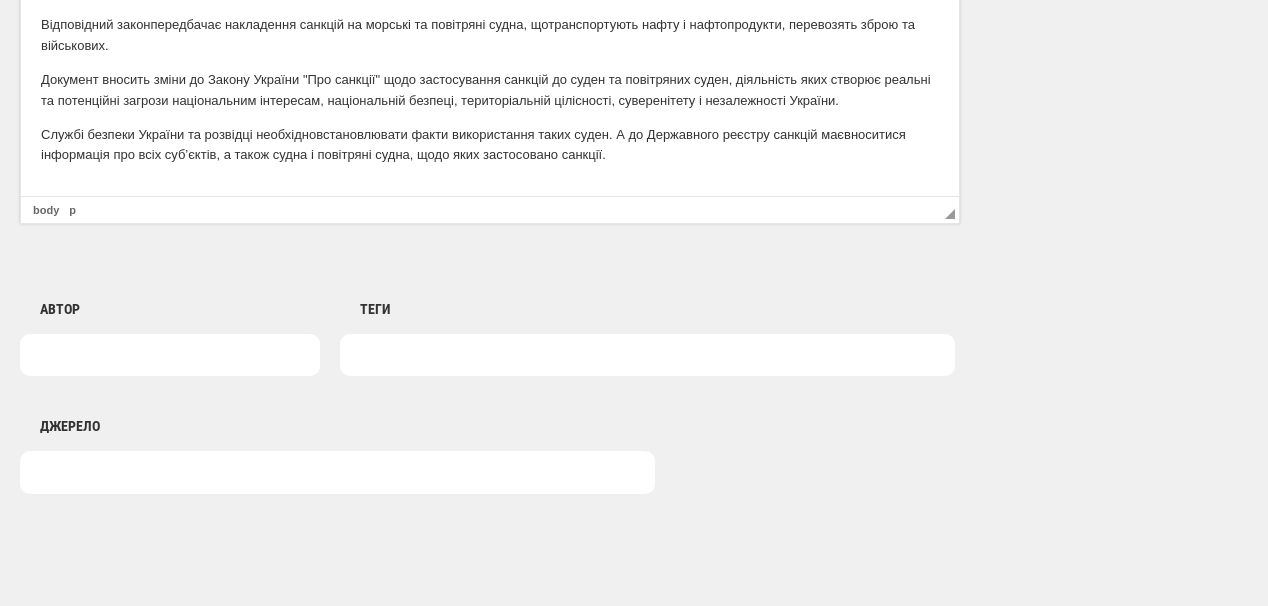 scroll, scrollTop: 90, scrollLeft: 0, axis: vertical 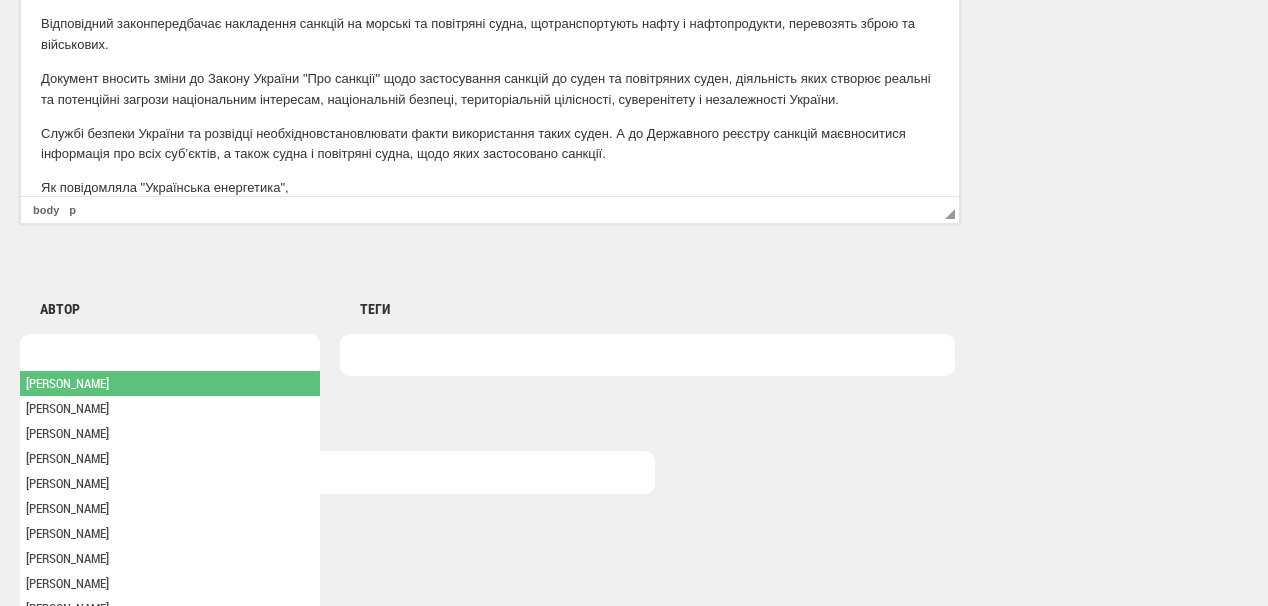 click at bounding box center [170, 355] 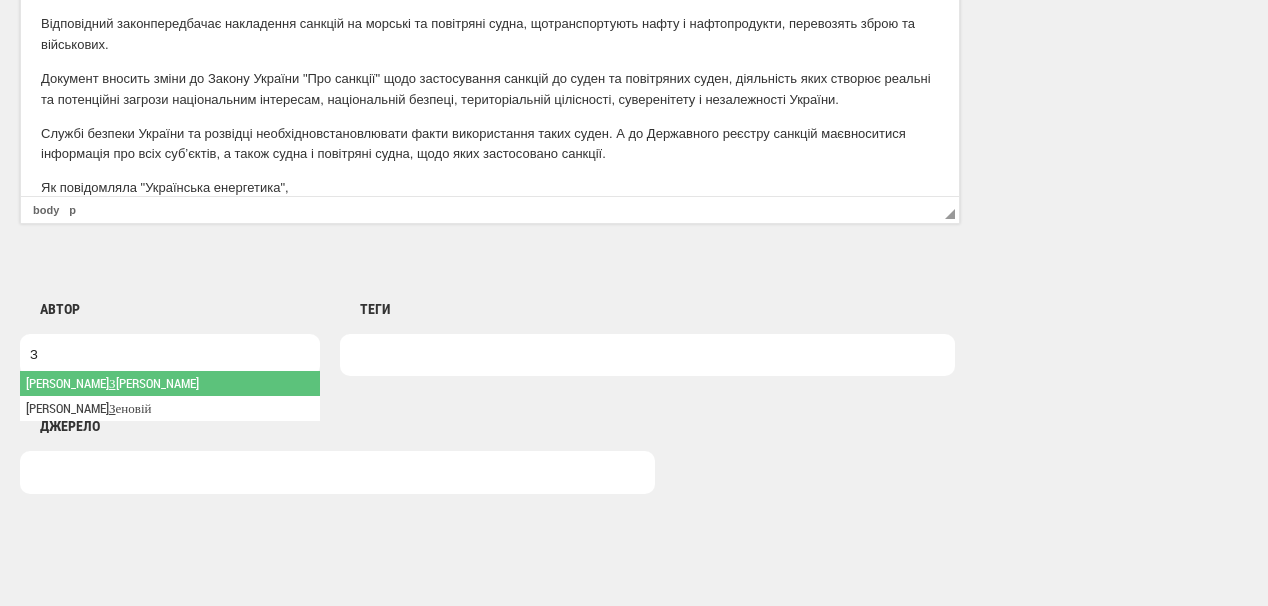 type on "З" 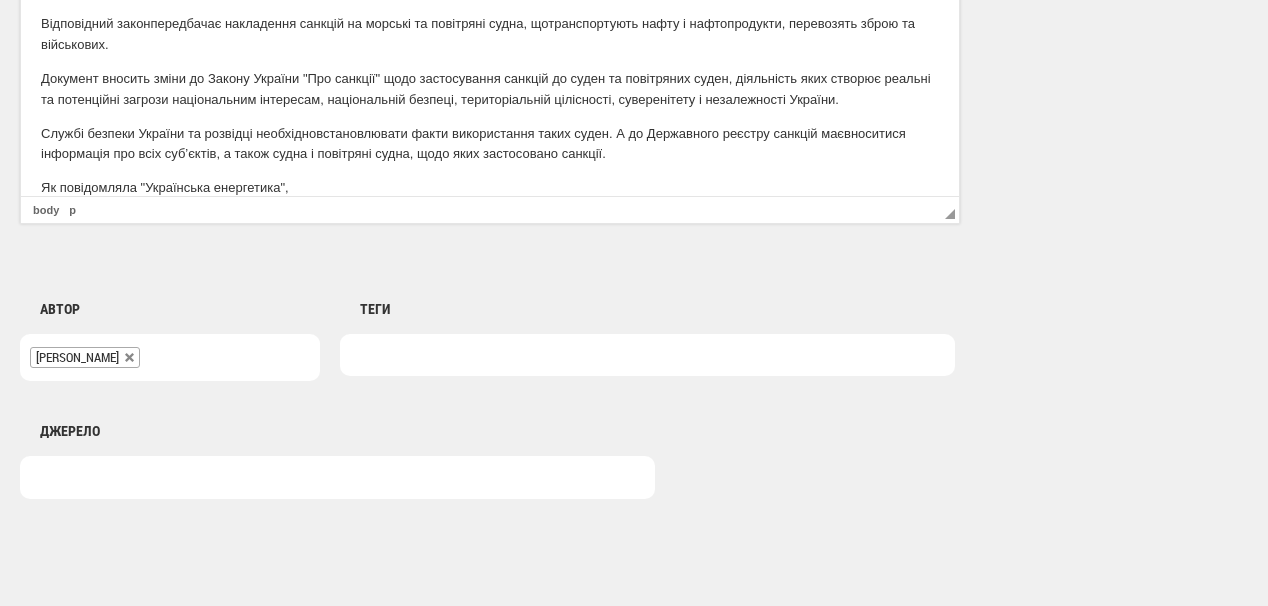 click at bounding box center [647, 355] 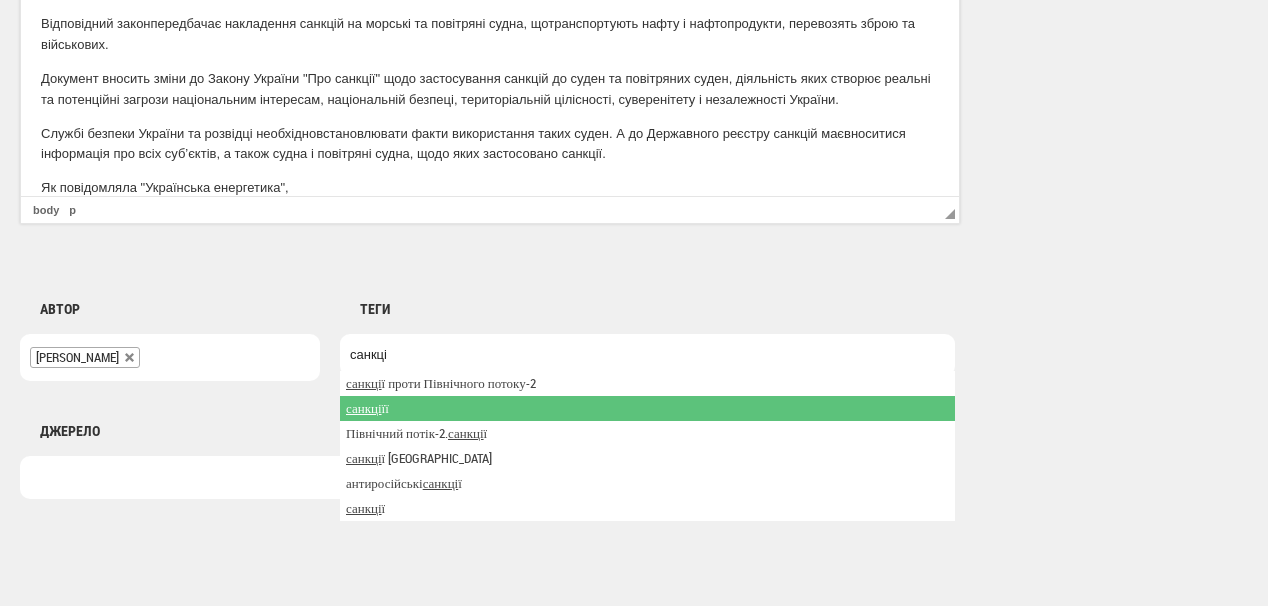 type on "санкці" 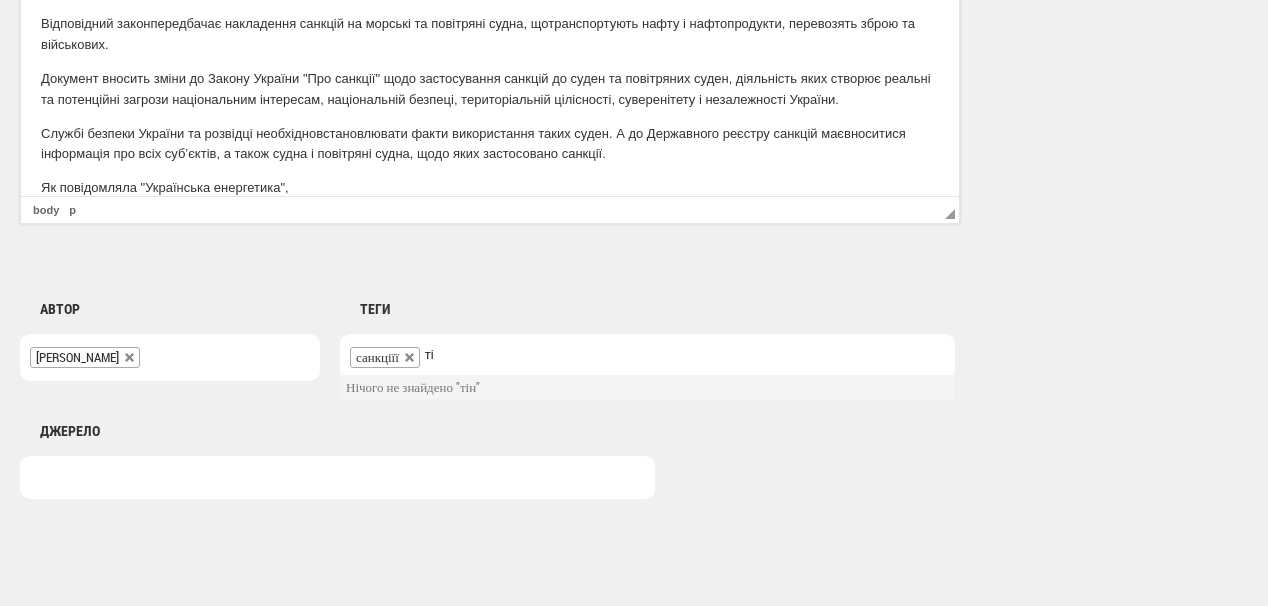 type on "т" 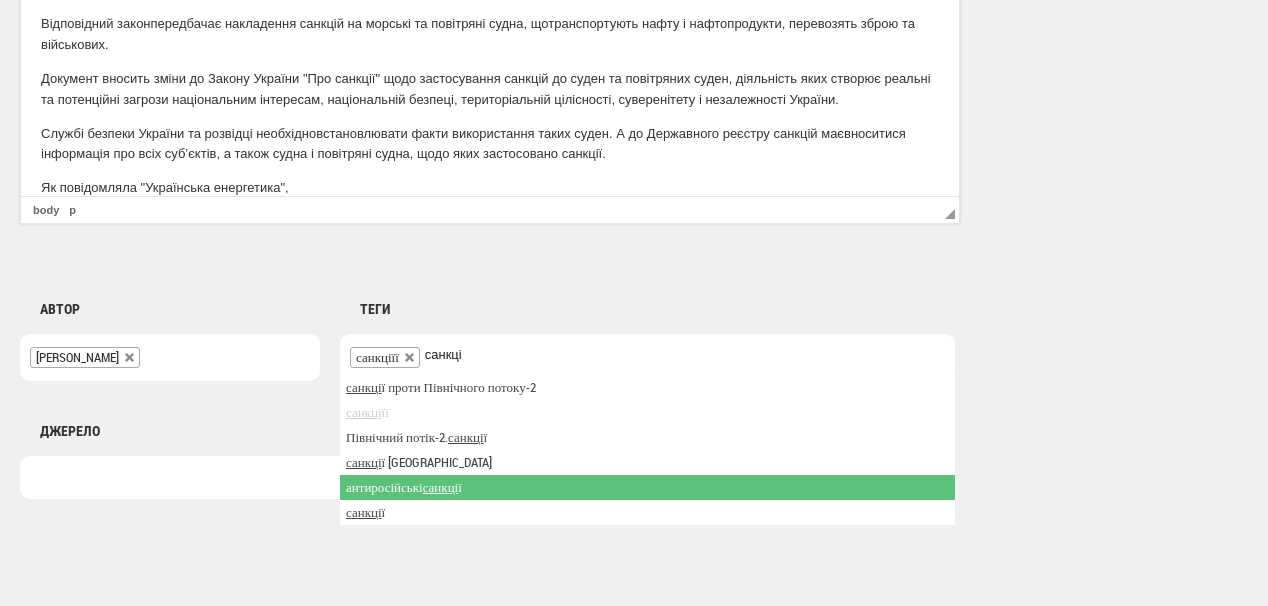 type on "санкці" 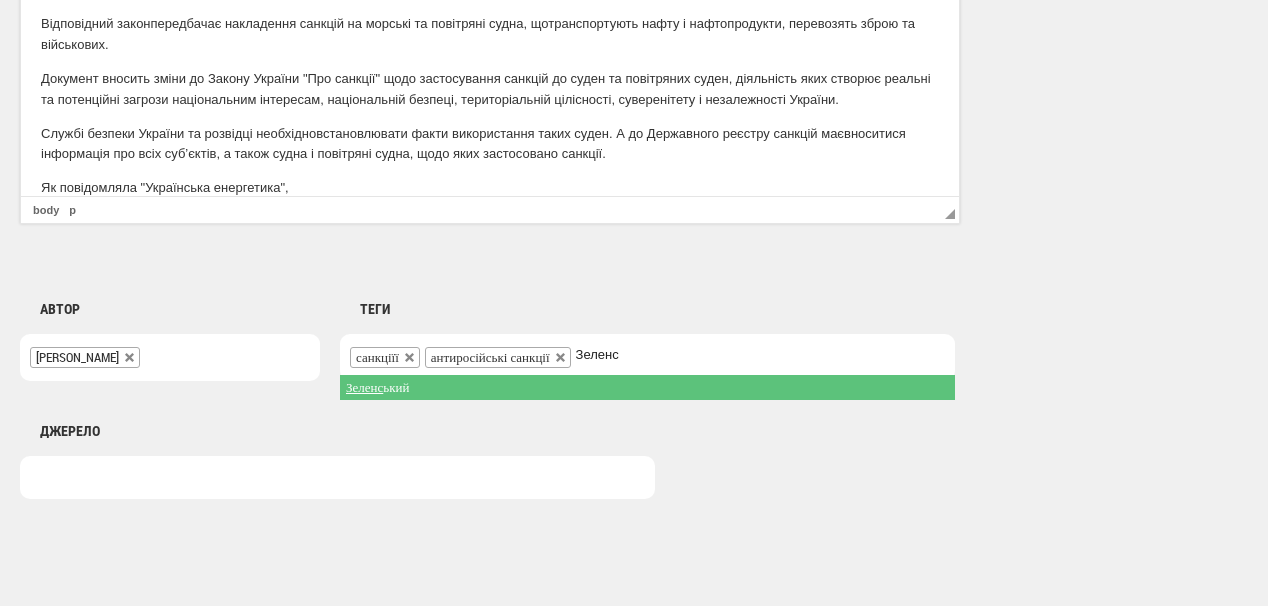 type on "Зеленс" 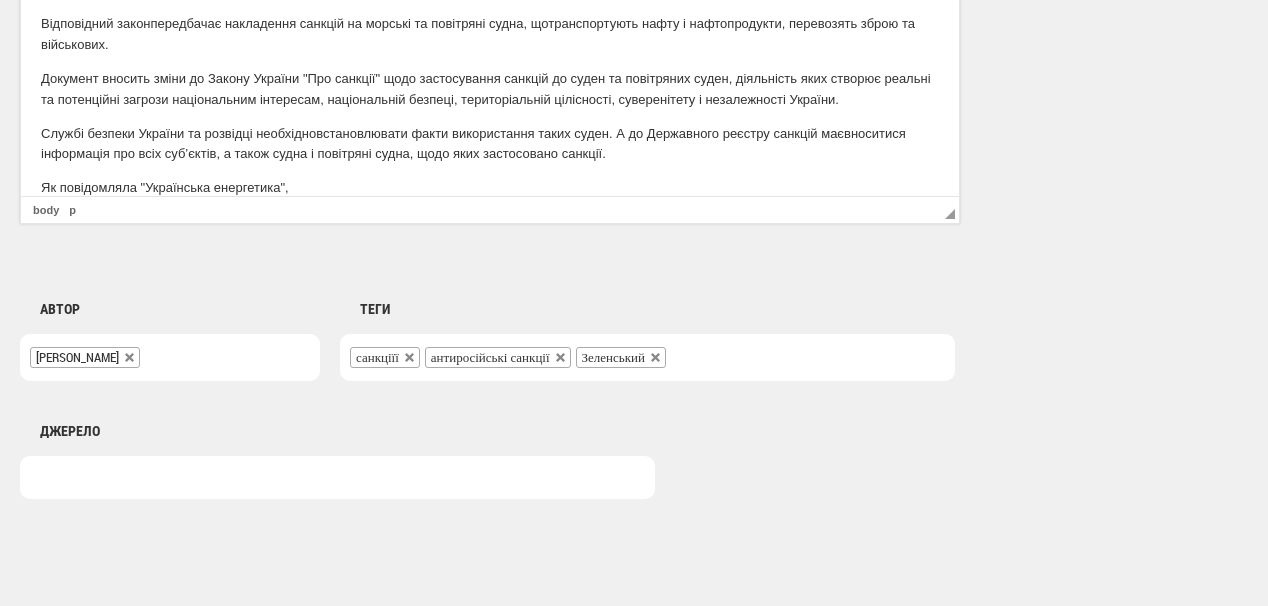 click on "Як повідомляла "Українська енергетика"," at bounding box center (490, 188) 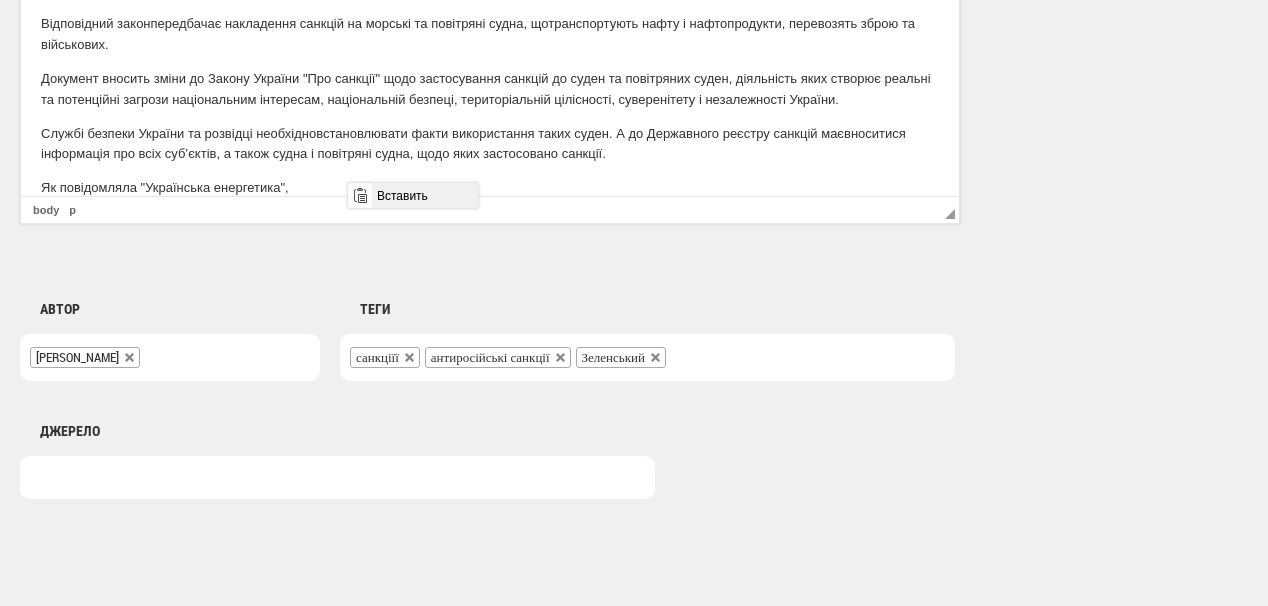 click on "Вставить" at bounding box center [424, 195] 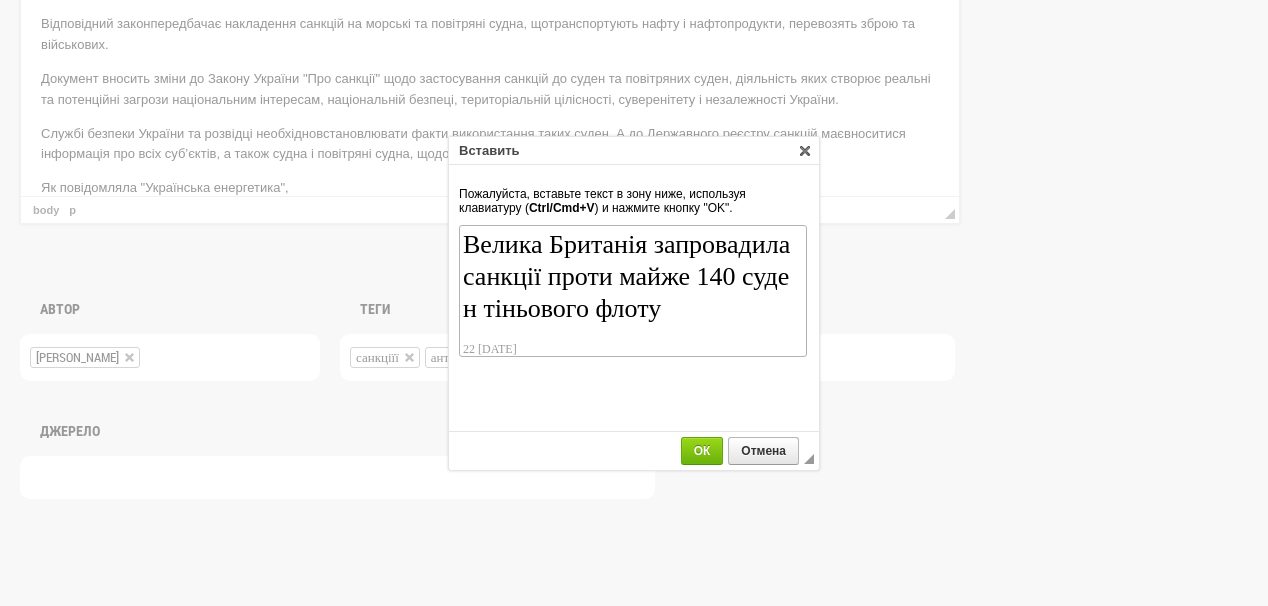 scroll, scrollTop: 62, scrollLeft: 0, axis: vertical 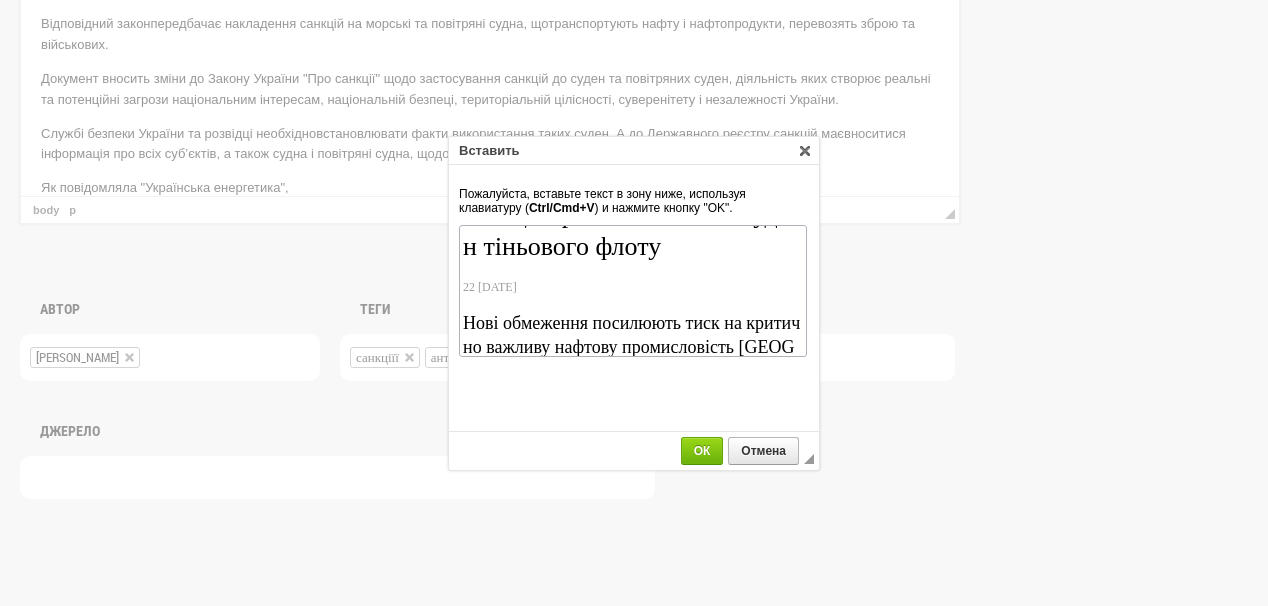 drag, startPoint x: 577, startPoint y: 293, endPoint x: 909, endPoint y: 495, distance: 388.6232 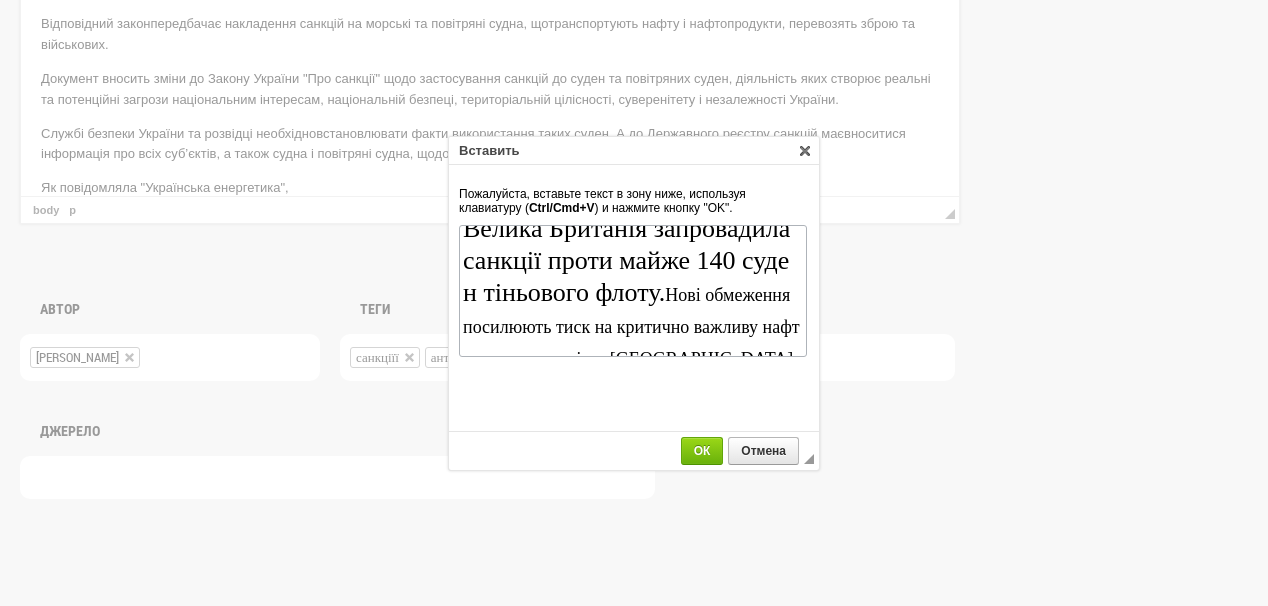 scroll, scrollTop: 0, scrollLeft: 0, axis: both 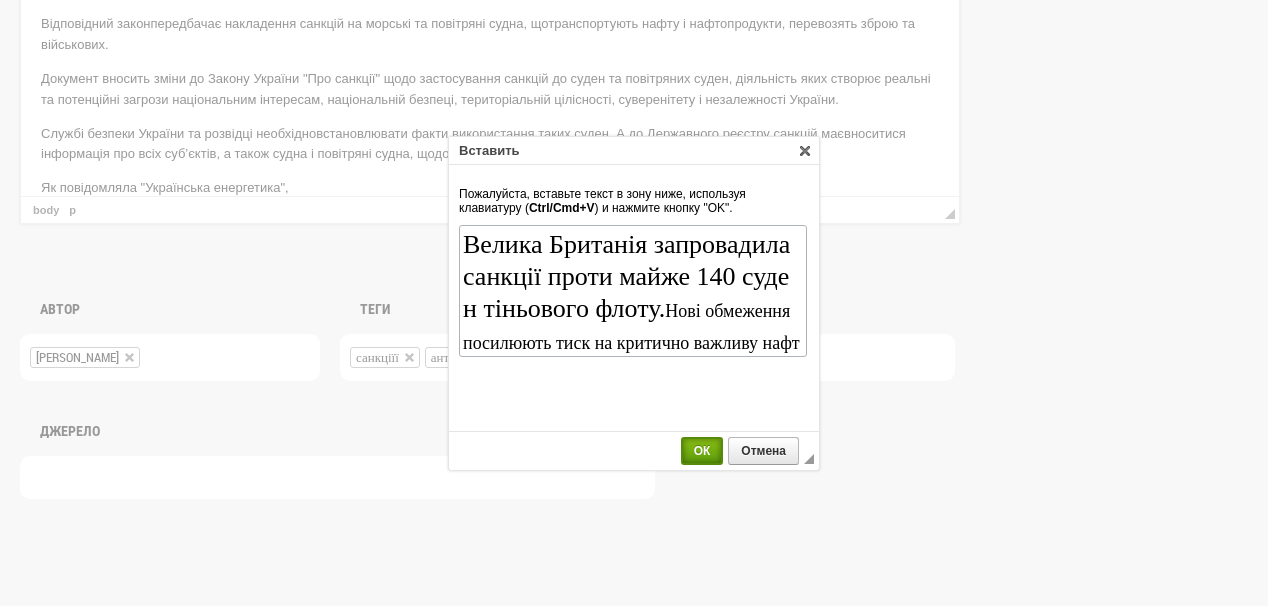 drag, startPoint x: 697, startPoint y: 453, endPoint x: 457, endPoint y: 311, distance: 278.86197 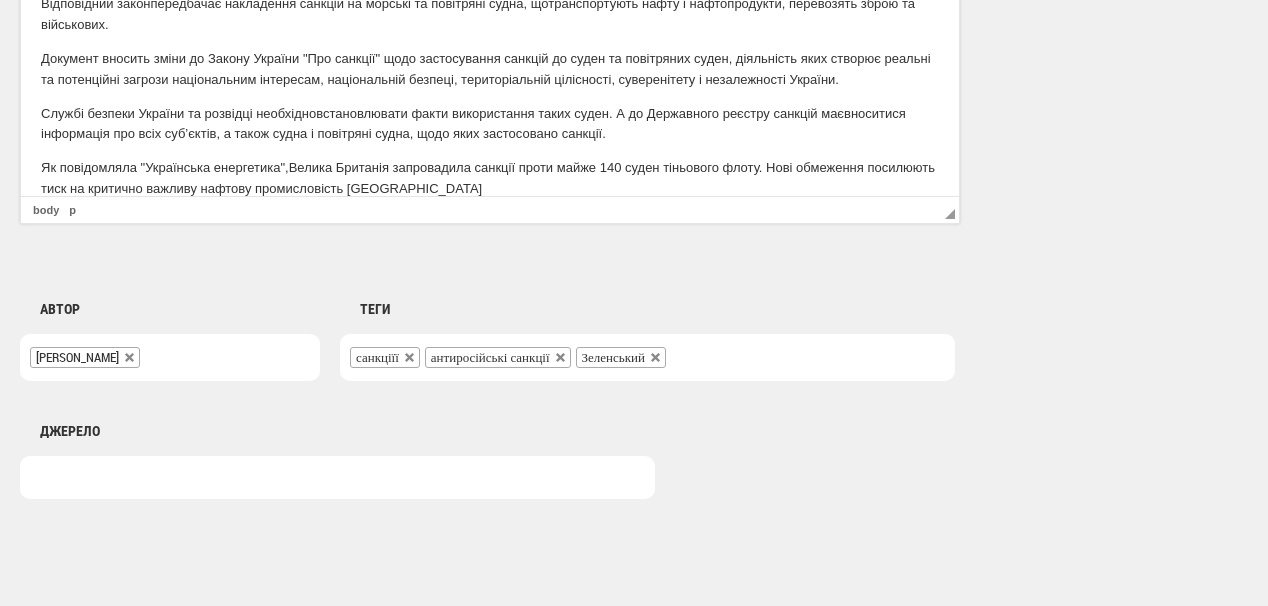 scroll, scrollTop: 111, scrollLeft: 0, axis: vertical 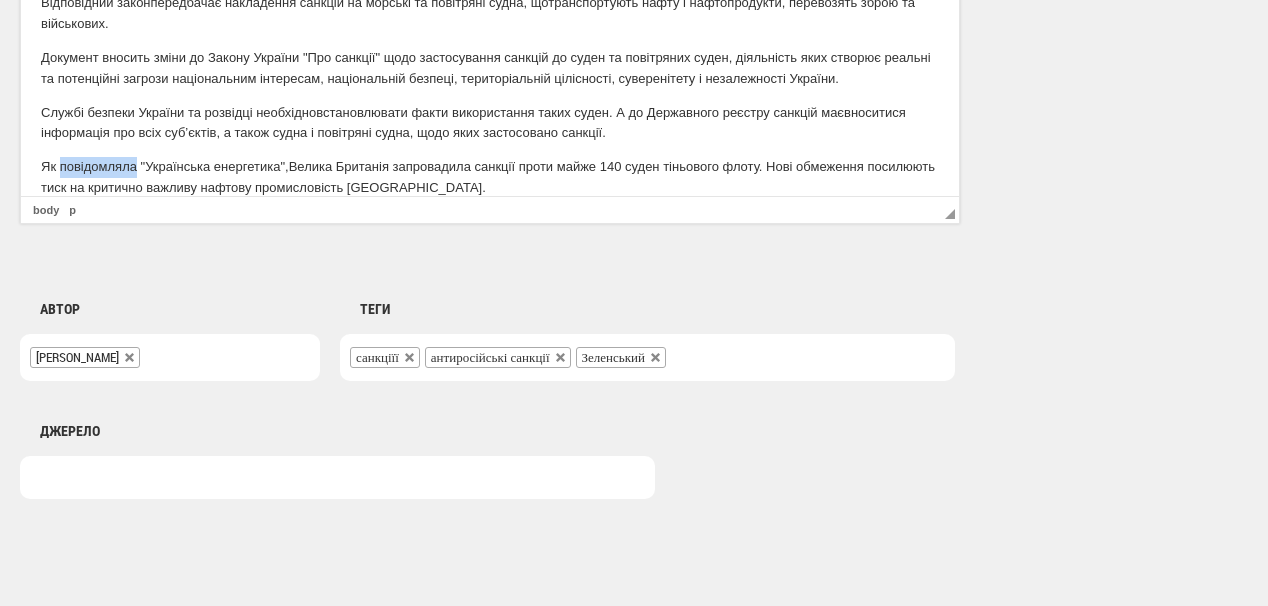 drag, startPoint x: 58, startPoint y: 166, endPoint x: 99, endPoint y: 116, distance: 64.66065 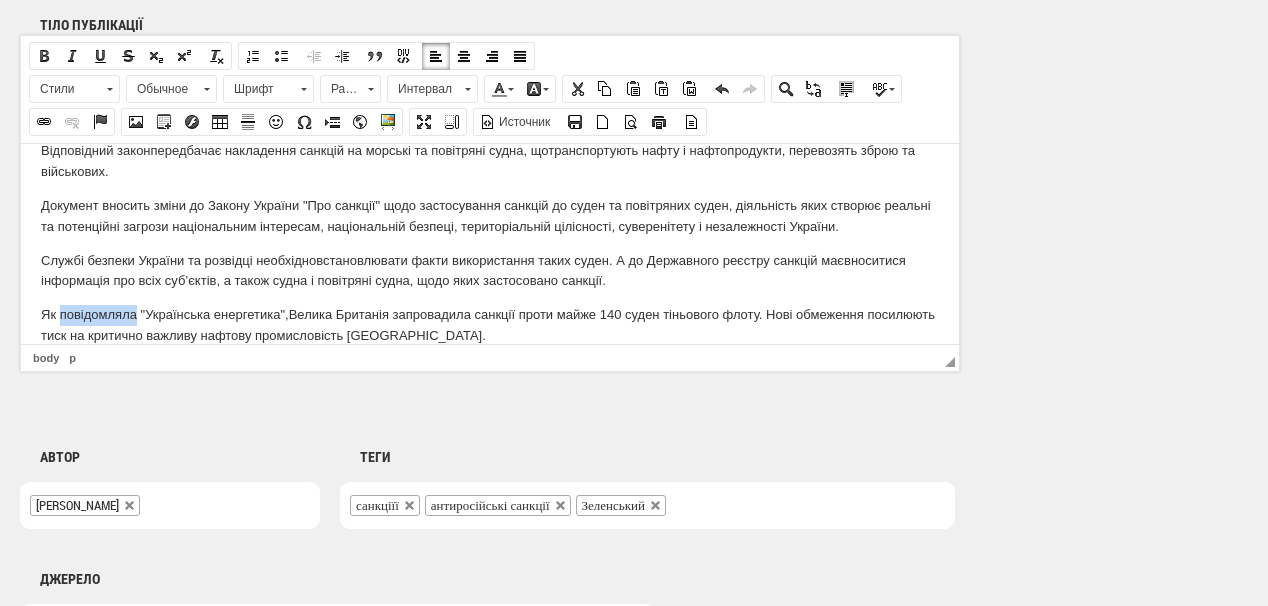 scroll, scrollTop: 1200, scrollLeft: 0, axis: vertical 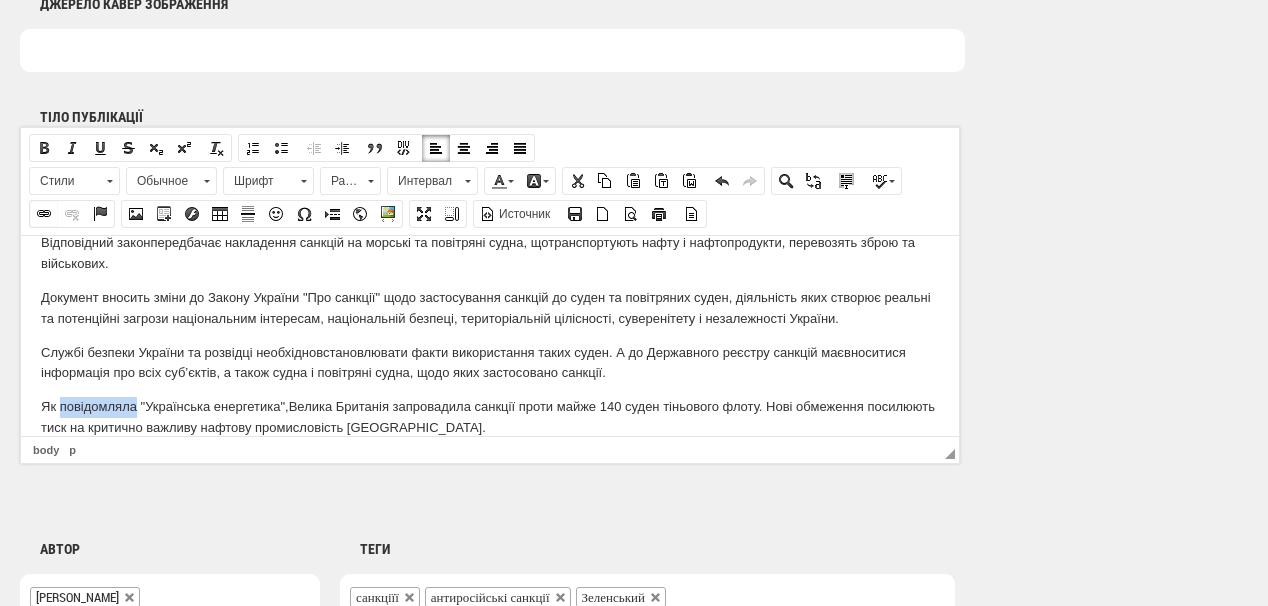 click at bounding box center (44, 214) 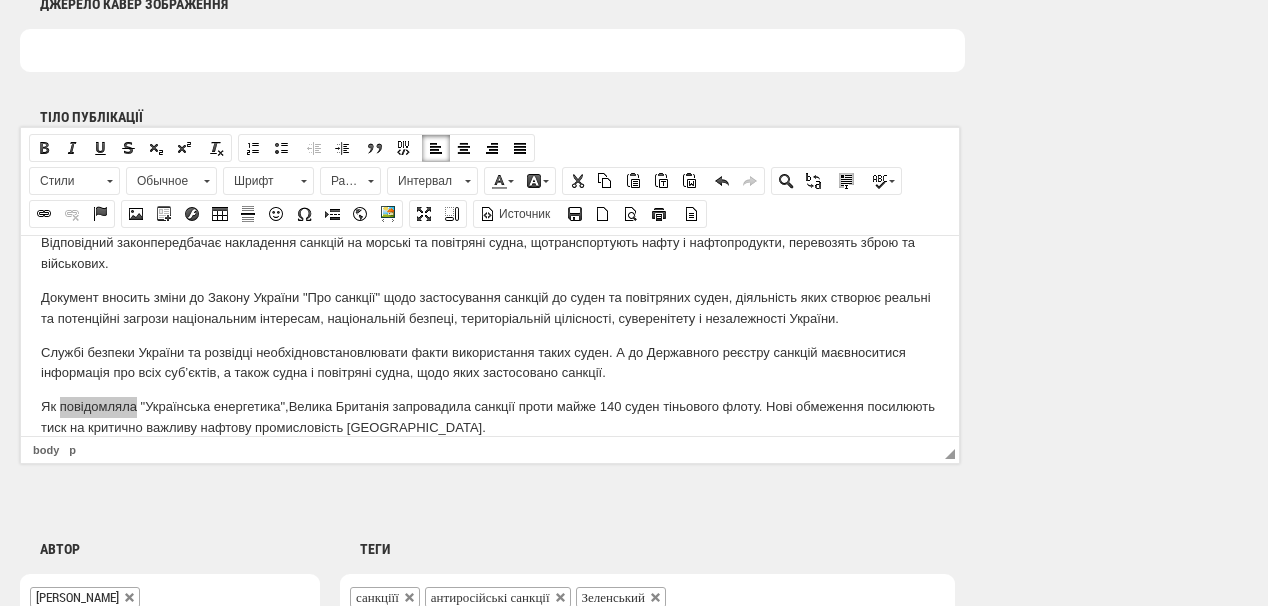 select on "http://" 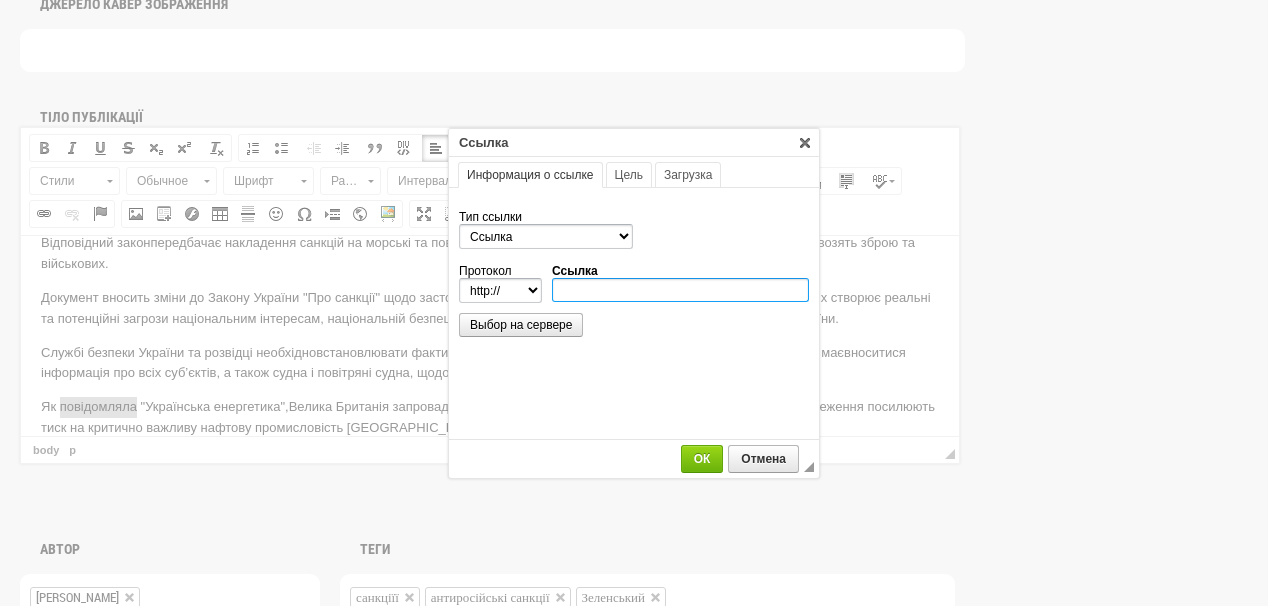 click on "Ссылка" at bounding box center (680, 290) 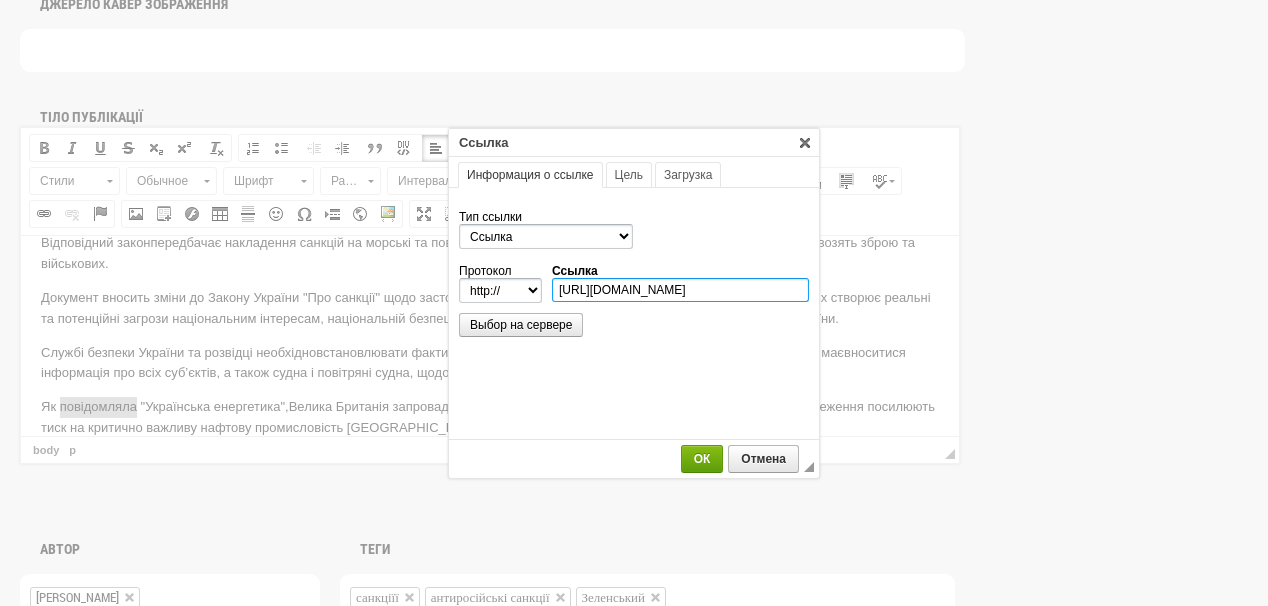 scroll, scrollTop: 0, scrollLeft: 322, axis: horizontal 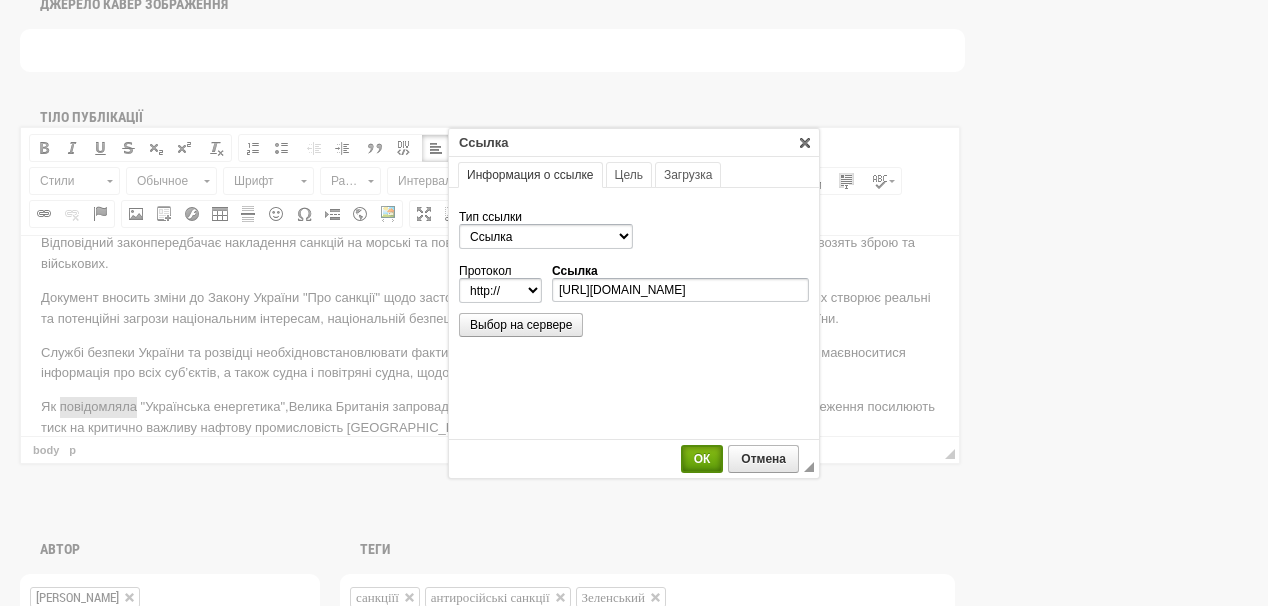 select on "https://" 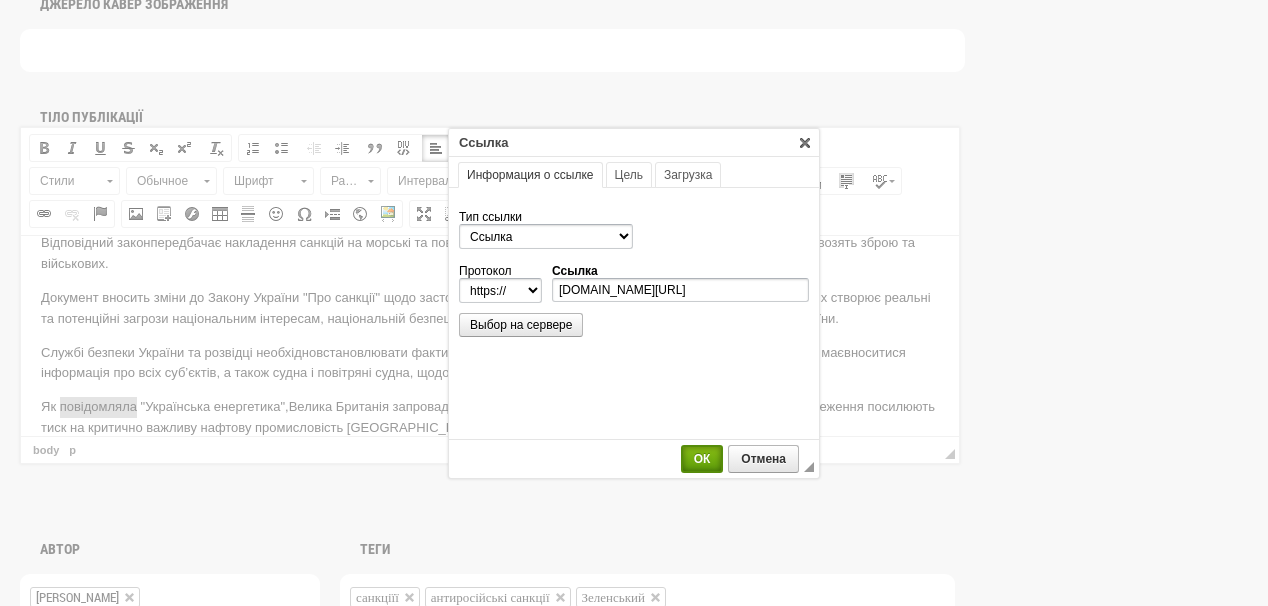 scroll, scrollTop: 0, scrollLeft: 0, axis: both 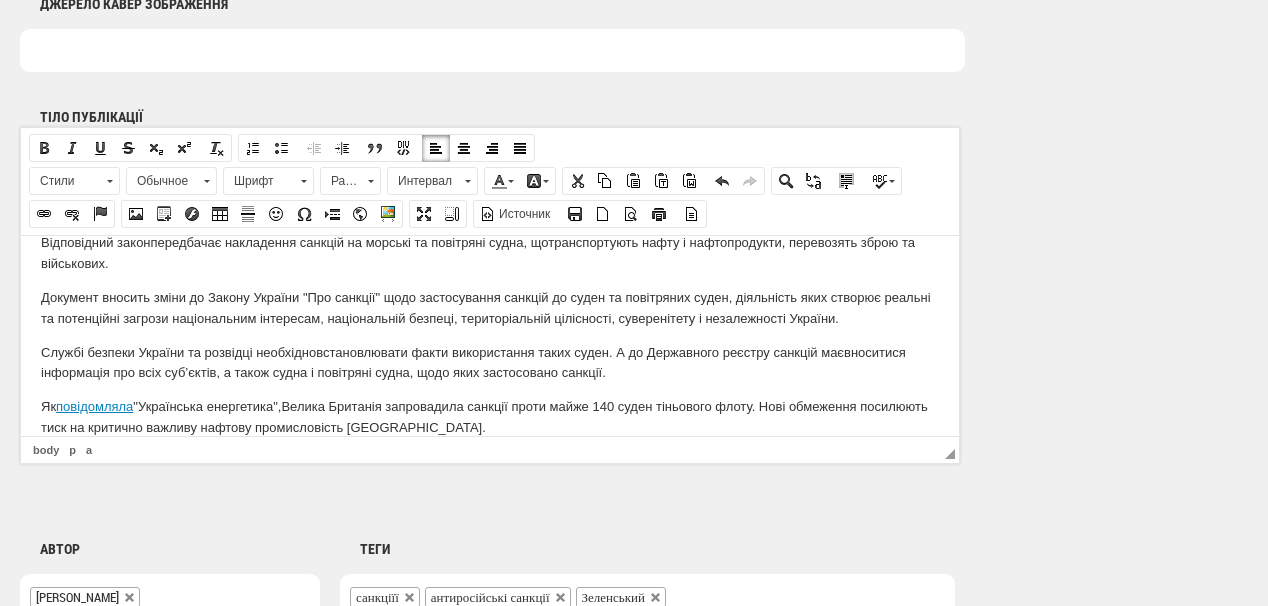 click on "Як  повідомляла  "Українська енергетика",  Велика Британія запровадила санкції проти майже 140 суден тіньового флоту. Нові обмеження посилюють тиск на критично важливу нафтову промисловість Росії." at bounding box center [490, 417] 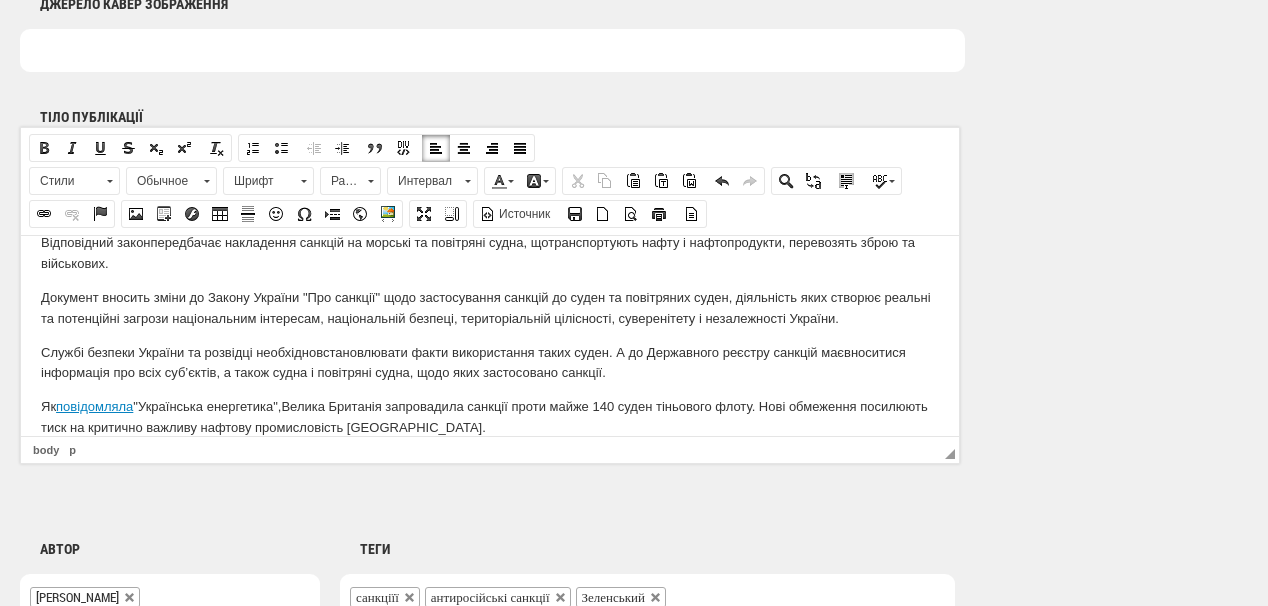 scroll, scrollTop: 144, scrollLeft: 0, axis: vertical 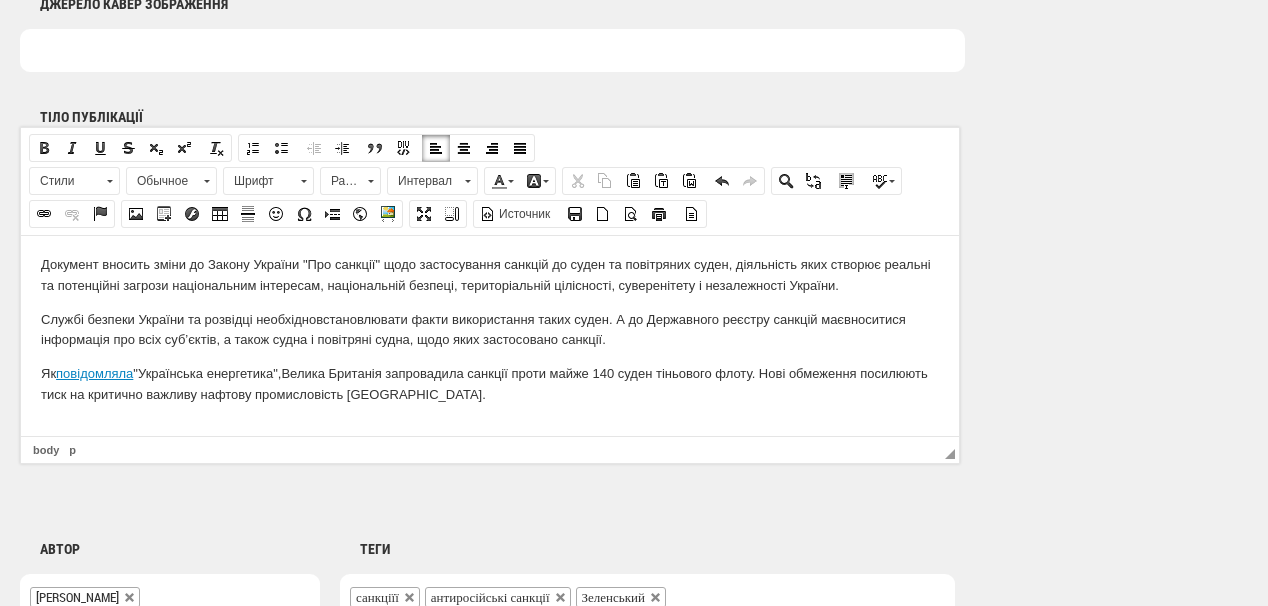 click at bounding box center (490, 428) 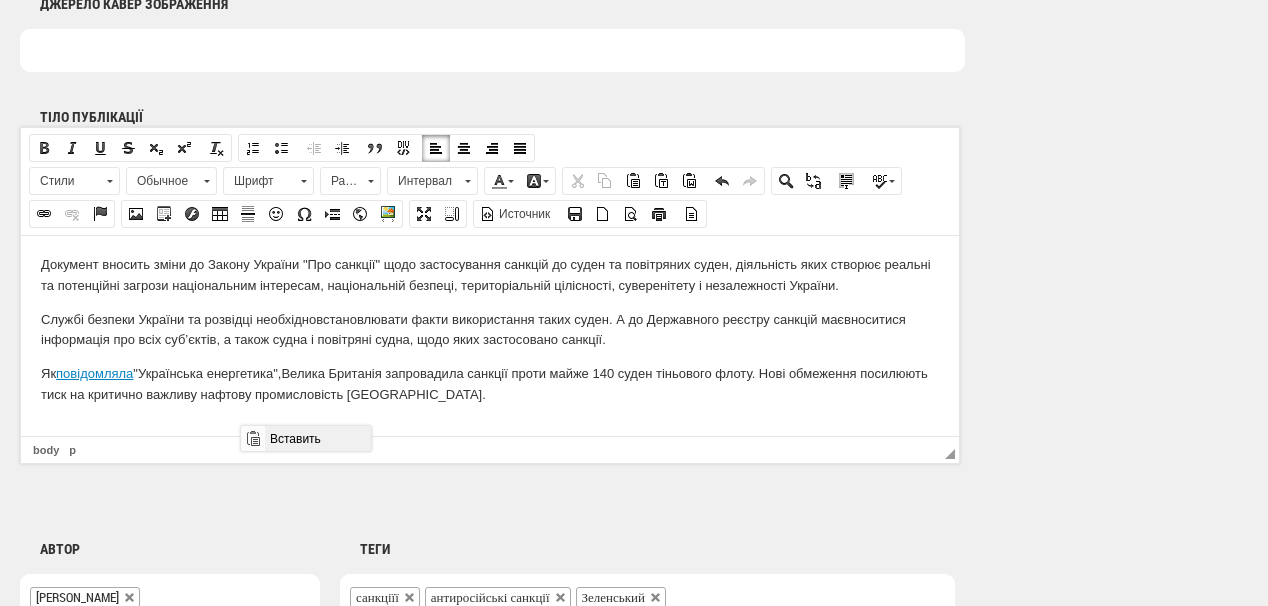 click on "Вставить" at bounding box center (317, 438) 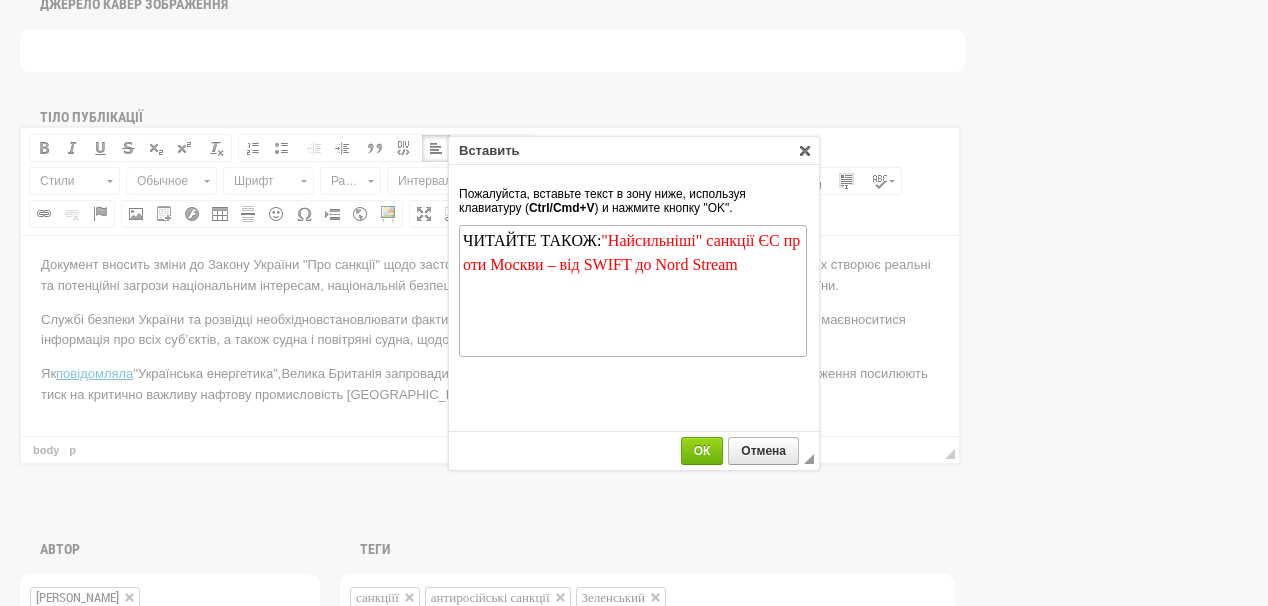 scroll, scrollTop: 0, scrollLeft: 0, axis: both 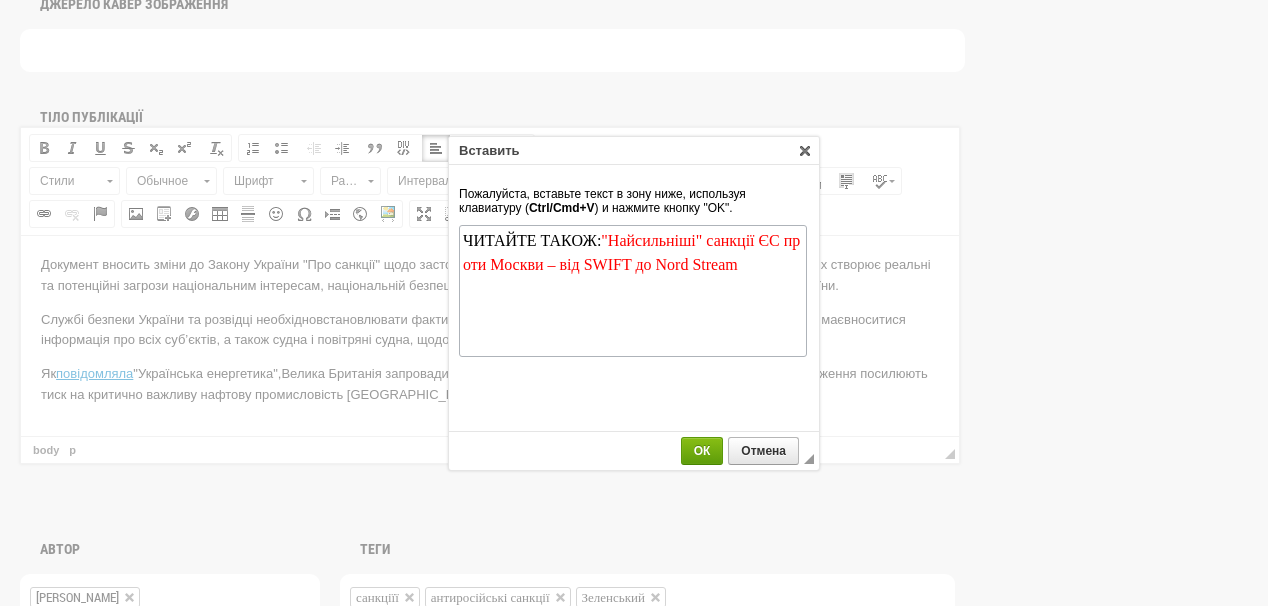 click on "ОК" at bounding box center (702, 451) 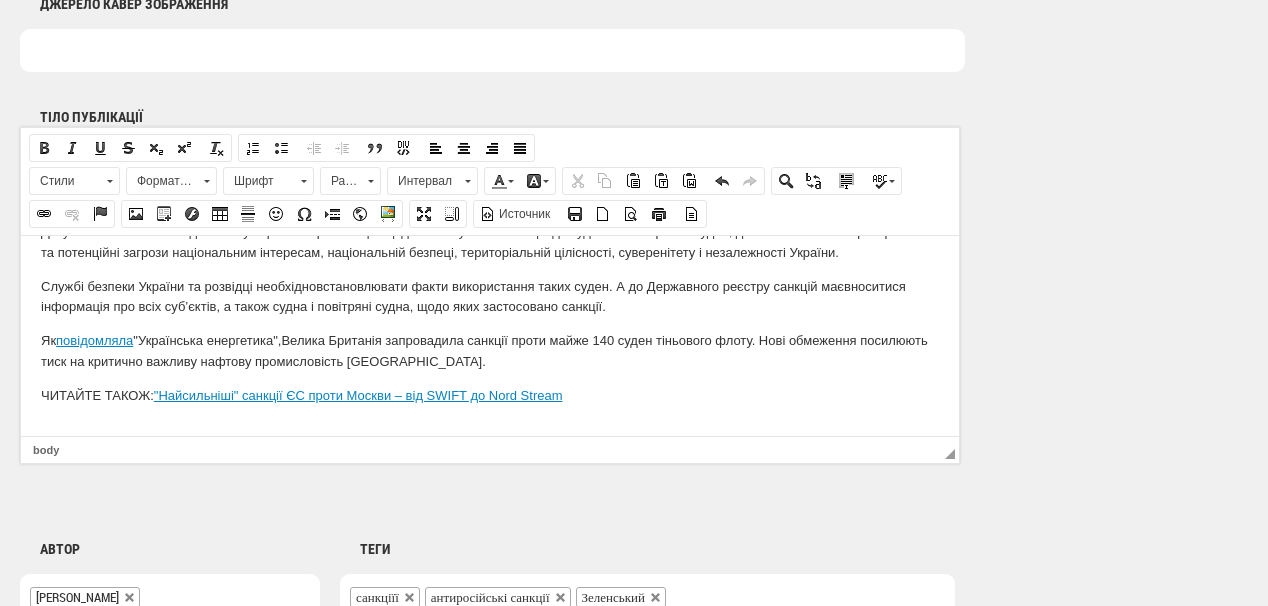 click on "ЧИТАЙТЕ ТАКОЖ:  "Найсильніші" санкції ЄС проти Москви – від SWIFT до Nord Stream" at bounding box center (490, 395) 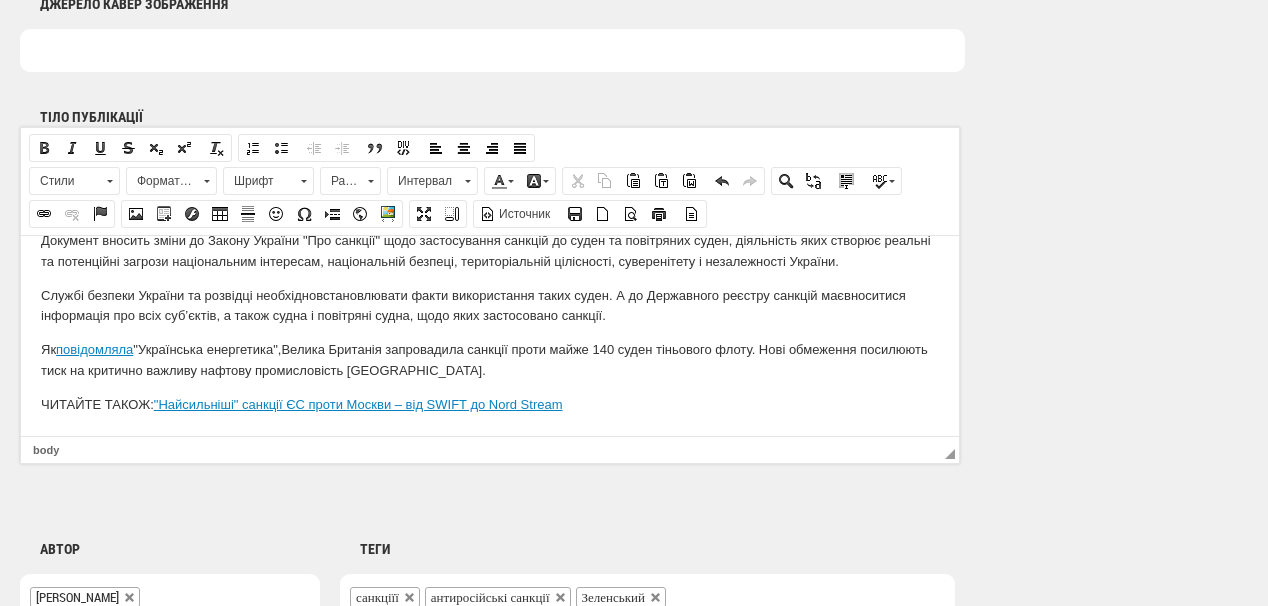 scroll, scrollTop: 168, scrollLeft: 0, axis: vertical 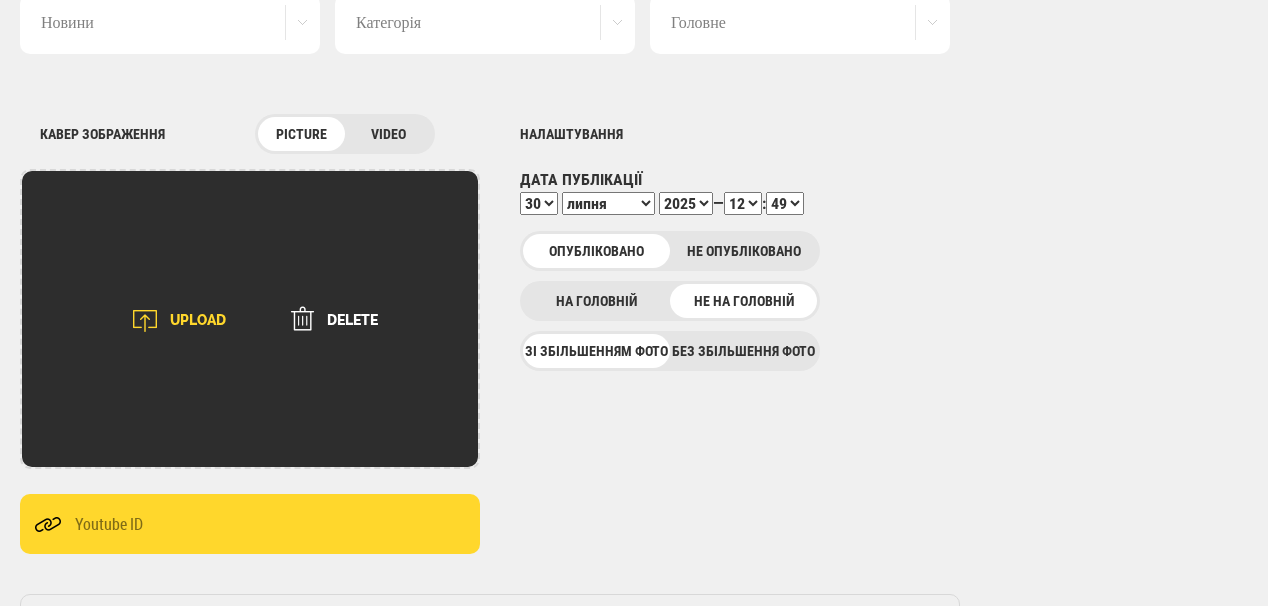 click on "UPLOAD" at bounding box center (172, 321) 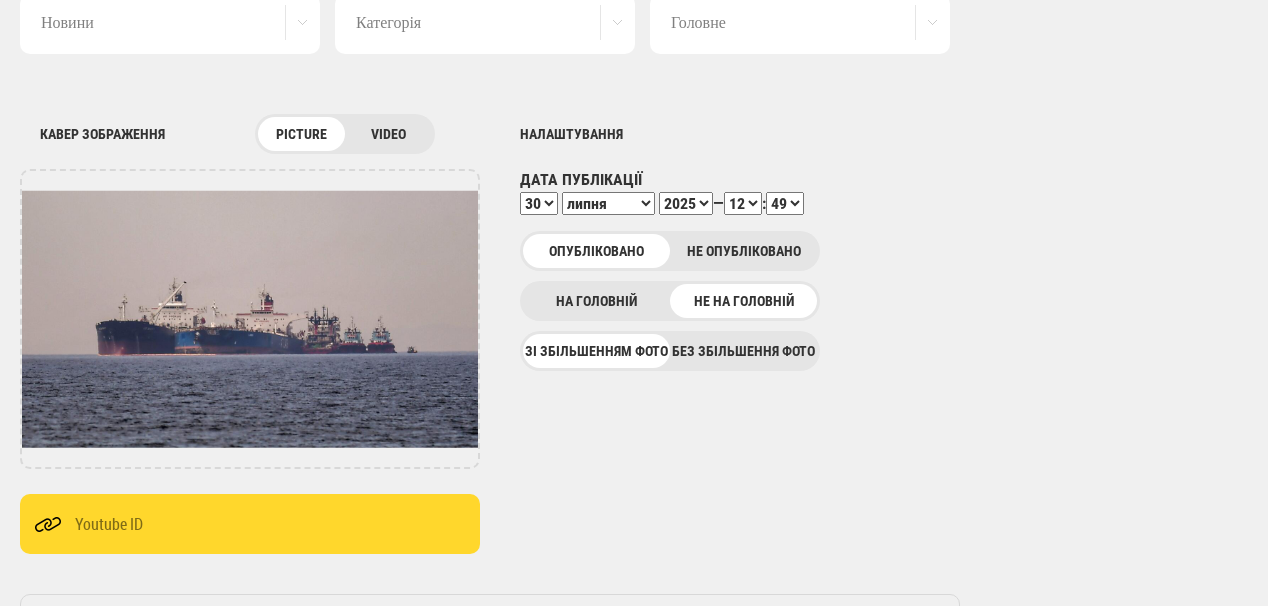 click on "00
01
02
03
04
05
06
07
08
09
10
11
12
13
14
15
16
17
18
19
20
21
22
23" at bounding box center (743, 203) 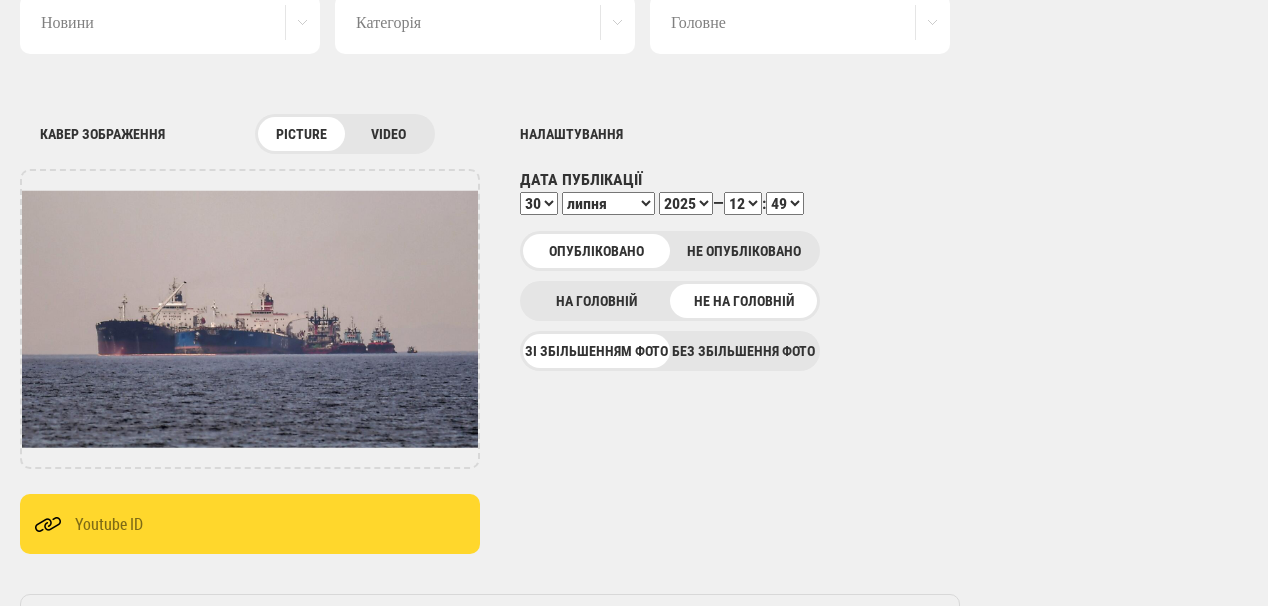 select on "13" 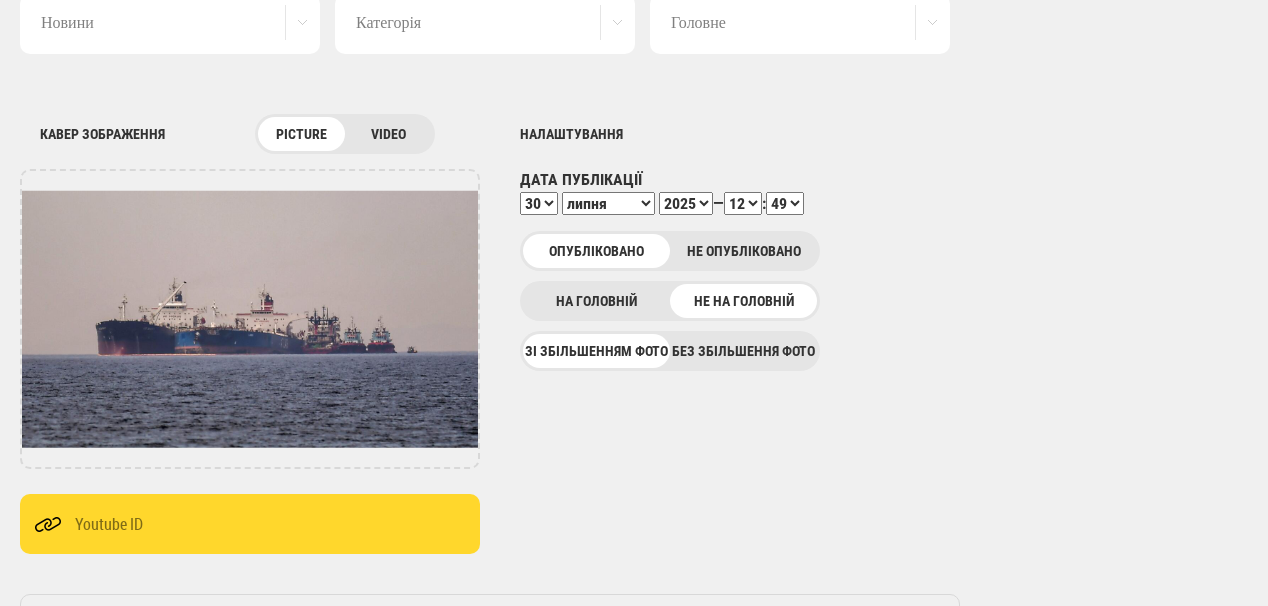 click on "00
01
02
03
04
05
06
07
08
09
10
11
12
13
14
15
16
17
18
19
20
21
22
23" at bounding box center (743, 203) 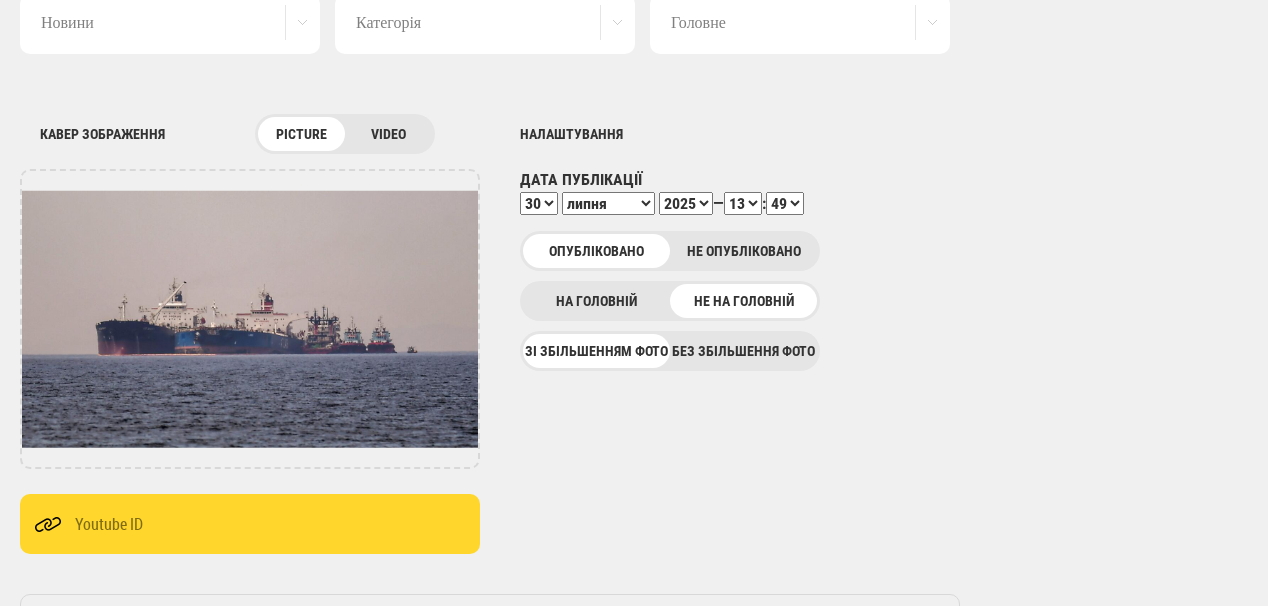 click on "00
01
02
03
04
05
06
07
08
09
10
11
12
13
14
15
16
17
18
19
20
21
22
23
24
25
26
27
28
29
30
31
32
33
34
35
36
37
38
39
40
41
42
43
44
45
46
47
48
49
50
51
52
53
54
55
56
57
58
59" at bounding box center (785, 203) 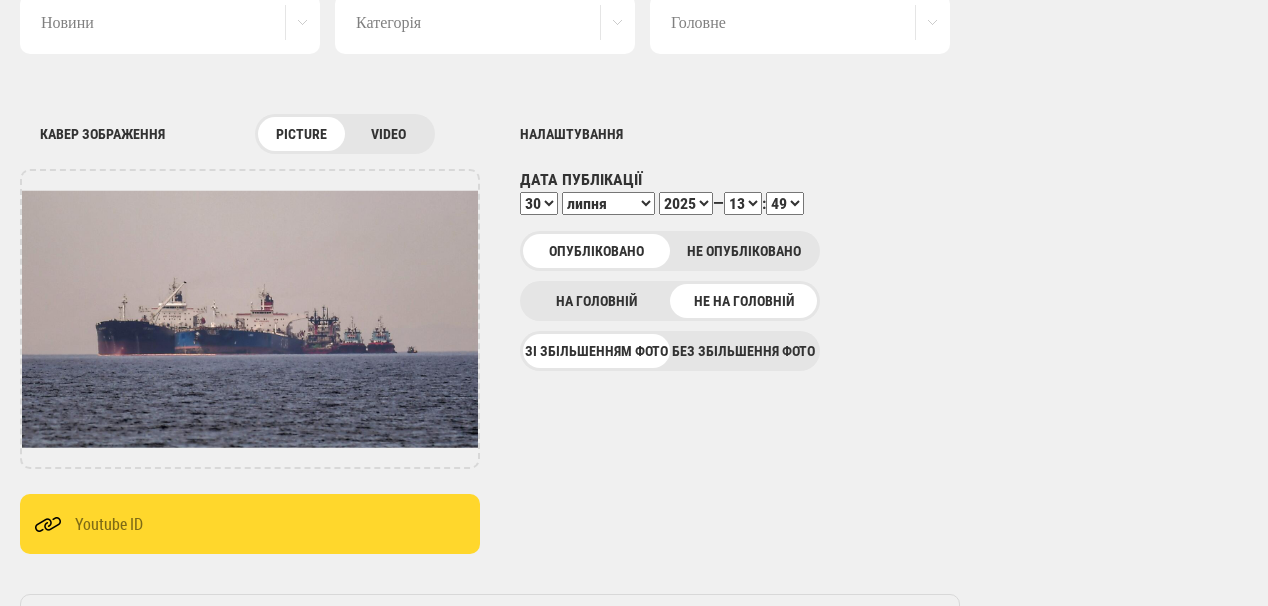 select on "15" 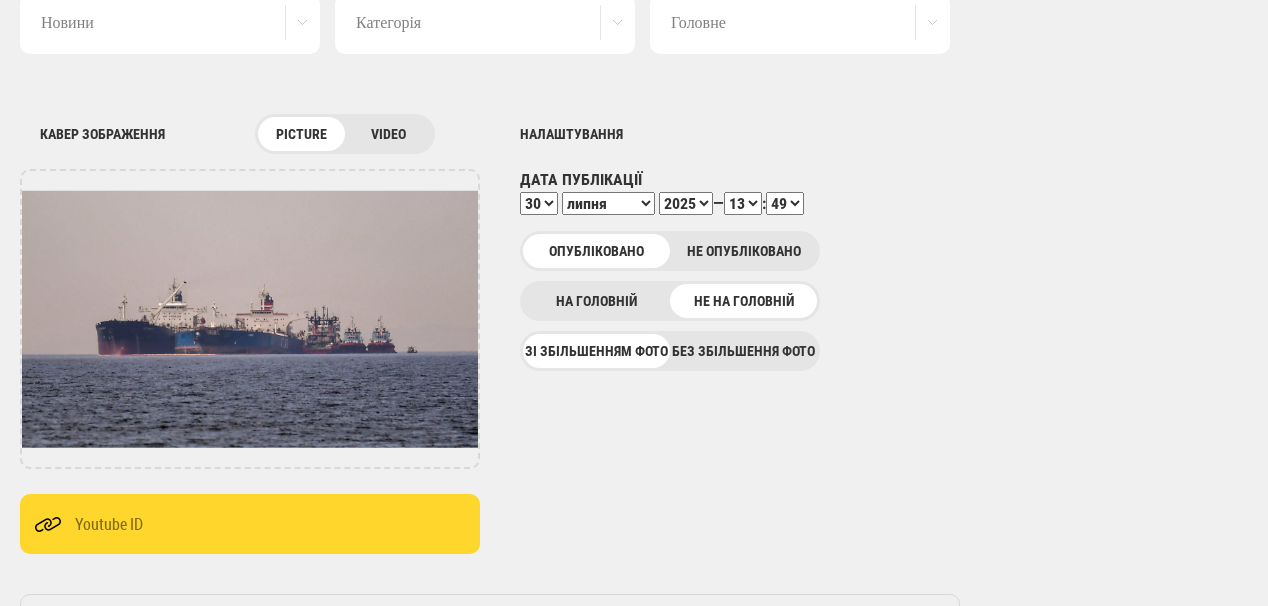 click on "00
01
02
03
04
05
06
07
08
09
10
11
12
13
14
15
16
17
18
19
20
21
22
23
24
25
26
27
28
29
30
31
32
33
34
35
36
37
38
39
40
41
42
43
44
45
46
47
48
49
50
51
52
53
54
55
56
57
58
59" at bounding box center (785, 203) 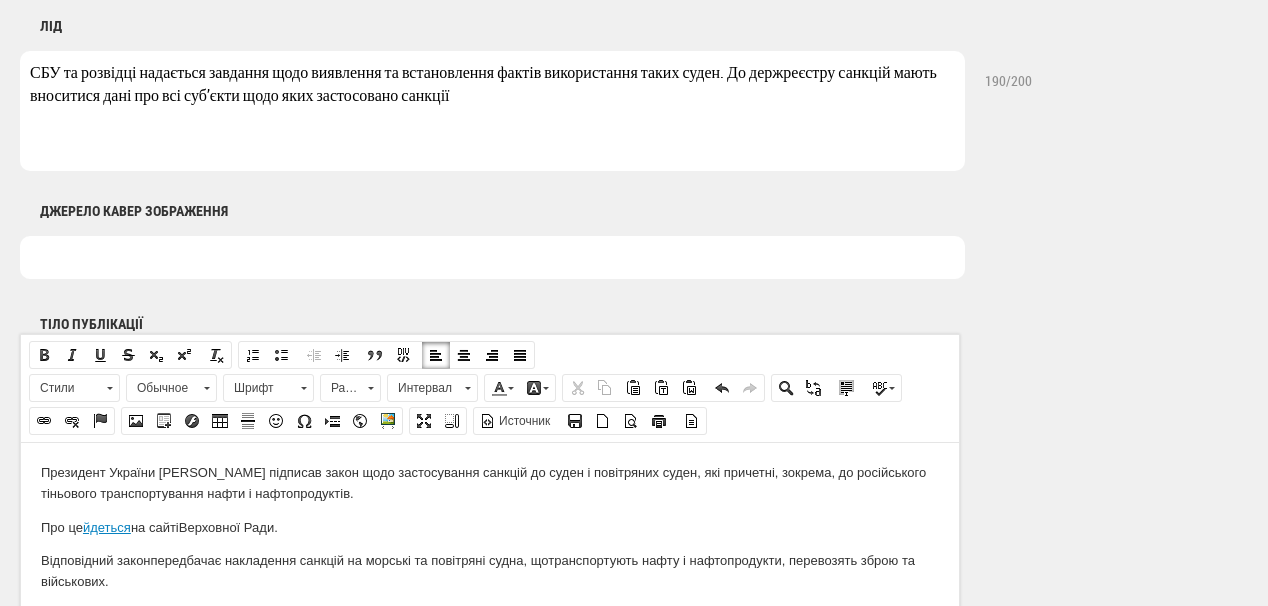 scroll, scrollTop: 1040, scrollLeft: 0, axis: vertical 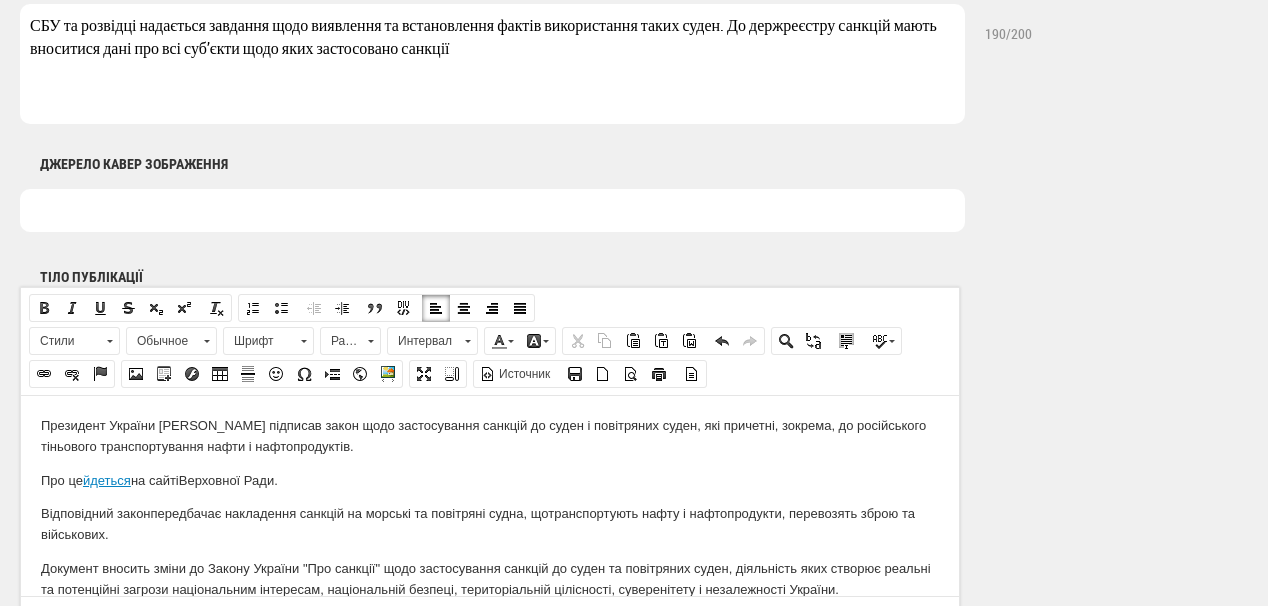 click at bounding box center (492, 210) 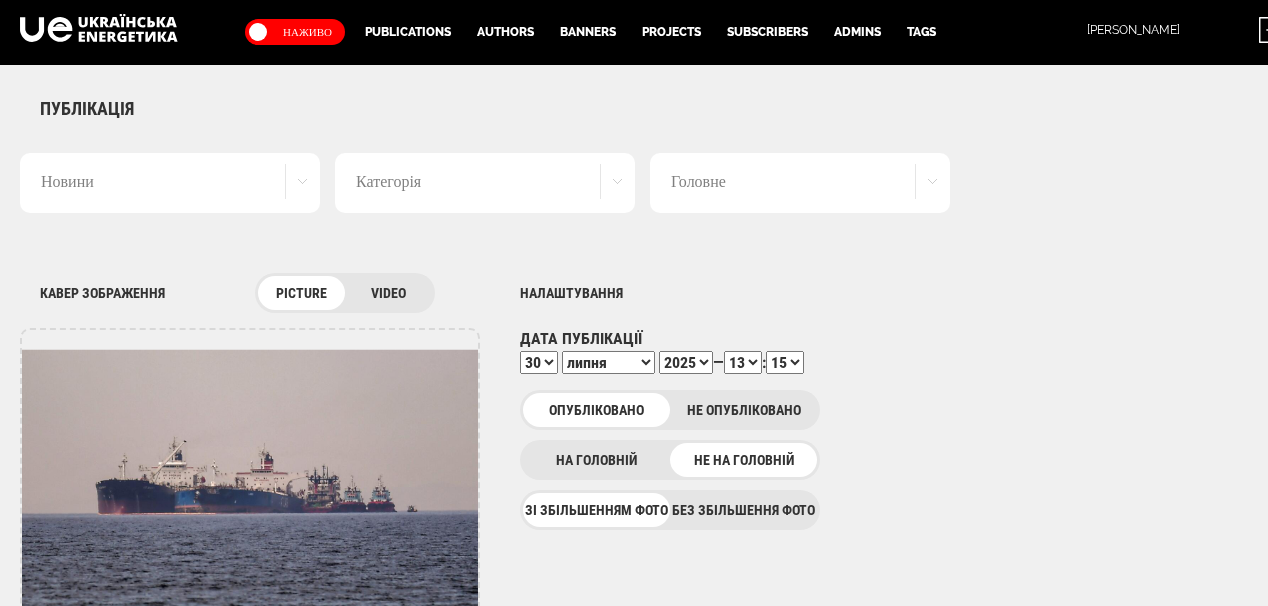 scroll, scrollTop: 0, scrollLeft: 0, axis: both 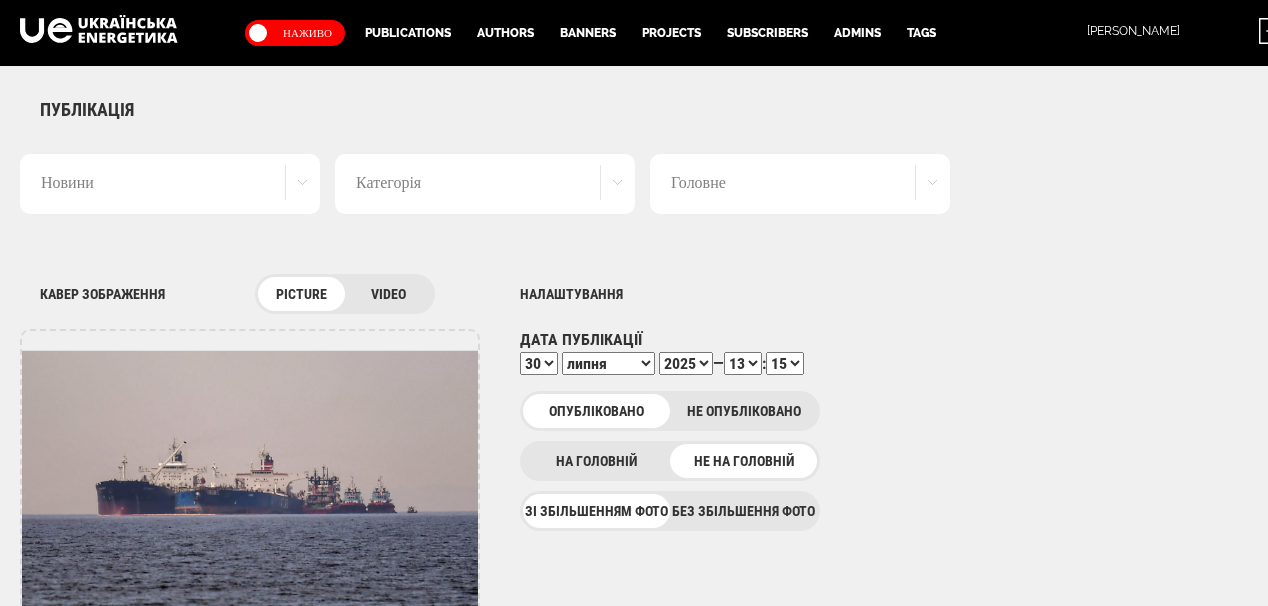 type on "Фото: Shutterstock" 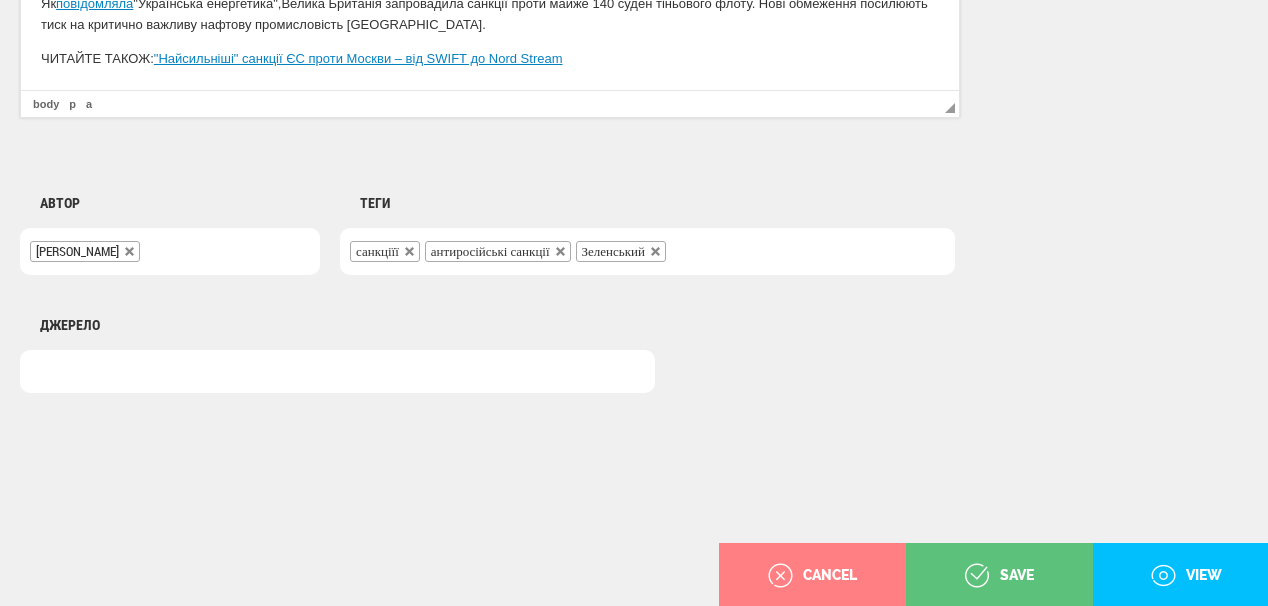 scroll, scrollTop: 1560, scrollLeft: 0, axis: vertical 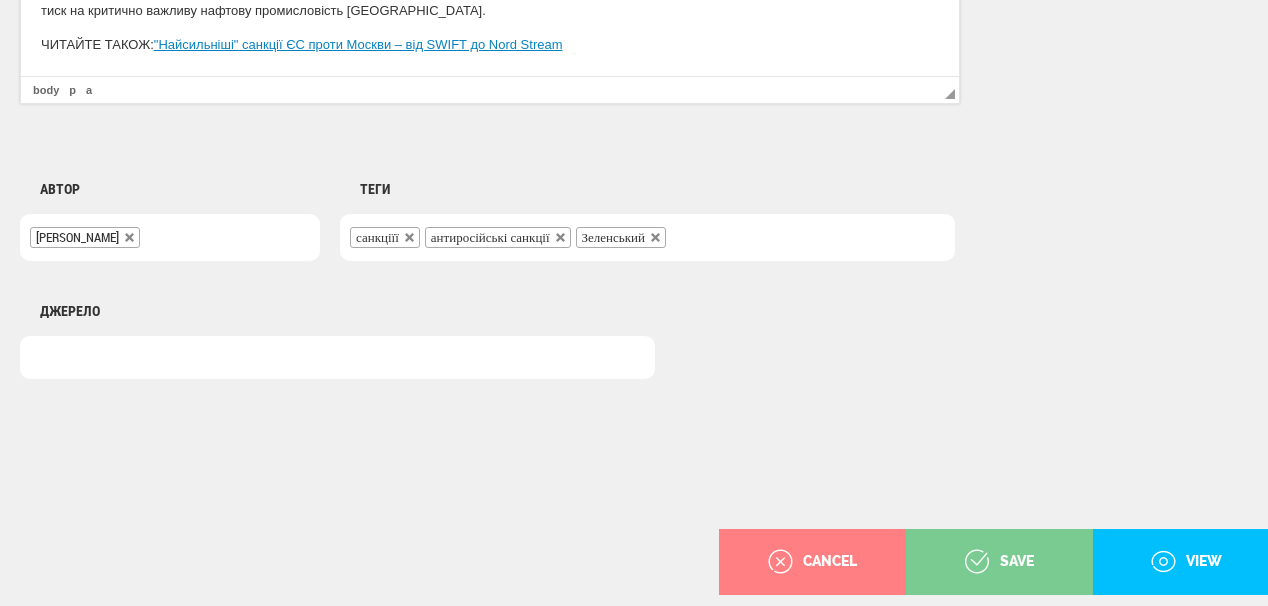 click on "save" at bounding box center (999, 562) 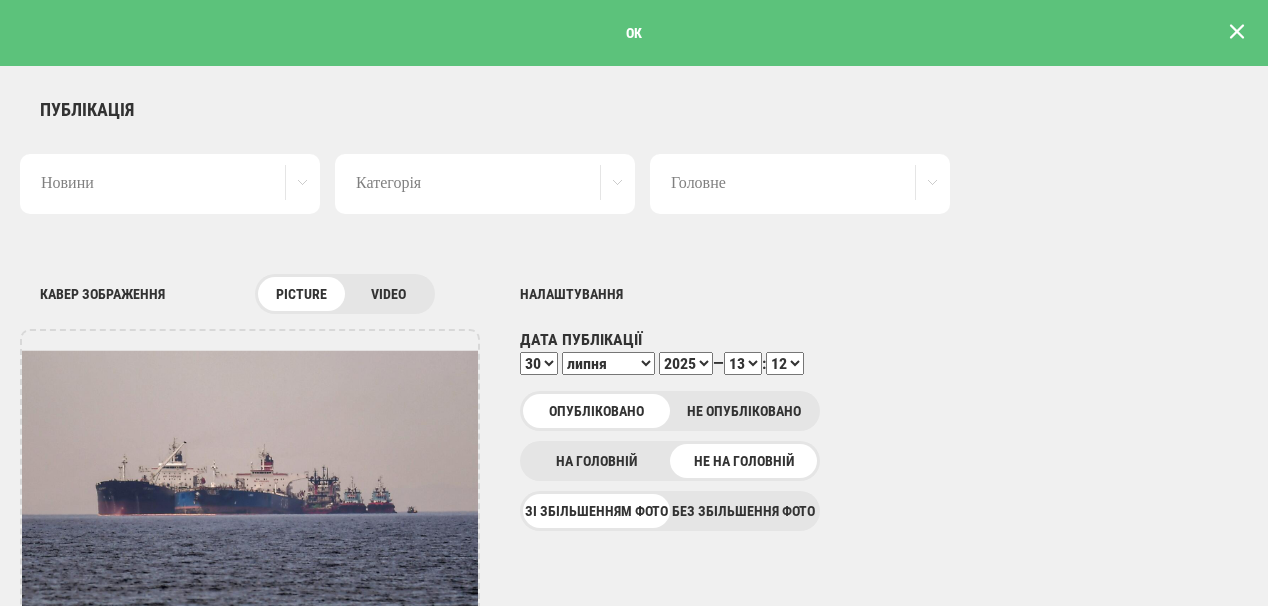 scroll, scrollTop: 0, scrollLeft: 0, axis: both 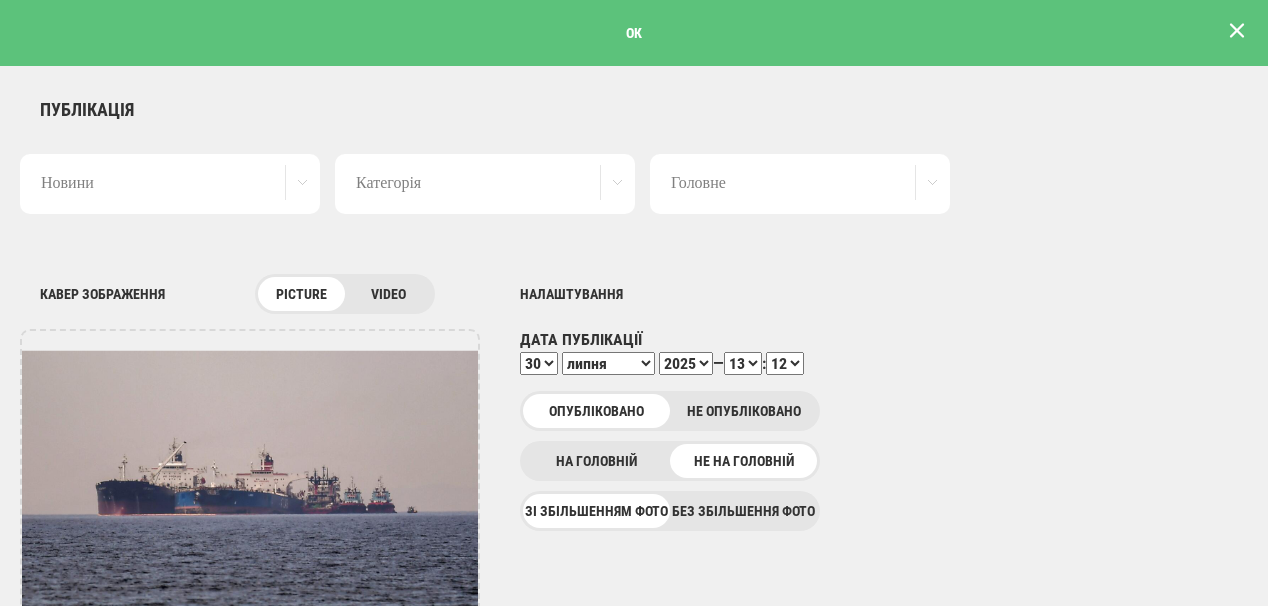 click at bounding box center (1237, 31) 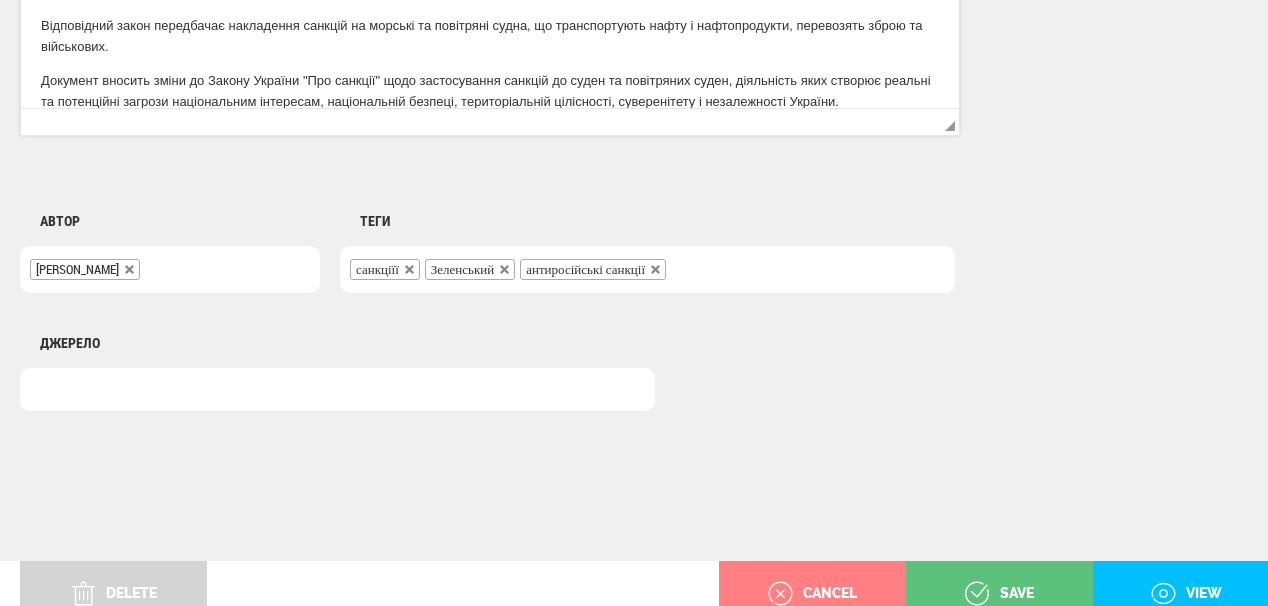 scroll, scrollTop: 1625, scrollLeft: 0, axis: vertical 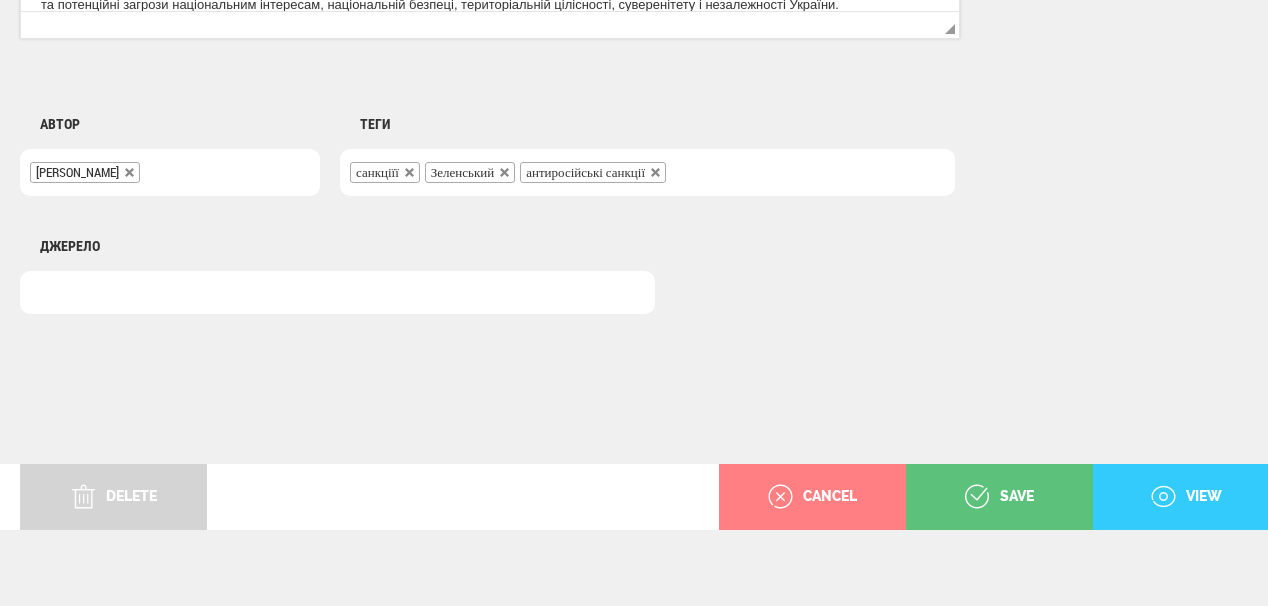 click on "view" at bounding box center (1186, 497) 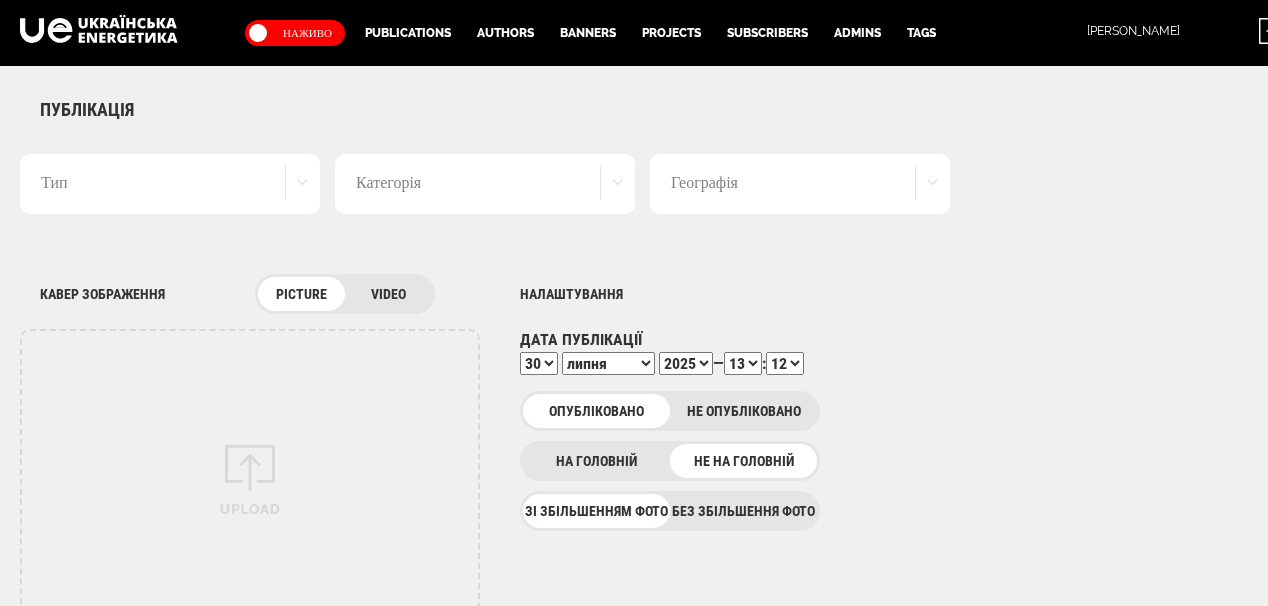 select on "13" 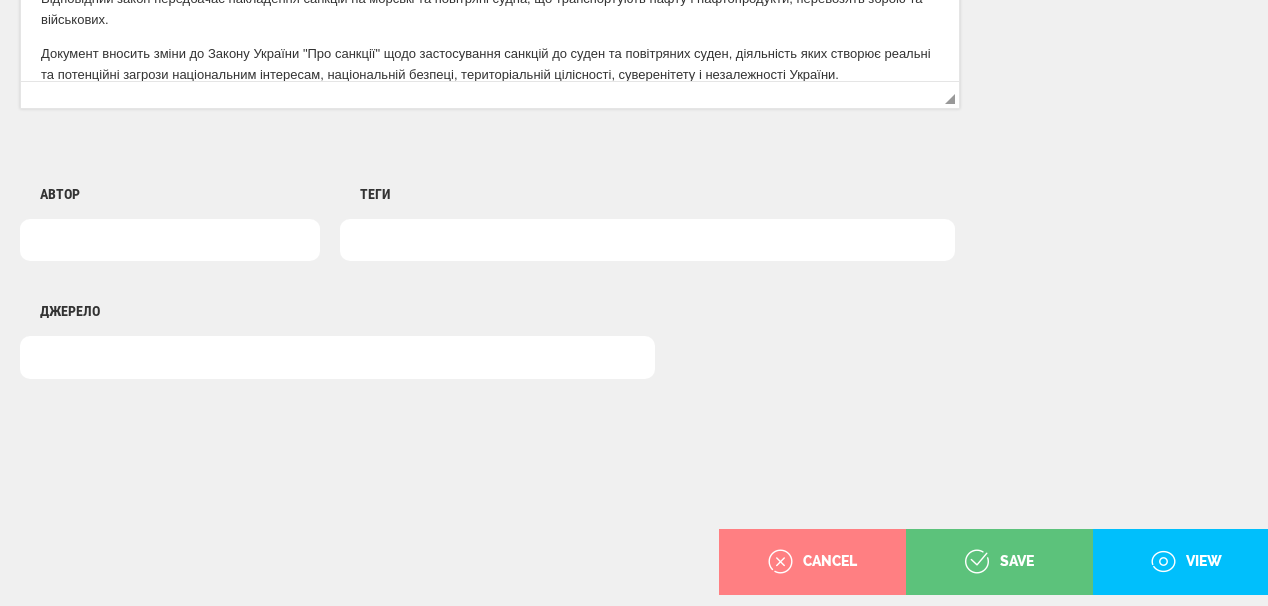scroll, scrollTop: 0, scrollLeft: 0, axis: both 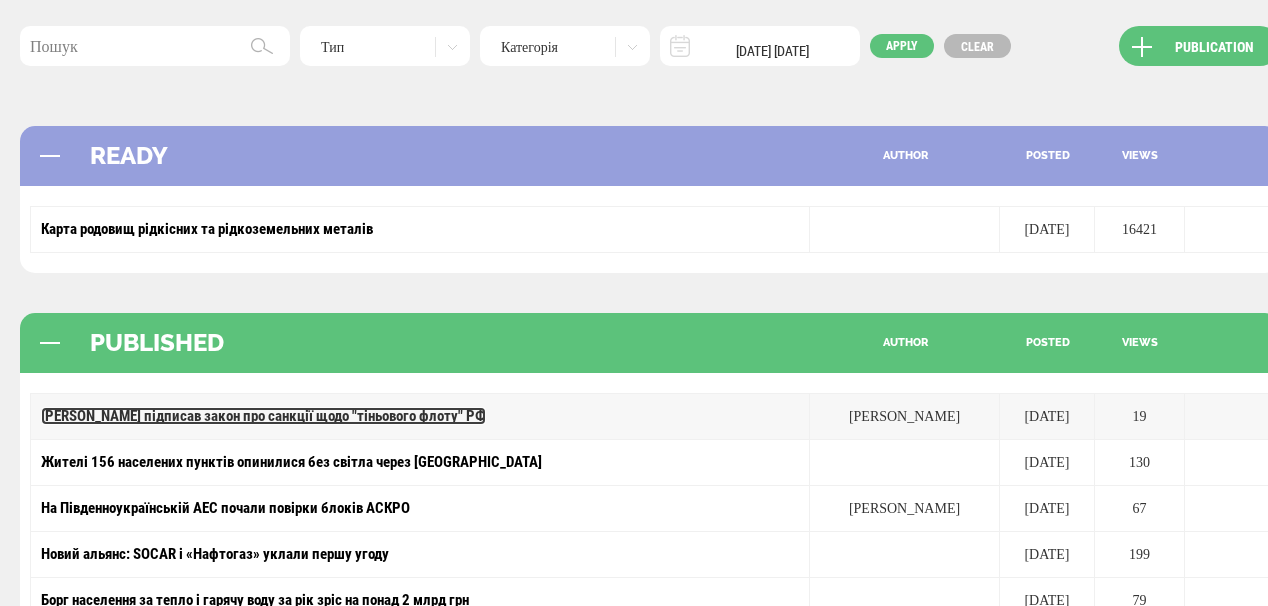 click on "[PERSON_NAME] підписав закон про санкції щодо "тіньового флоту" РФ" at bounding box center [263, 416] 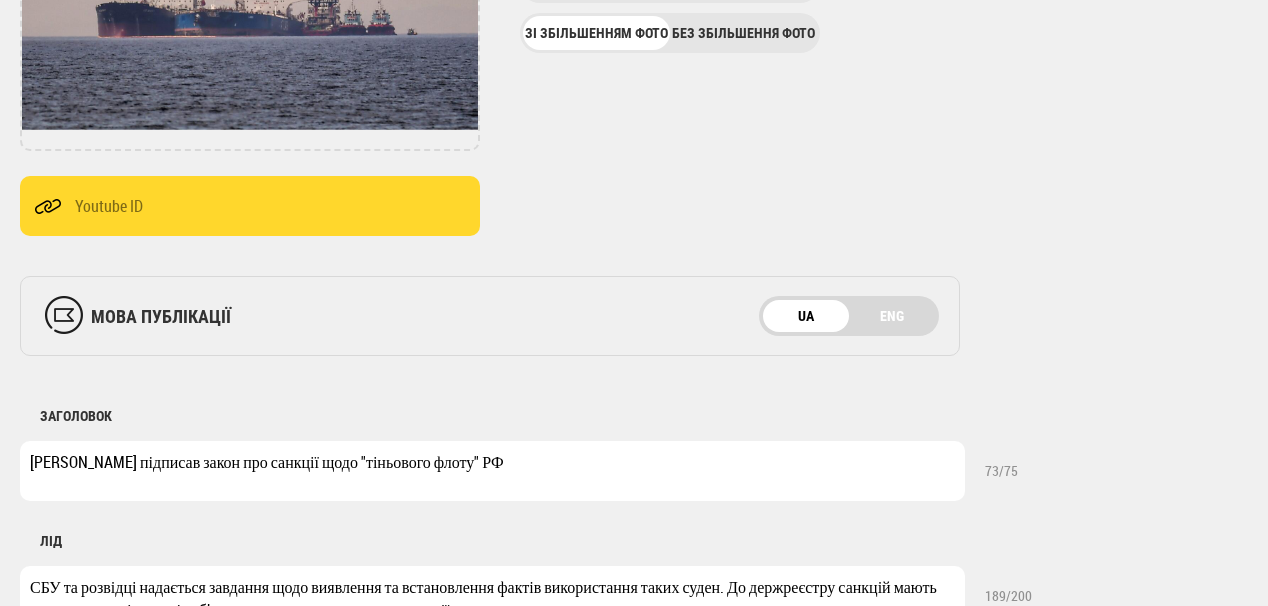 scroll, scrollTop: 480, scrollLeft: 0, axis: vertical 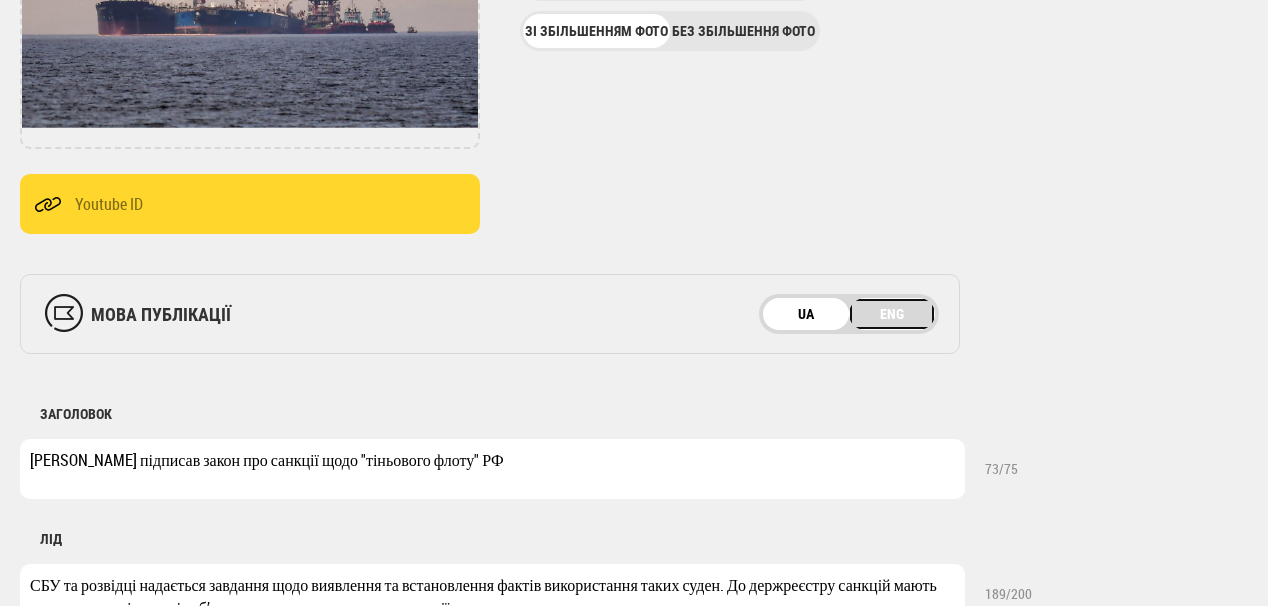 click on "ENG" at bounding box center (892, 314) 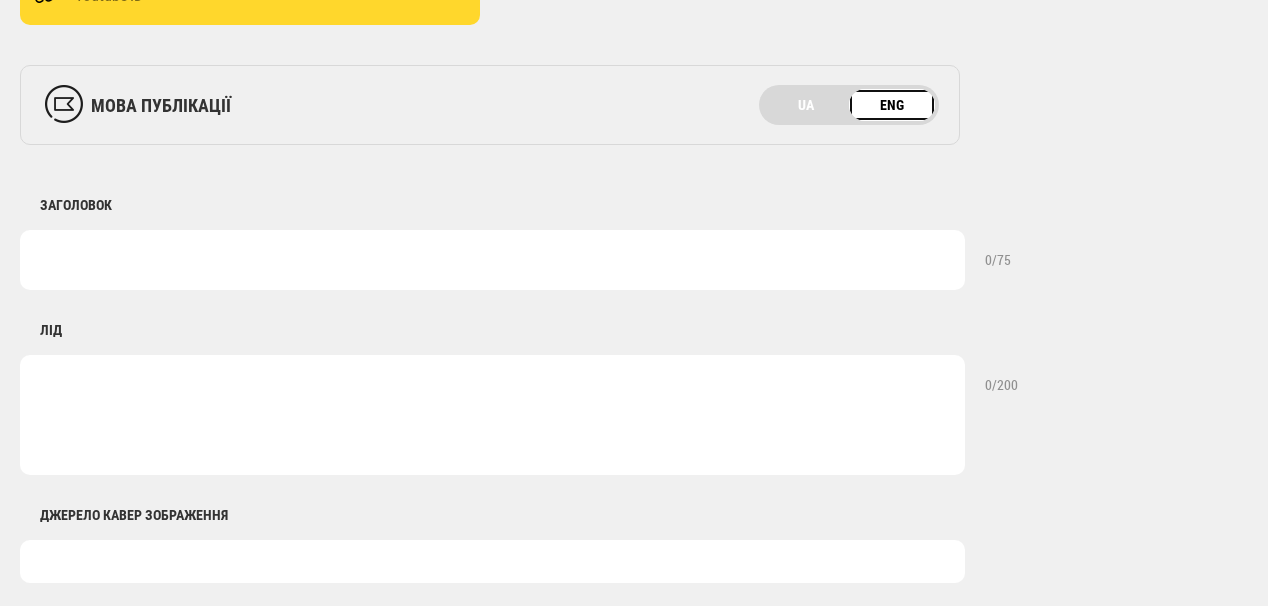 scroll, scrollTop: 720, scrollLeft: 0, axis: vertical 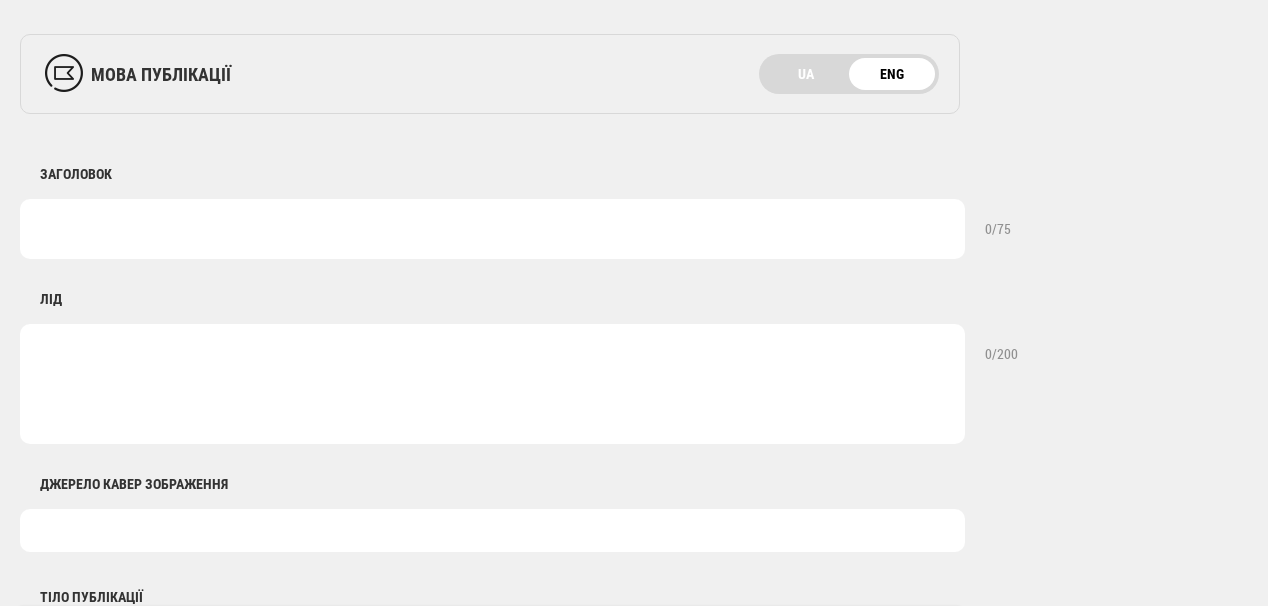 click at bounding box center (492, 229) 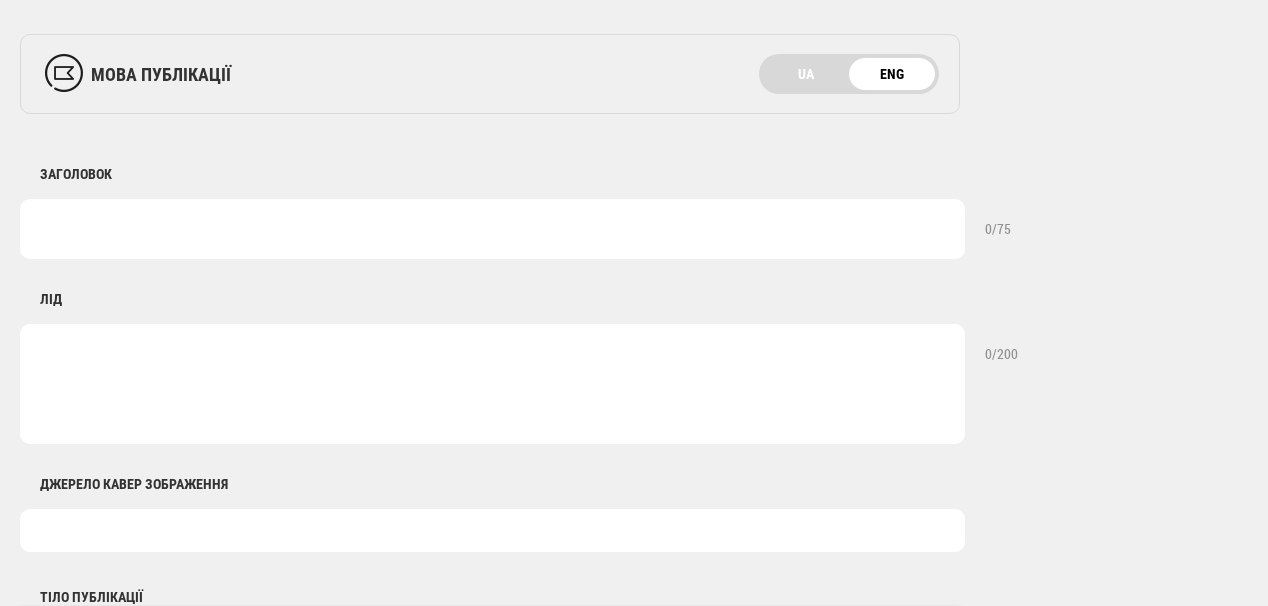paste on "Zelensky signed a law on sanctions against the Russian "shadow fleet"" 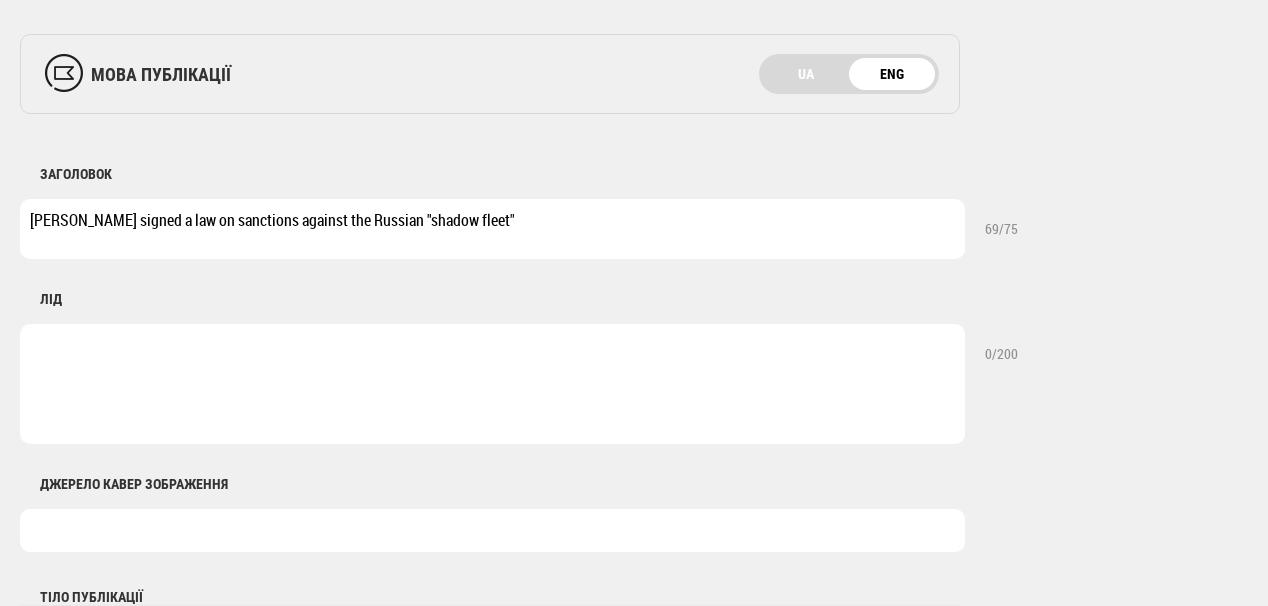 type on "Zelensky signed a law on sanctions against the Russian "shadow fleet"" 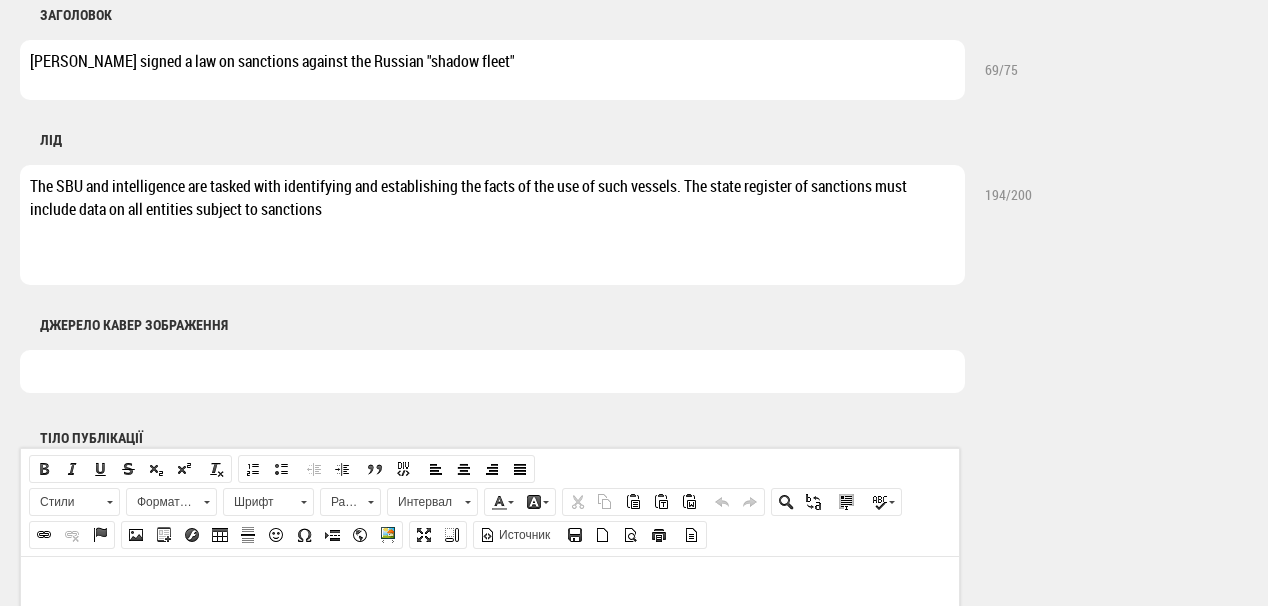 scroll, scrollTop: 880, scrollLeft: 0, axis: vertical 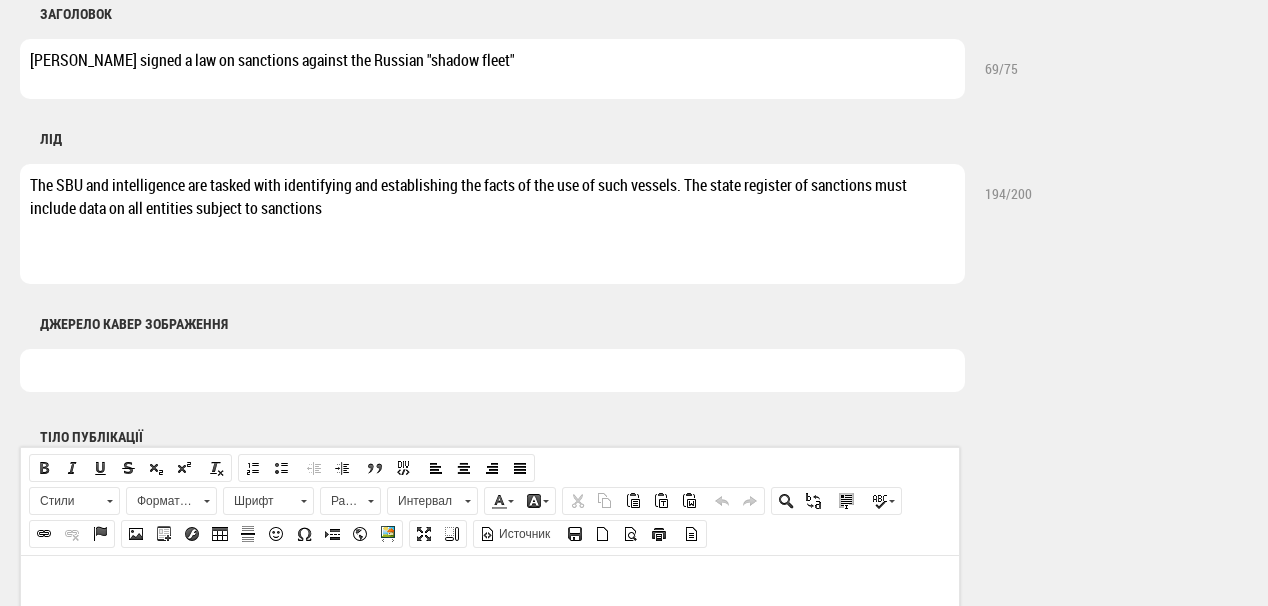 type on "The SBU and intelligence are tasked with identifying and establishing the facts of the use of such vessels. The state register of sanctions must include data on all entities subject to sanctions" 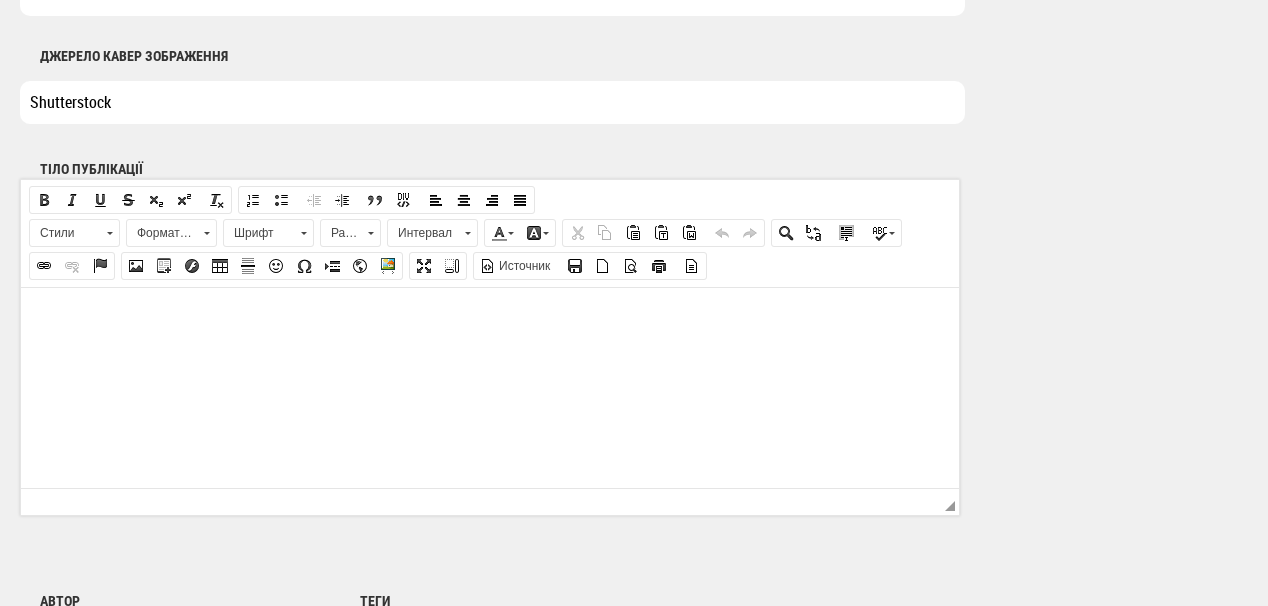 scroll, scrollTop: 1280, scrollLeft: 0, axis: vertical 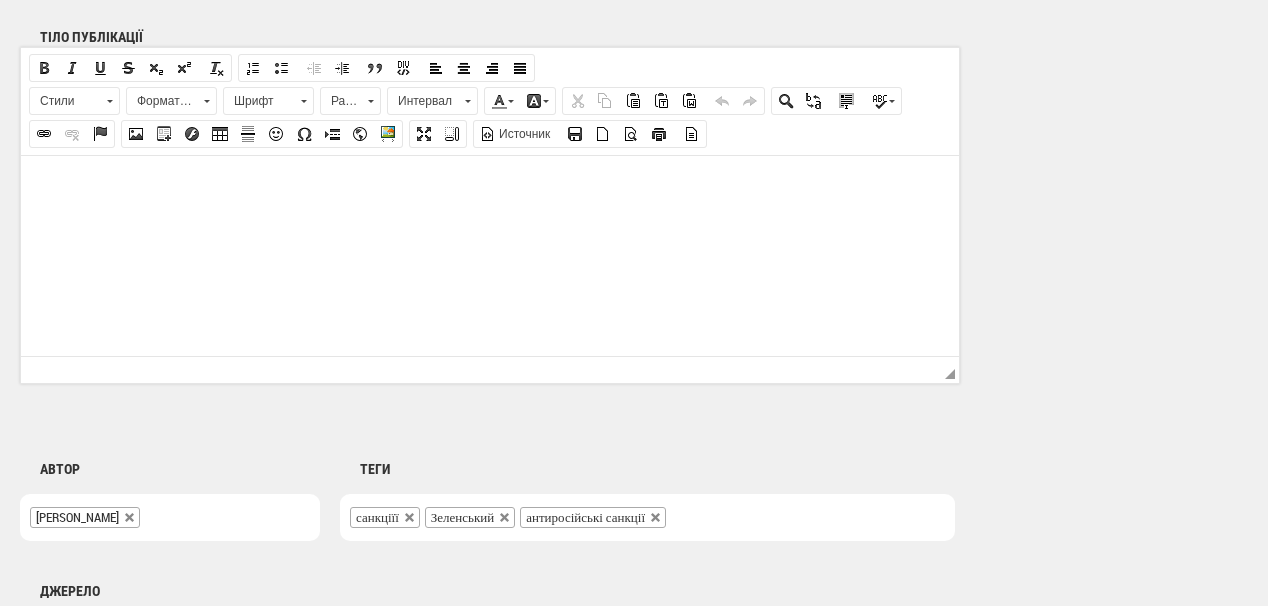 type on "Shutterstock" 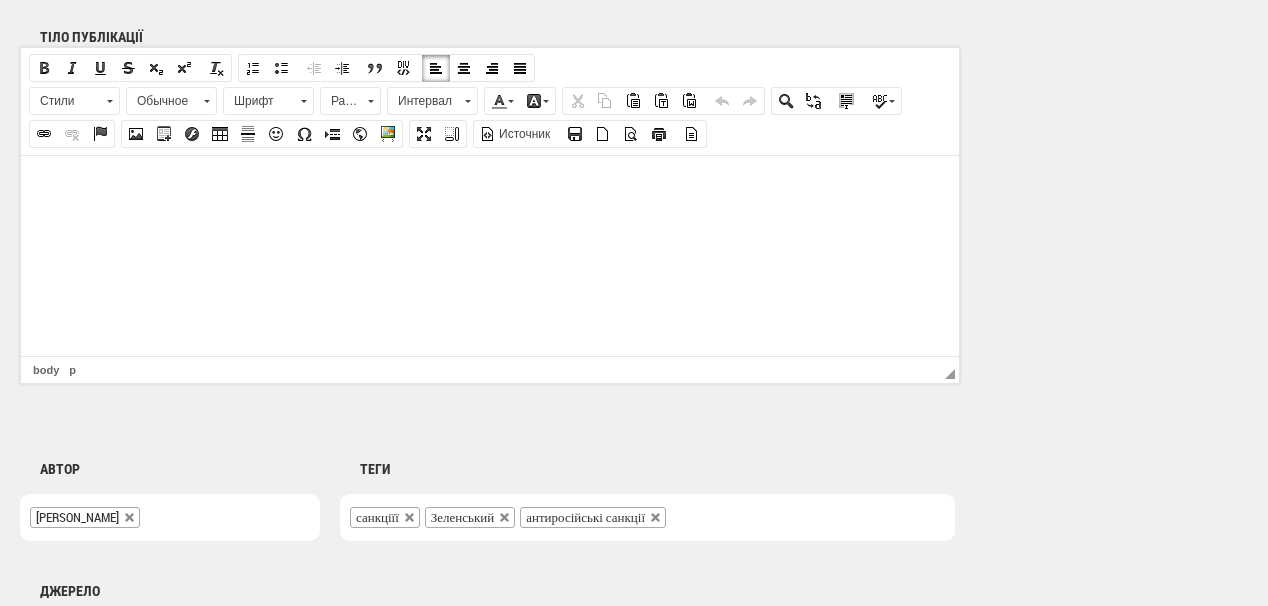 click at bounding box center (490, 185) 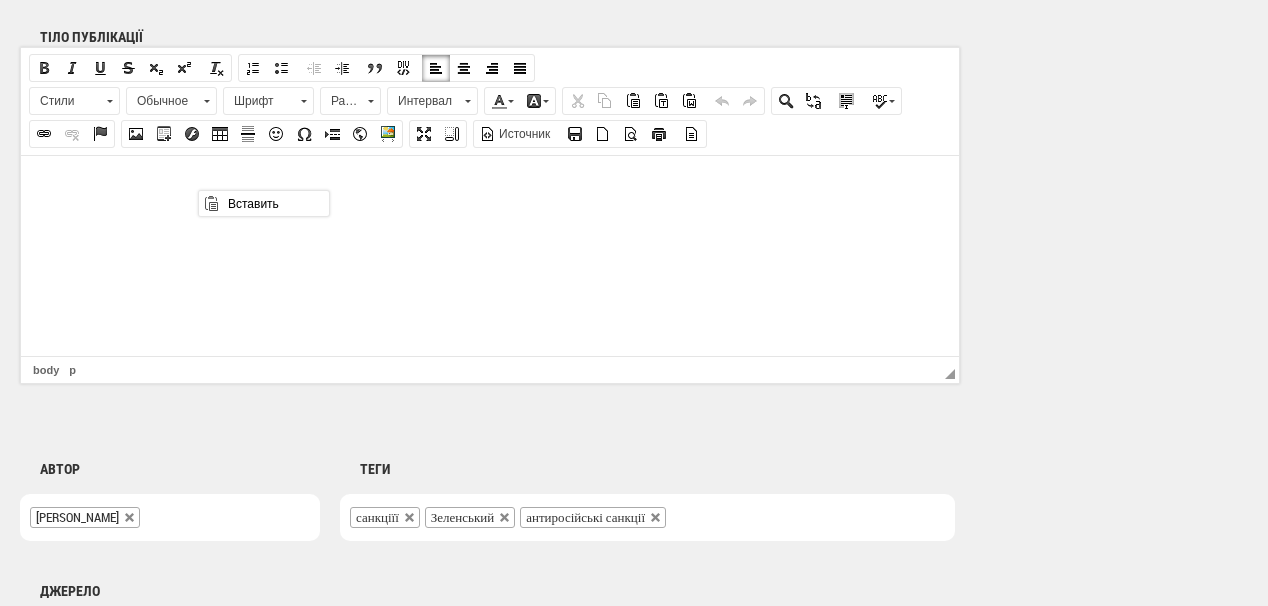 scroll, scrollTop: 0, scrollLeft: 0, axis: both 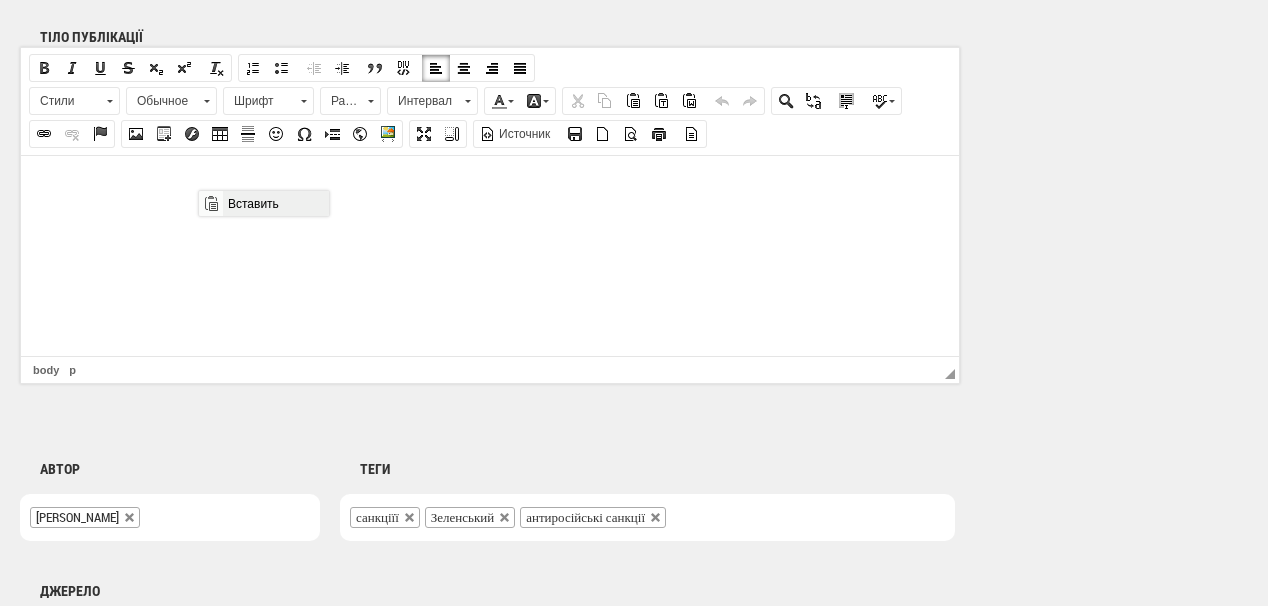 click on "Вставить" at bounding box center (275, 203) 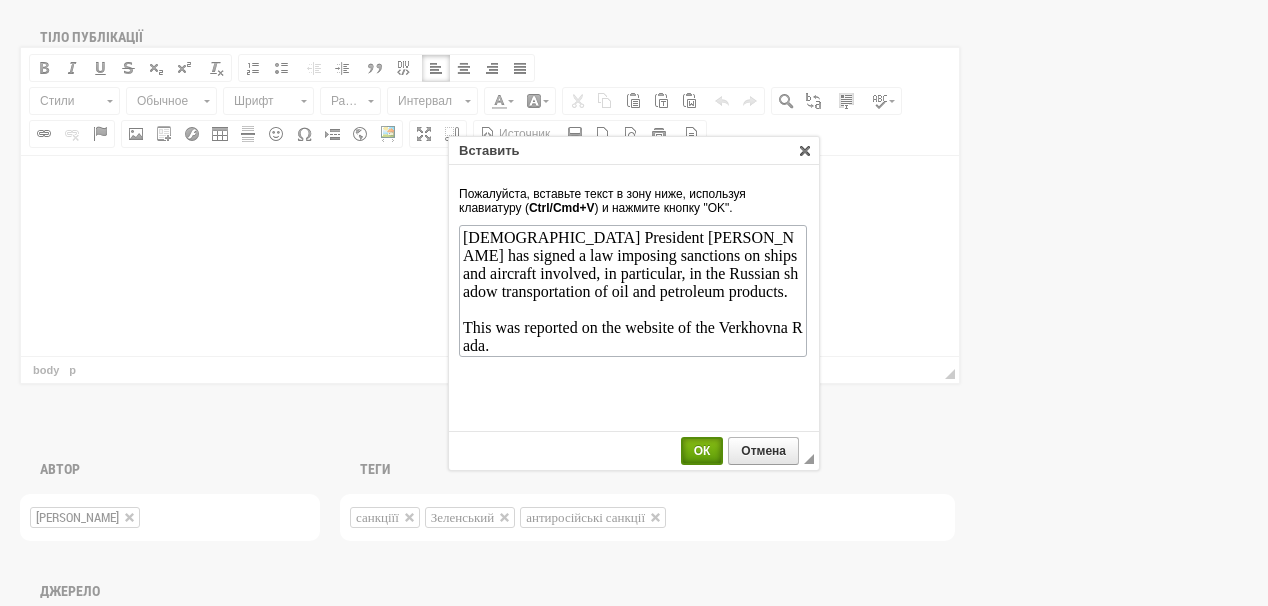 click on "ОК" at bounding box center [702, 451] 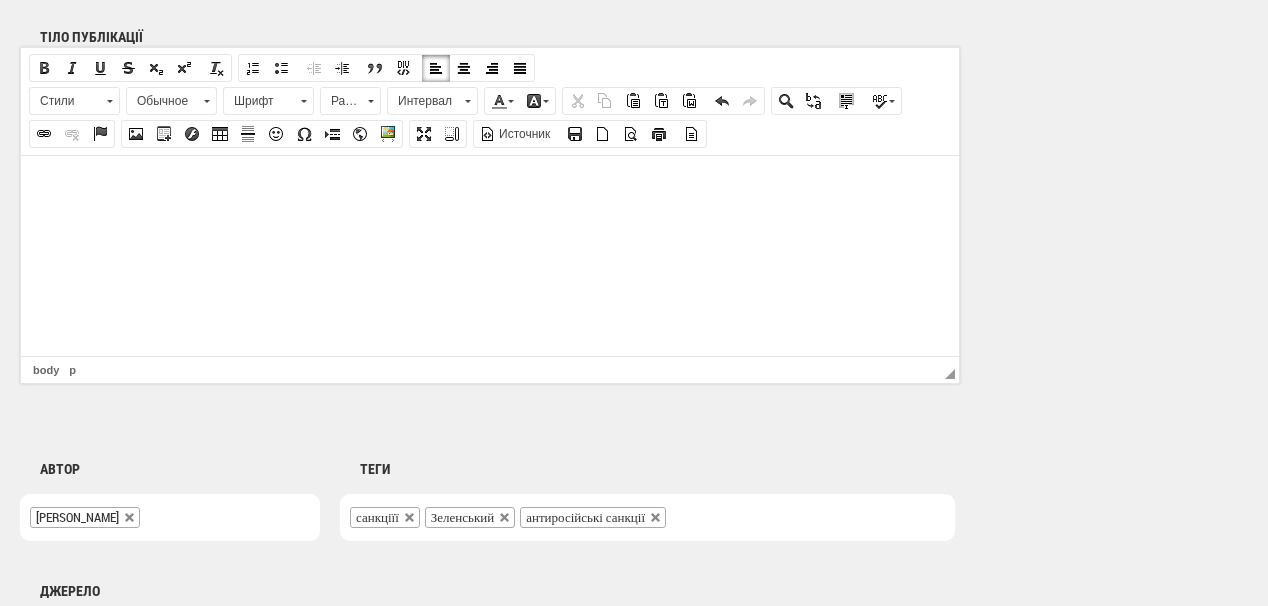scroll, scrollTop: 0, scrollLeft: 0, axis: both 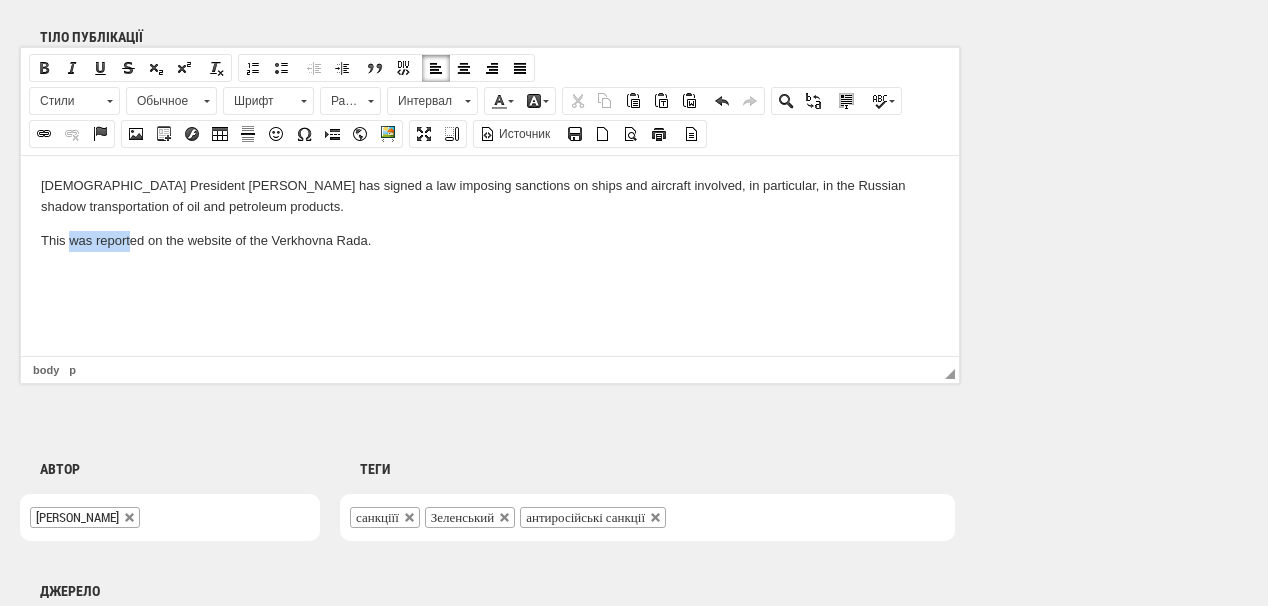 drag, startPoint x: 70, startPoint y: 240, endPoint x: 131, endPoint y: 241, distance: 61.008198 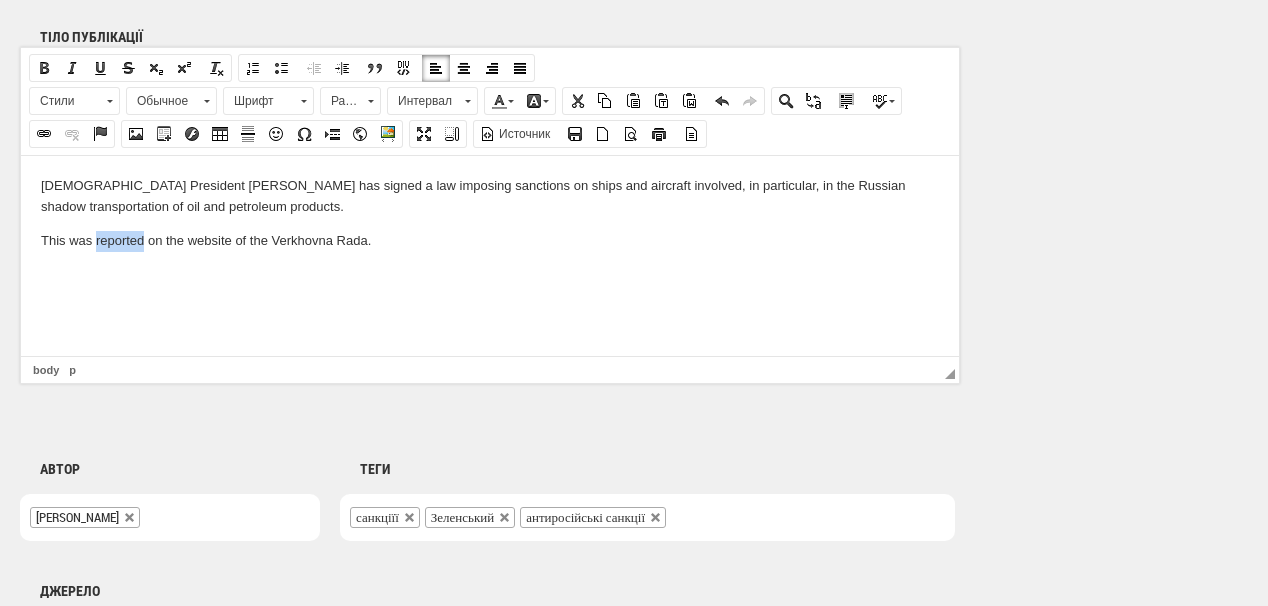 drag, startPoint x: 142, startPoint y: 242, endPoint x: 97, endPoint y: 237, distance: 45.276924 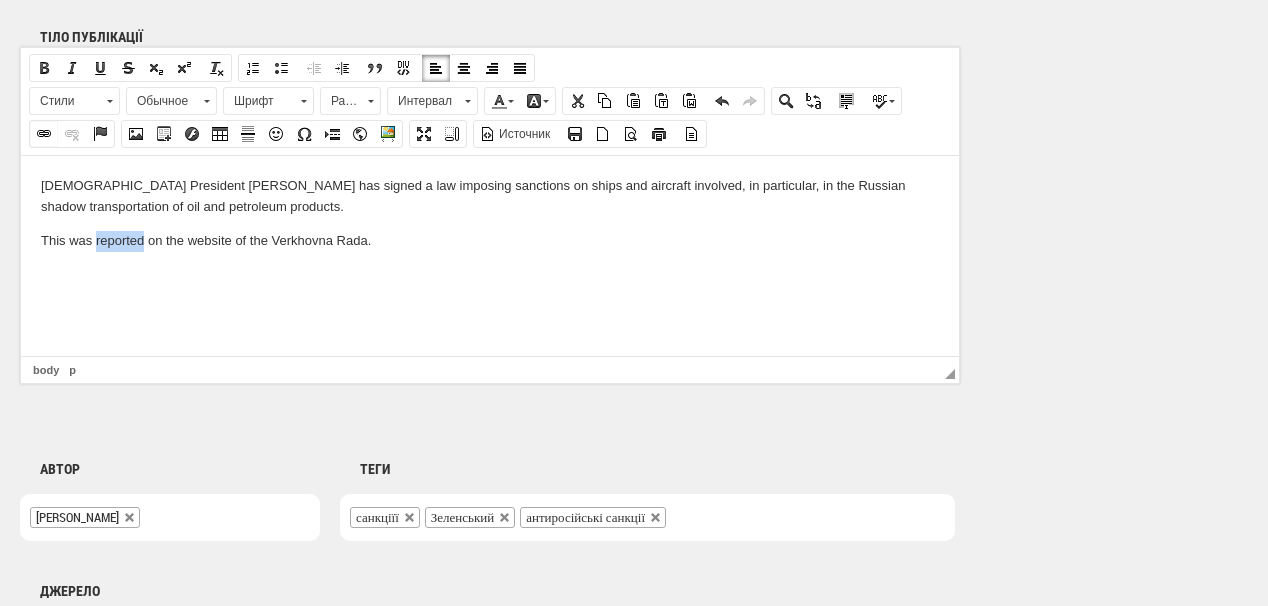 click at bounding box center [44, 134] 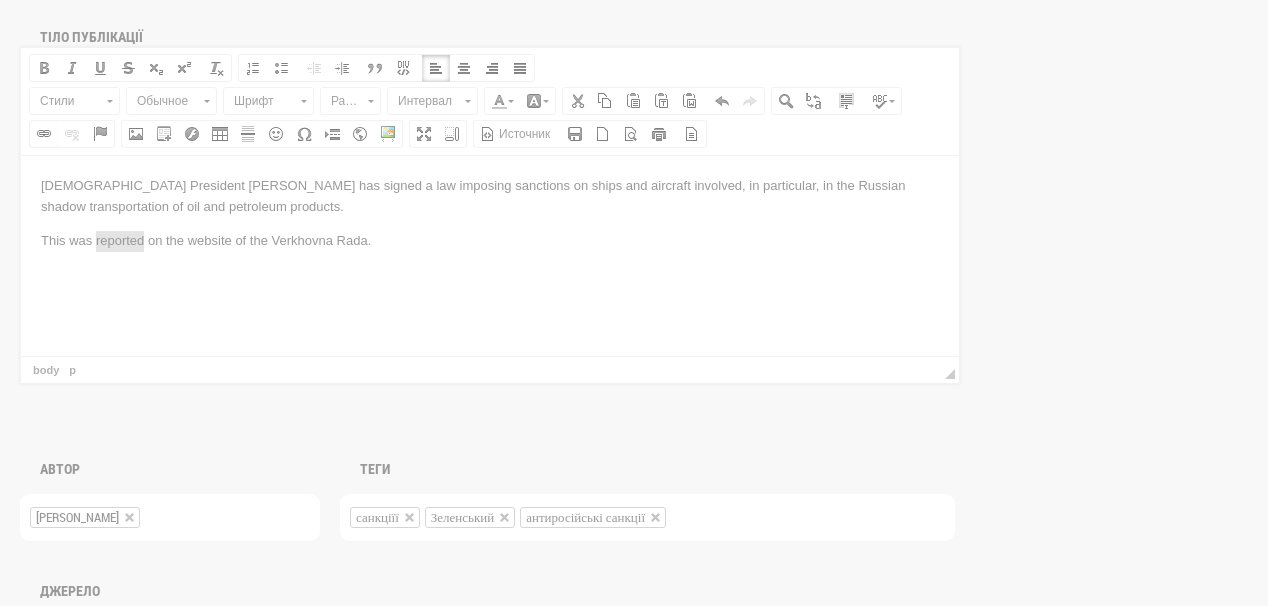 scroll, scrollTop: 0, scrollLeft: 0, axis: both 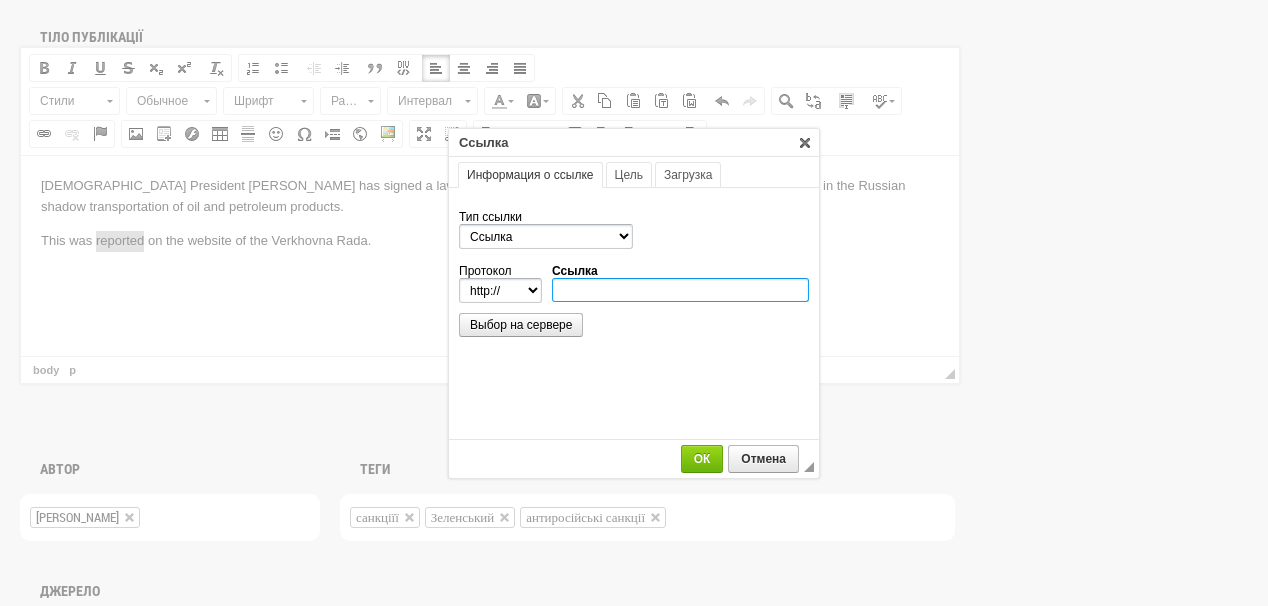 click on "Ссылка" at bounding box center (680, 290) 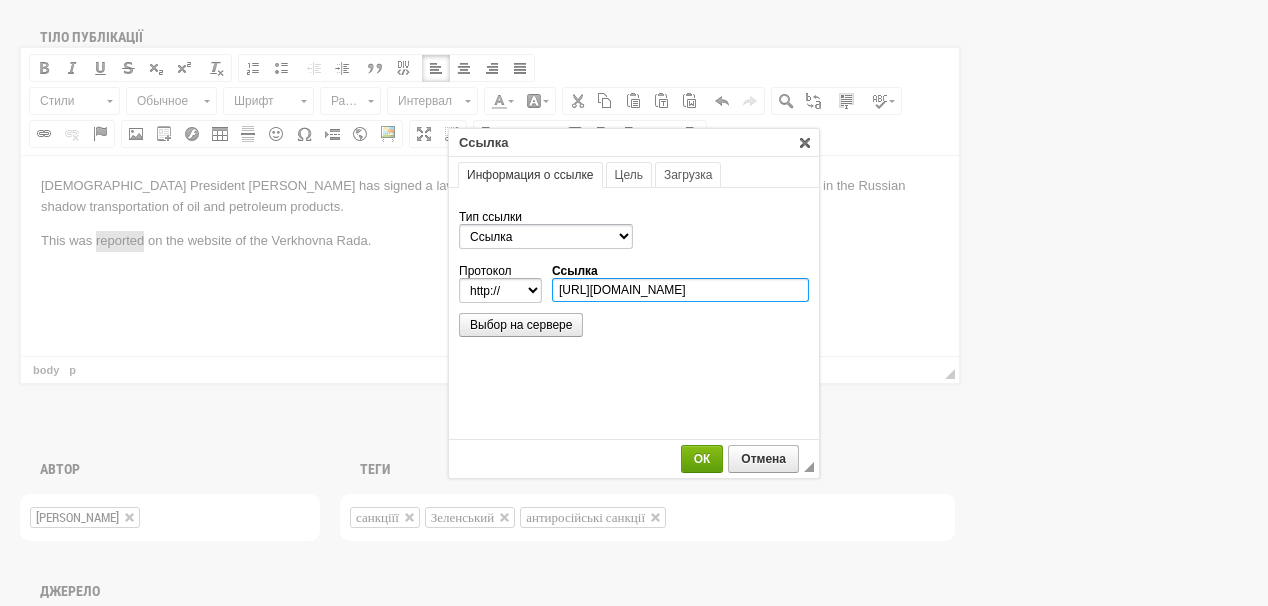 type on "https://itd.rada.gov.ua/billInfo/Bills/Card/55789" 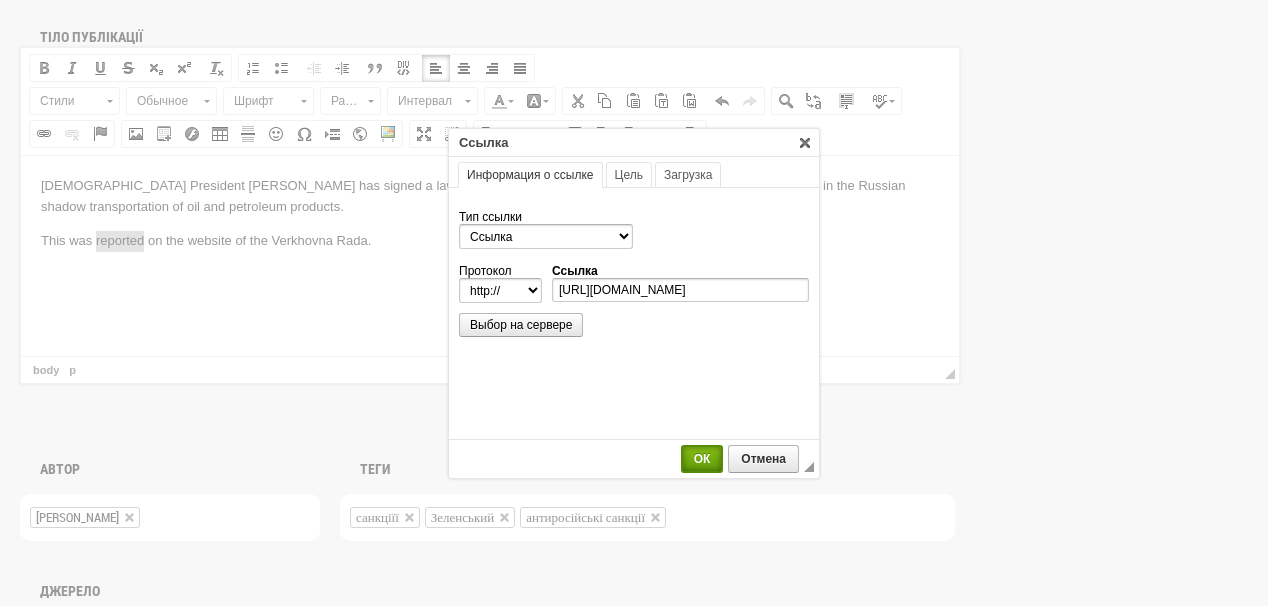 select on "https://" 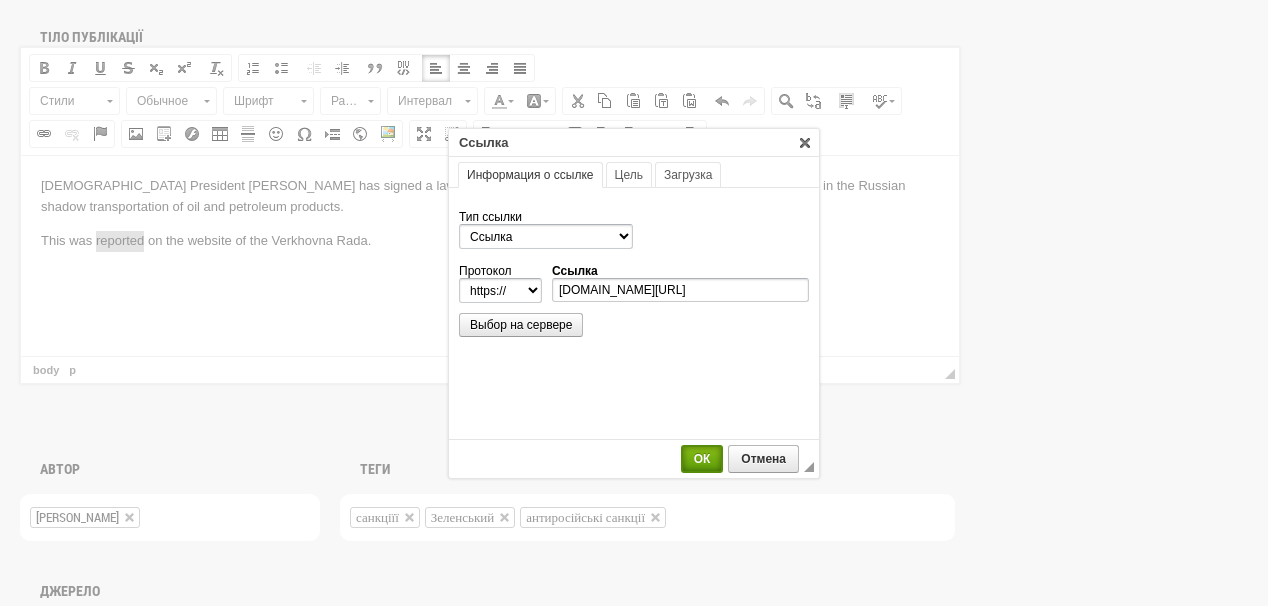 click on "ОК" at bounding box center (702, 459) 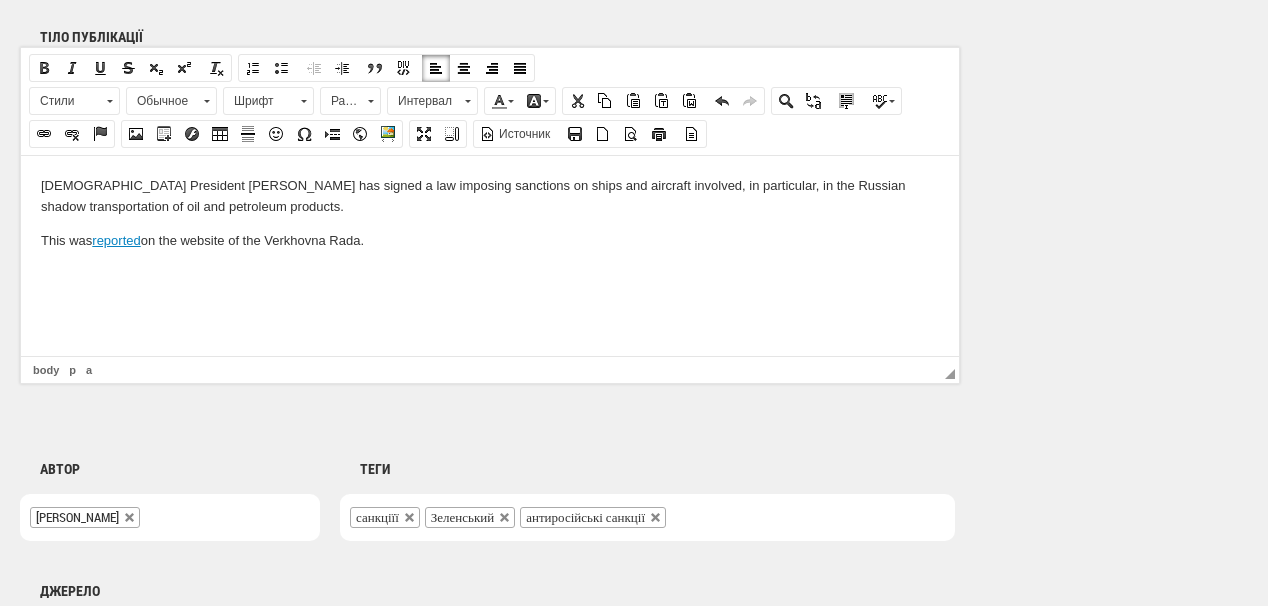 click on "This was  reported  on the website of the Verkhovna Rada." at bounding box center (490, 240) 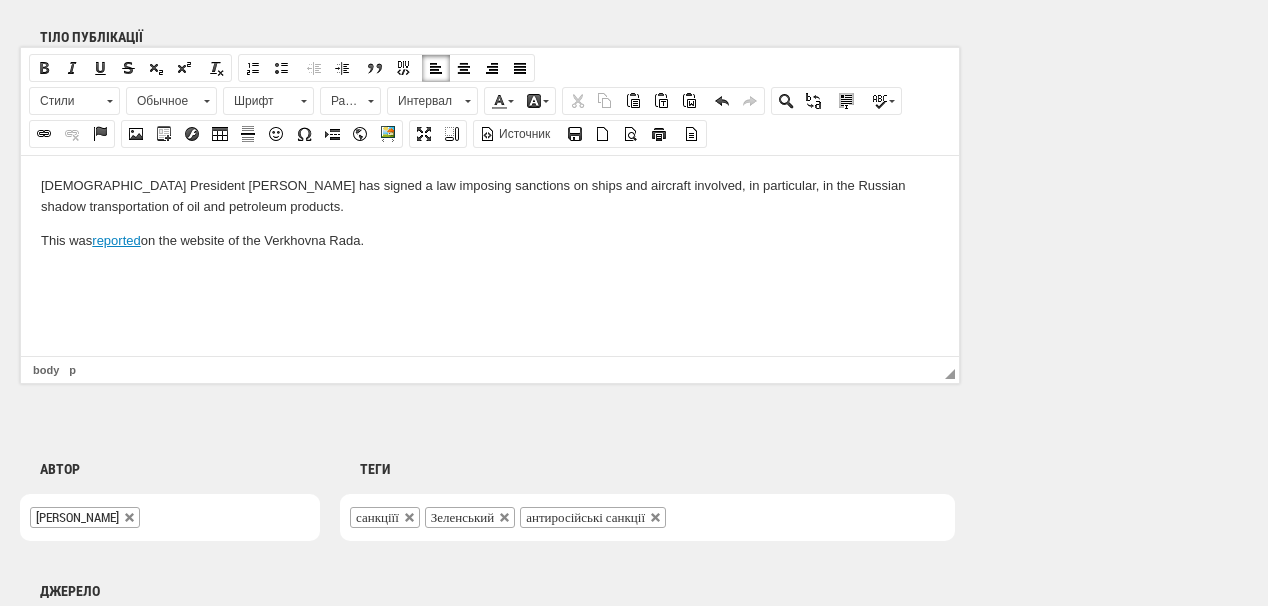 drag, startPoint x: 149, startPoint y: 267, endPoint x: 265, endPoint y: 267, distance: 116 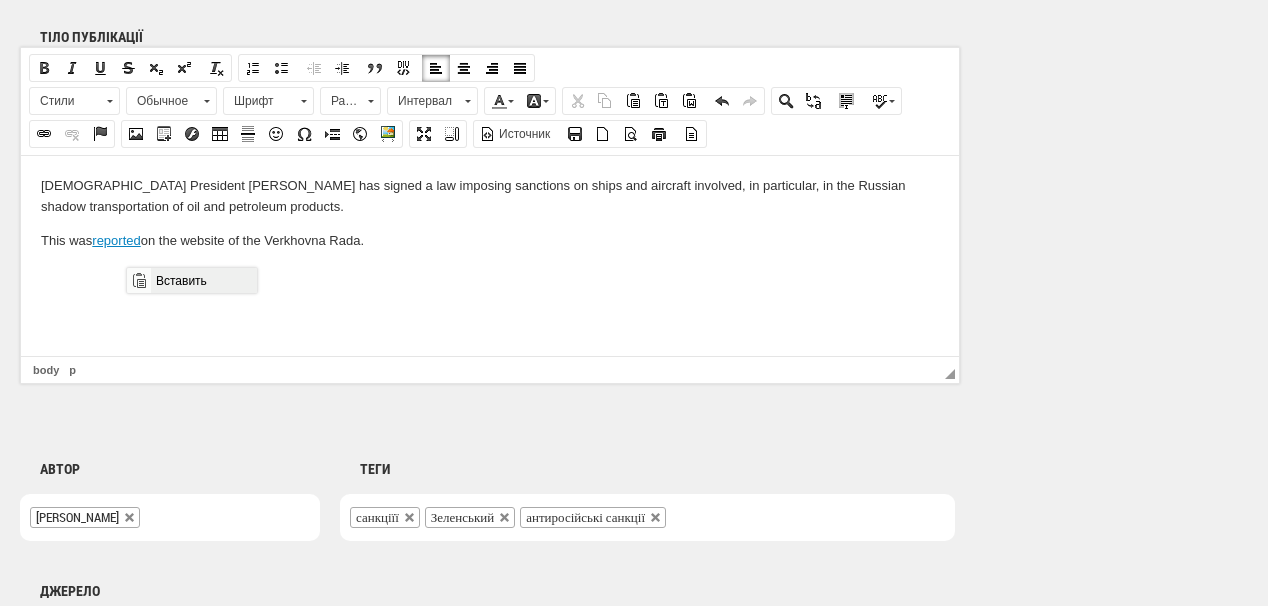 click on "Вставить" at bounding box center [203, 280] 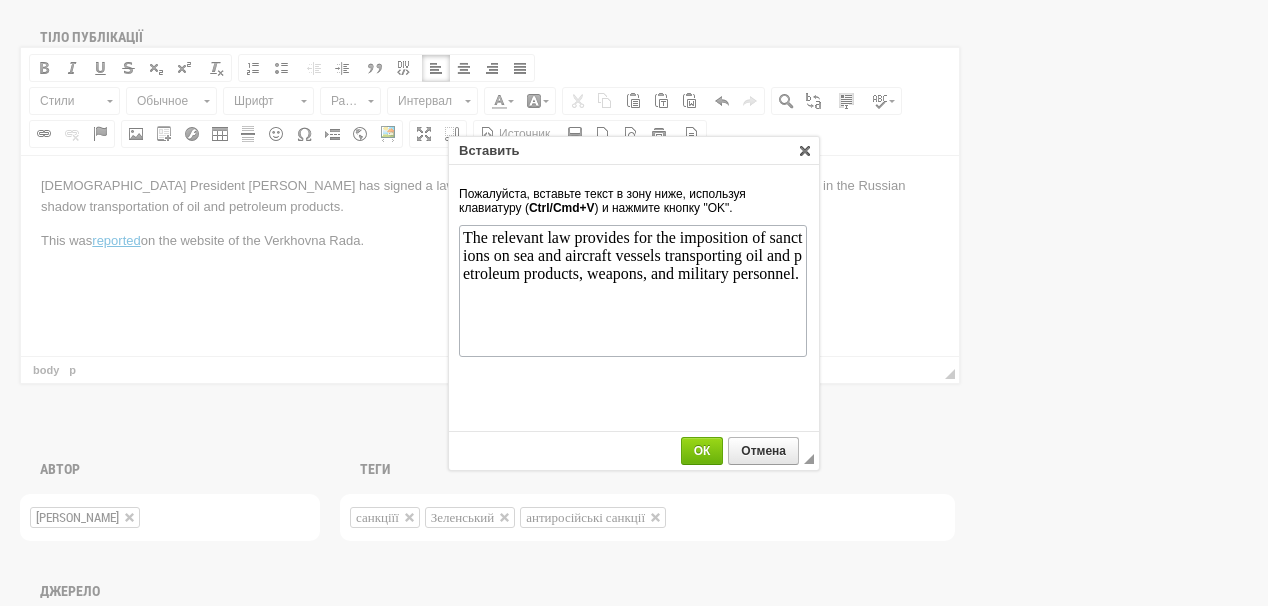 scroll, scrollTop: 0, scrollLeft: 0, axis: both 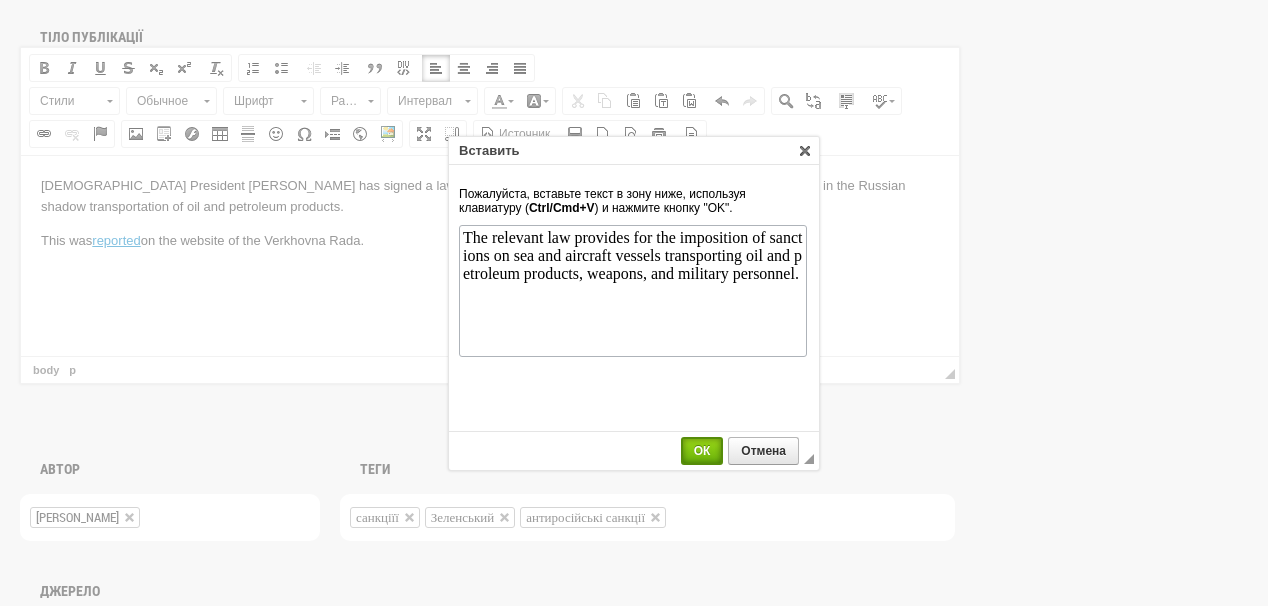 click on "ОК" at bounding box center [702, 451] 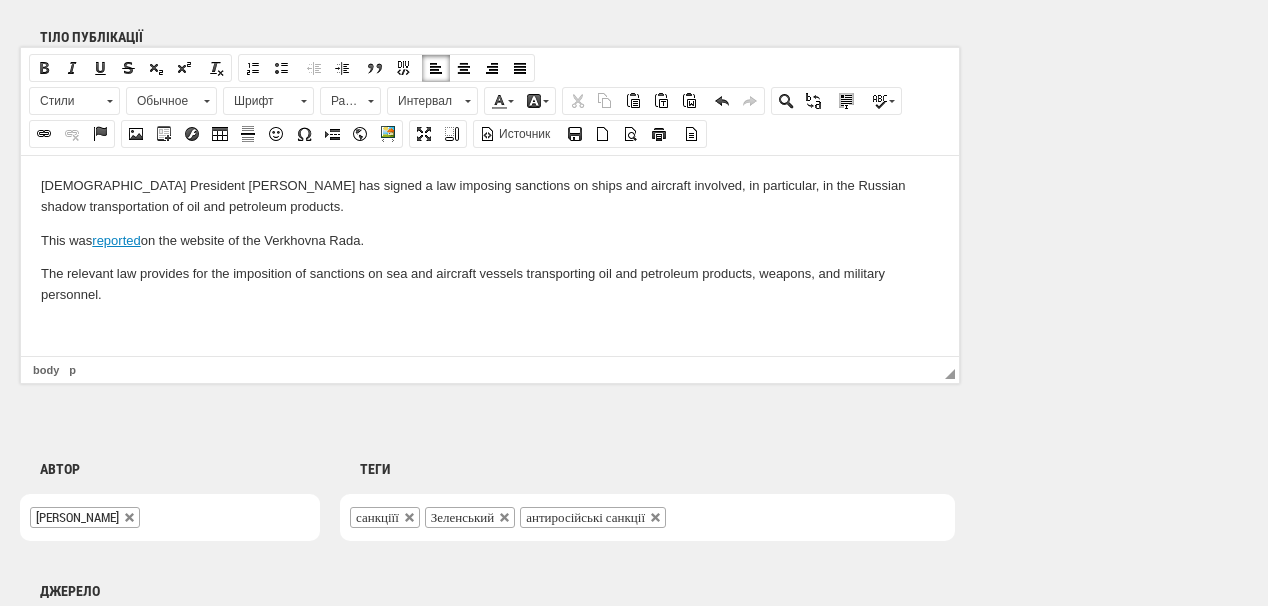 click at bounding box center [490, 328] 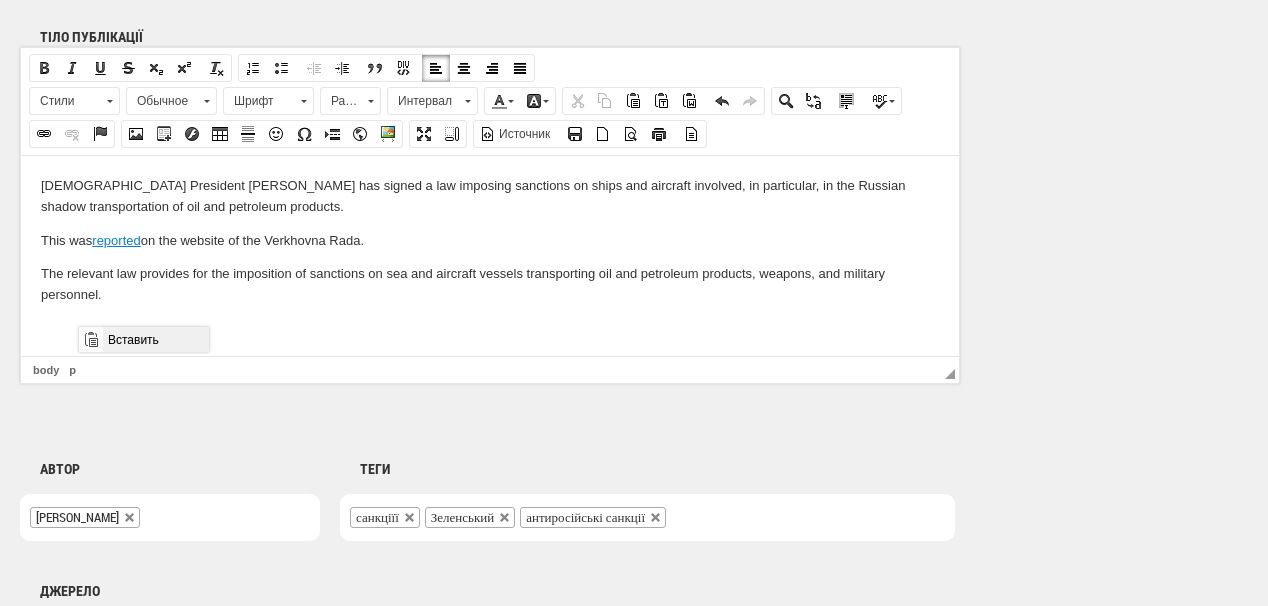 drag, startPoint x: 137, startPoint y: 347, endPoint x: 218, endPoint y: 675, distance: 337.85352 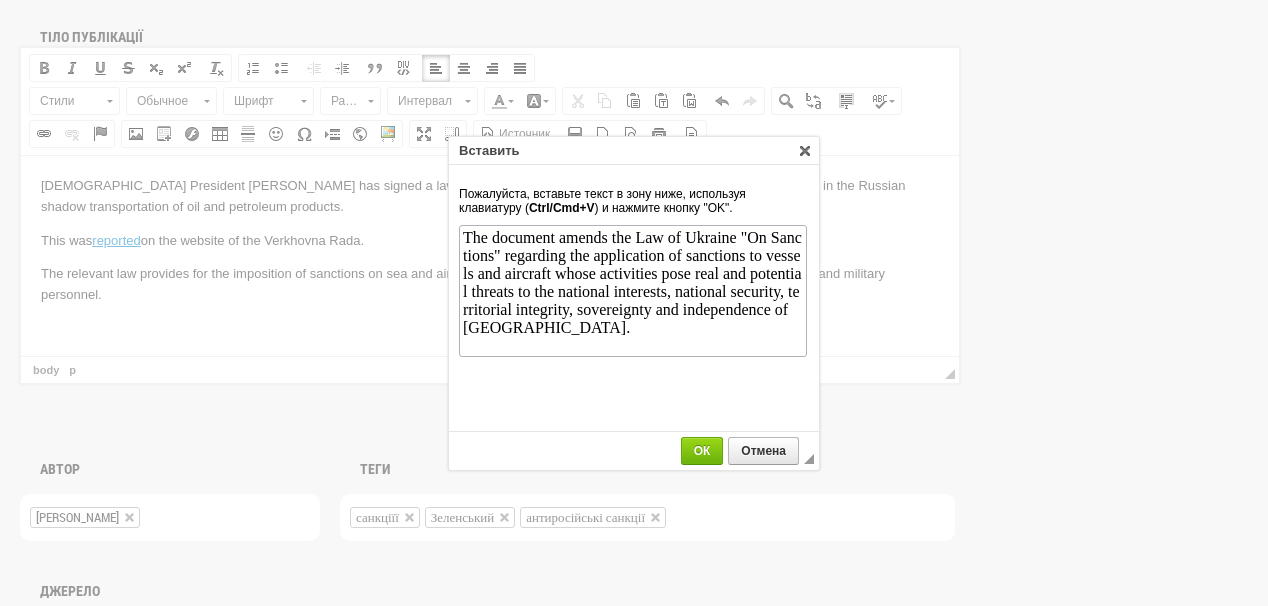 scroll, scrollTop: 0, scrollLeft: 0, axis: both 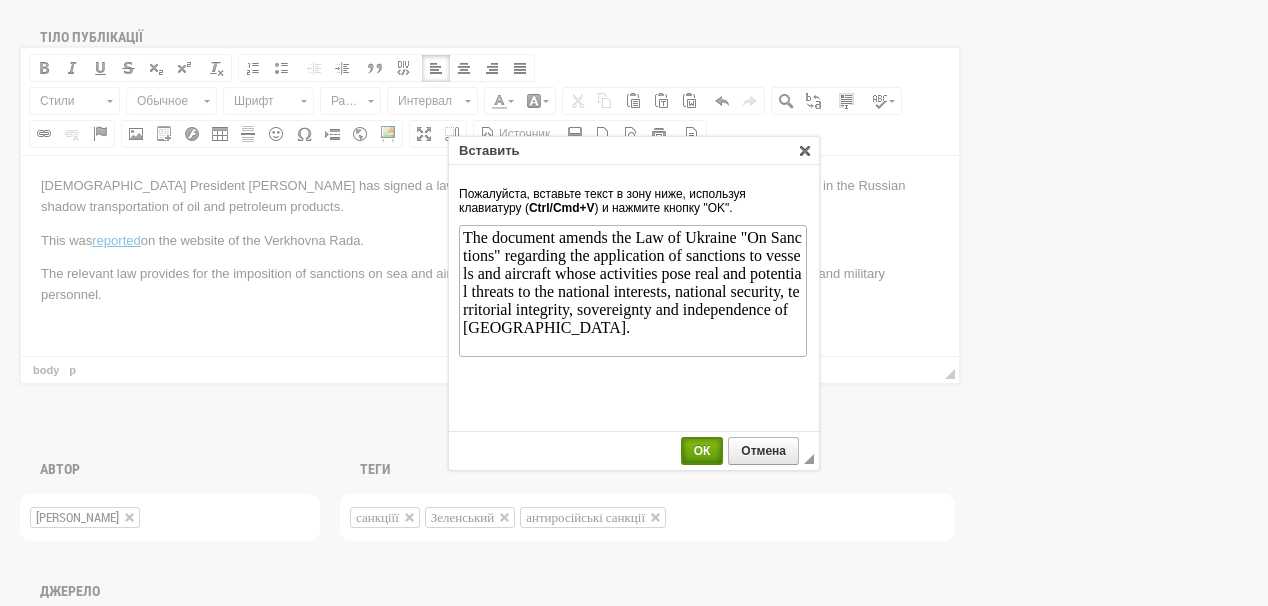 click on "ОК" at bounding box center (702, 451) 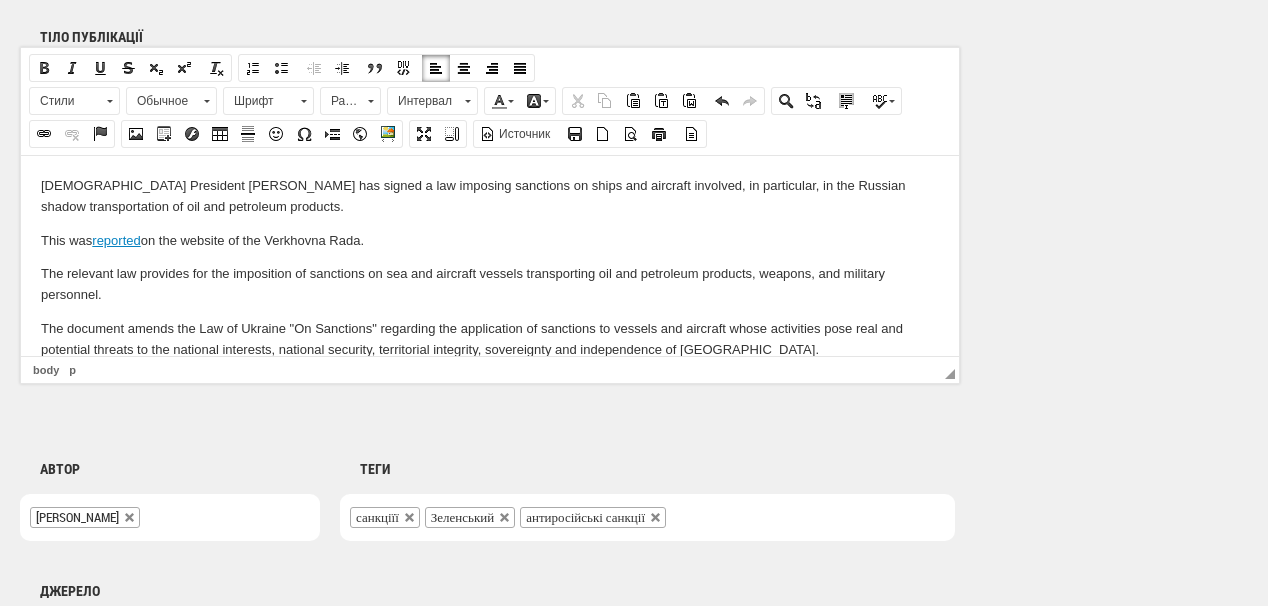 scroll, scrollTop: 35, scrollLeft: 0, axis: vertical 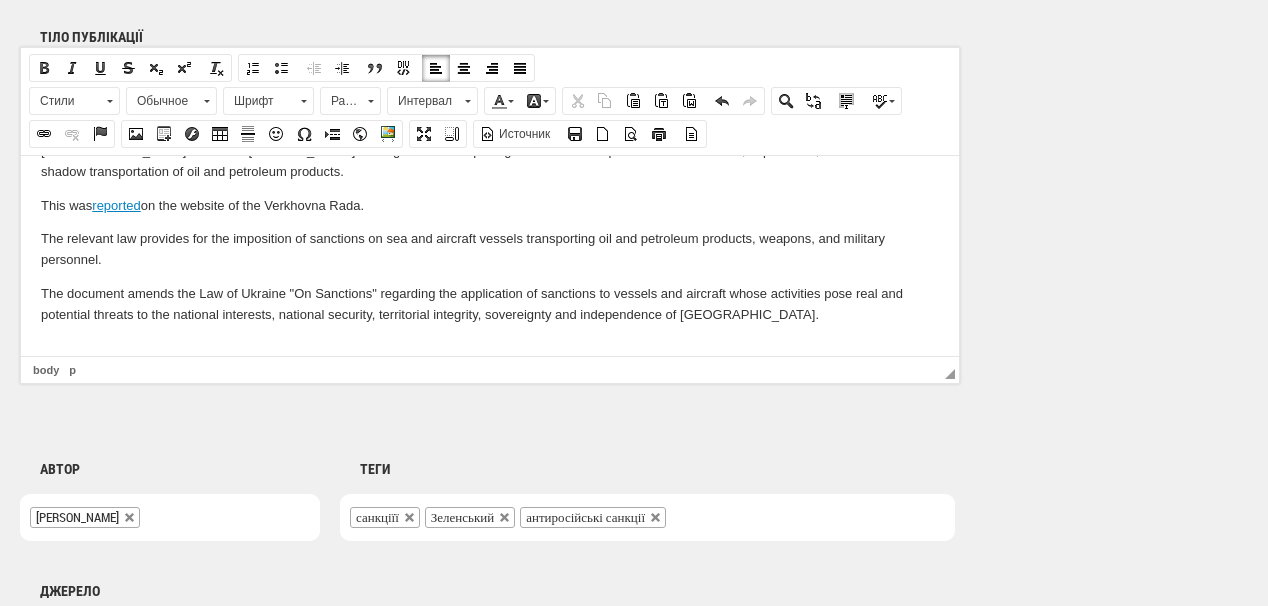click at bounding box center [490, 348] 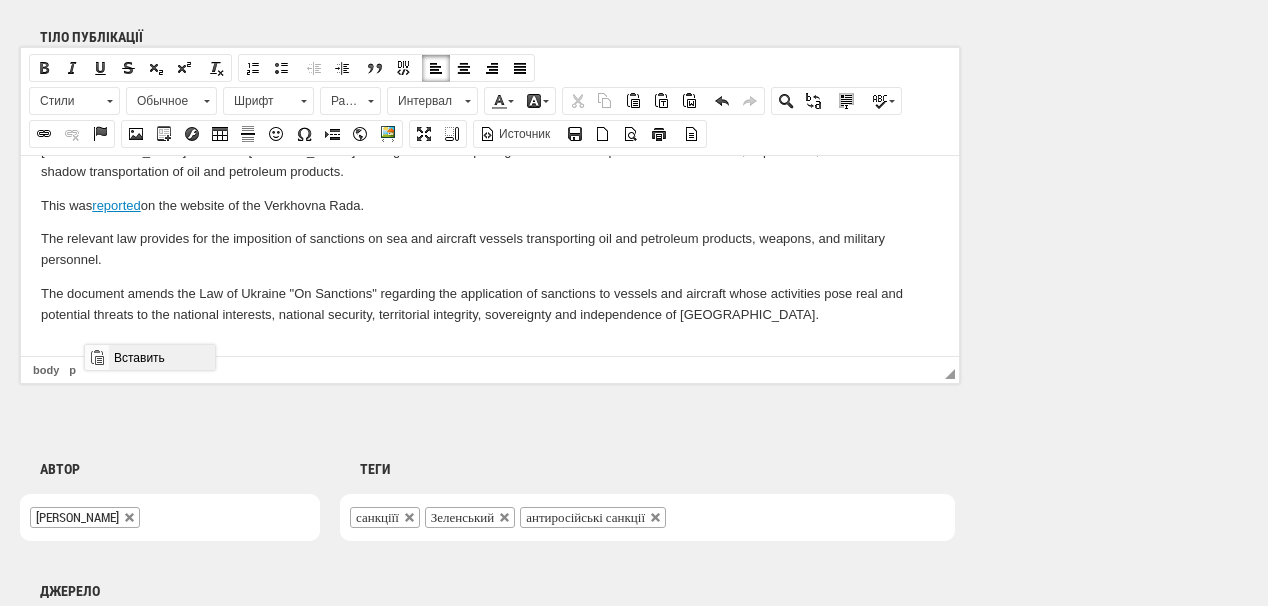 drag, startPoint x: 141, startPoint y: 352, endPoint x: 519, endPoint y: 682, distance: 501.78082 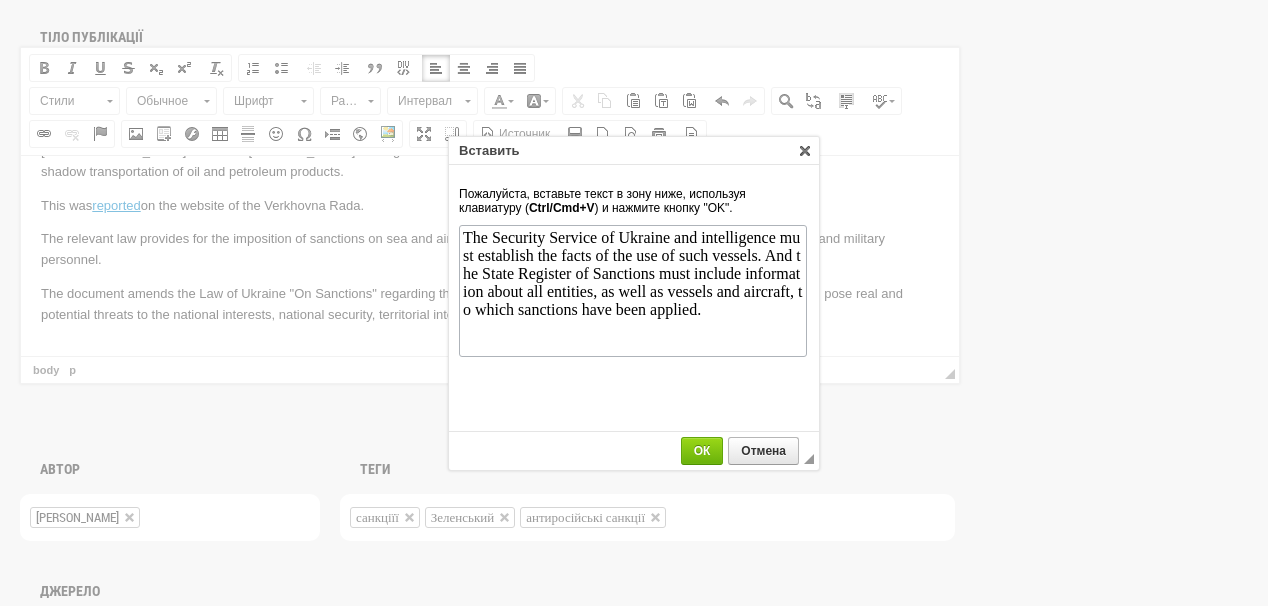 scroll, scrollTop: 0, scrollLeft: 0, axis: both 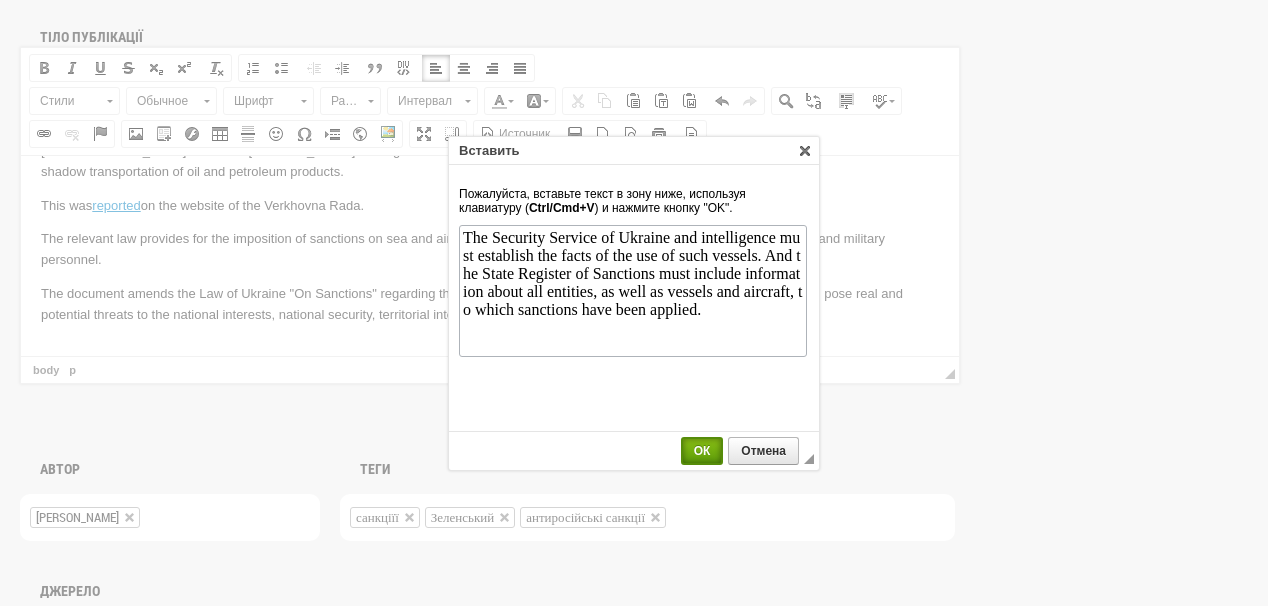 click on "ОК" at bounding box center (702, 451) 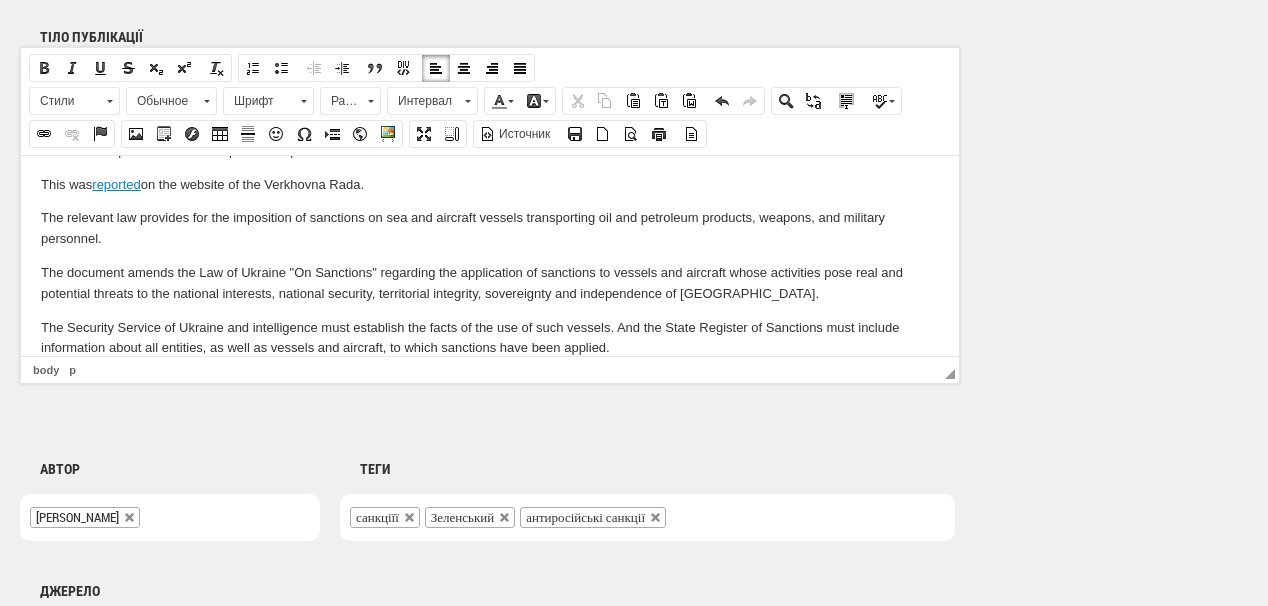 scroll, scrollTop: 89, scrollLeft: 0, axis: vertical 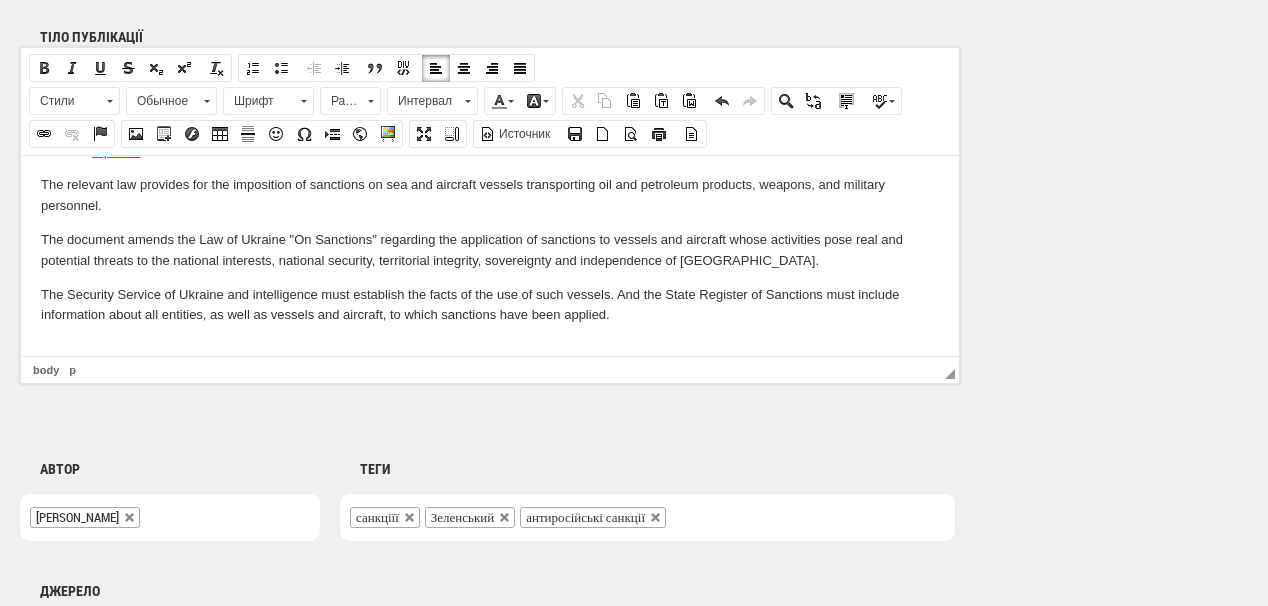 click at bounding box center (490, 348) 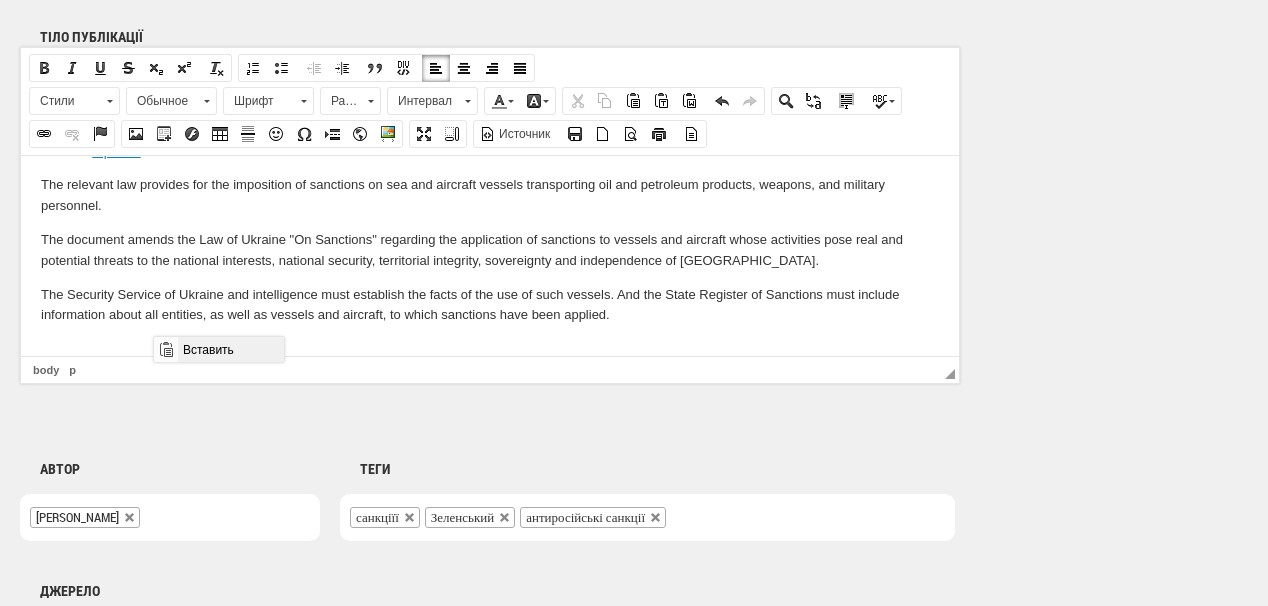 click on "Вставить" at bounding box center [230, 349] 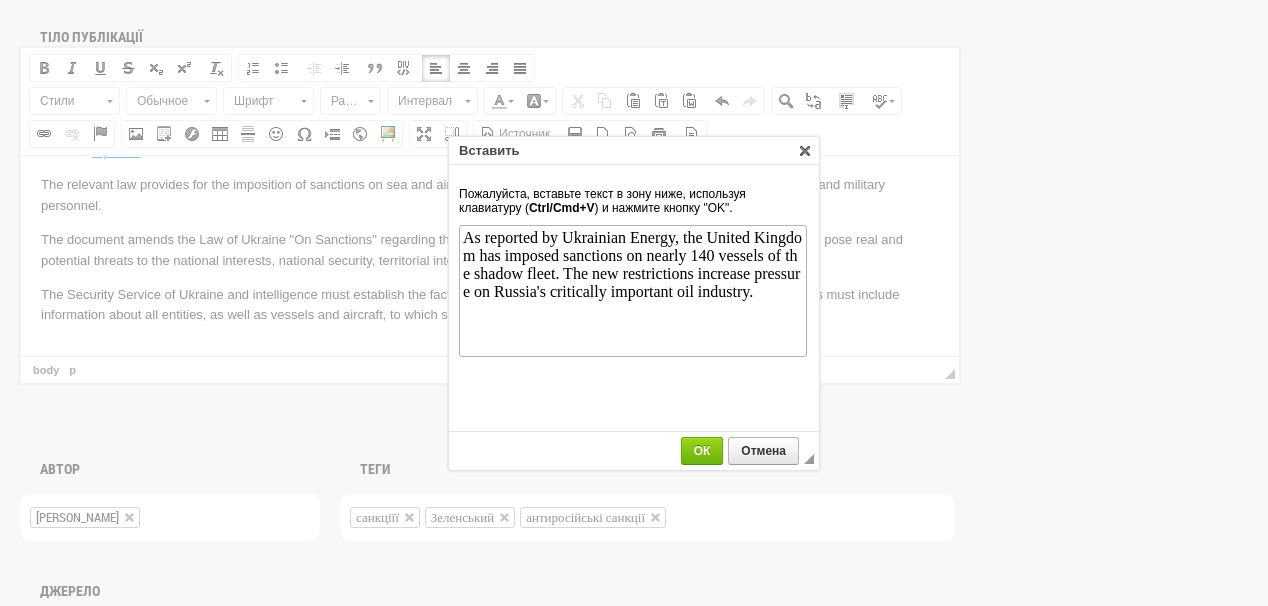 scroll, scrollTop: 0, scrollLeft: 0, axis: both 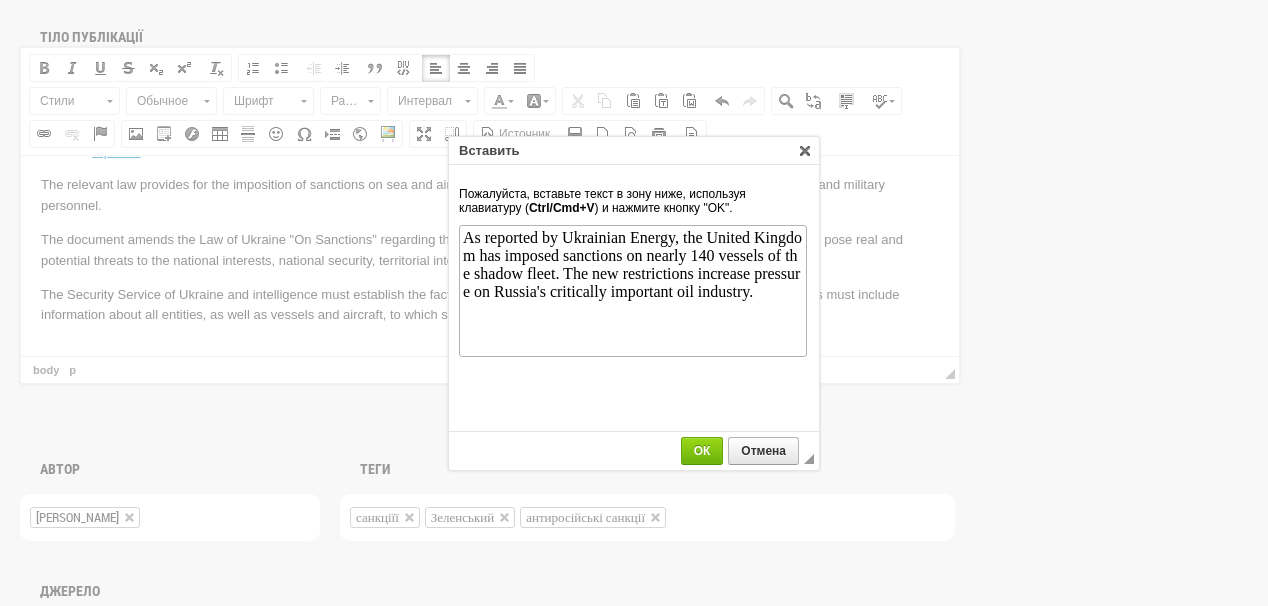 click on "ОК" at bounding box center [702, 451] 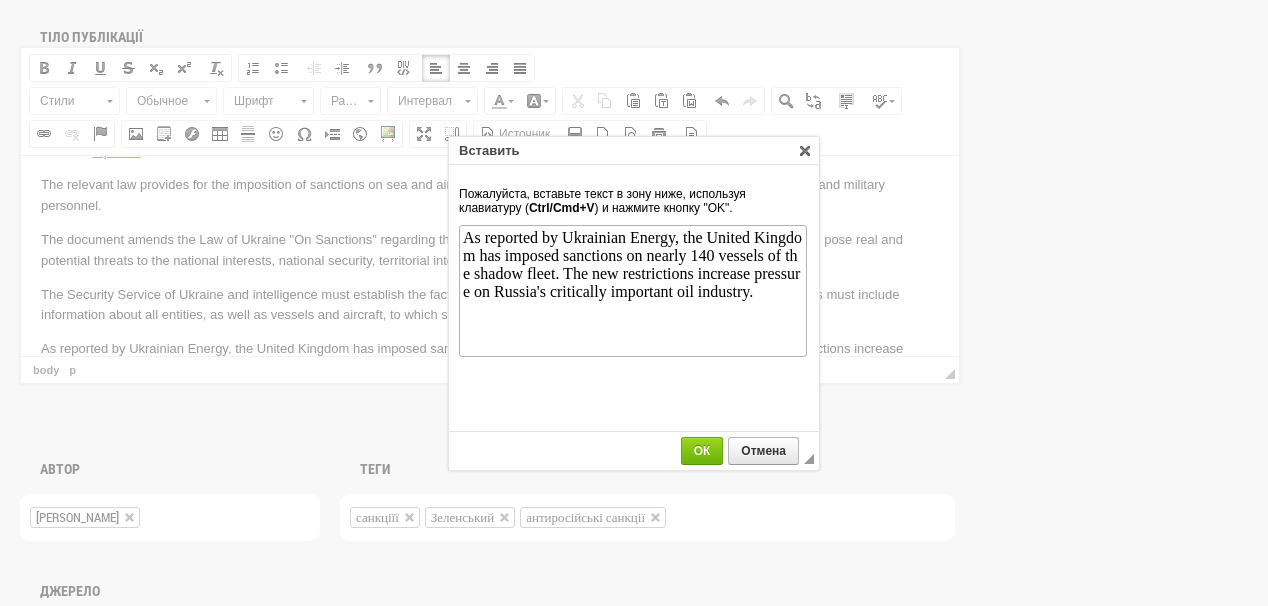 scroll, scrollTop: 110, scrollLeft: 0, axis: vertical 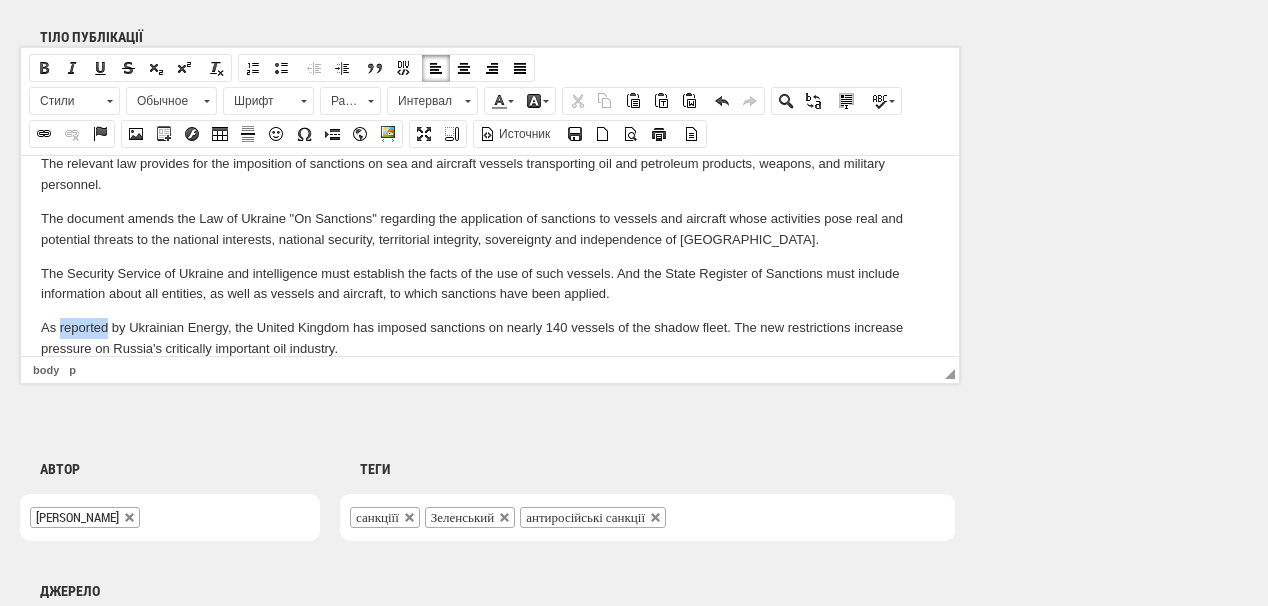 drag, startPoint x: 60, startPoint y: 323, endPoint x: 107, endPoint y: 324, distance: 47.010635 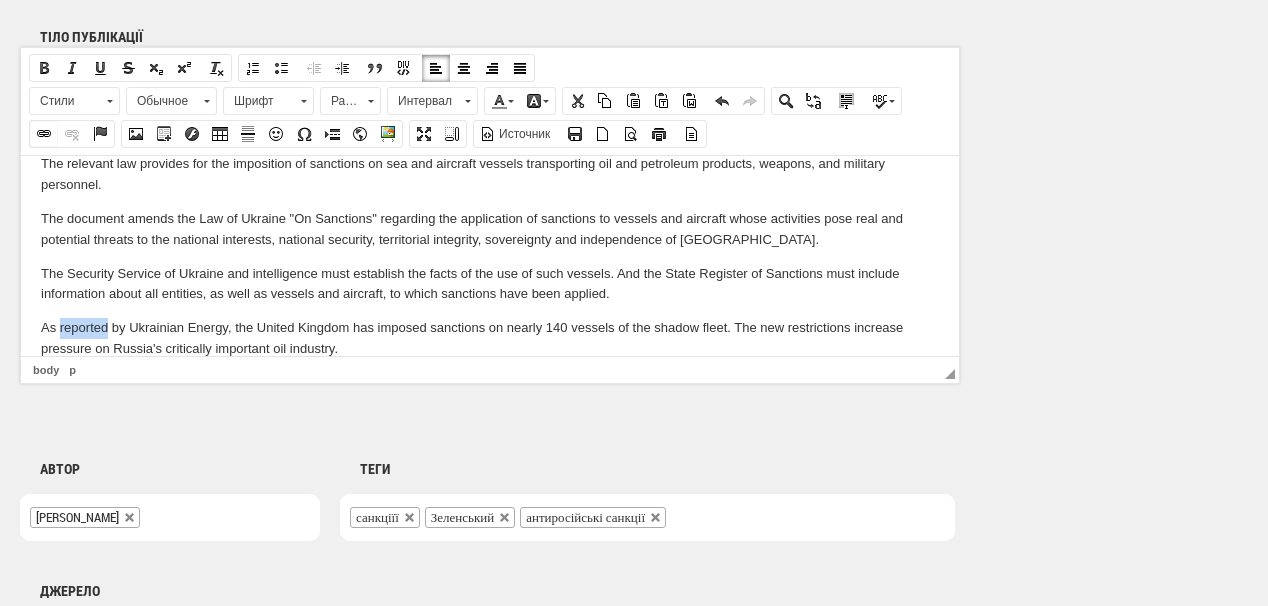 click at bounding box center [44, 134] 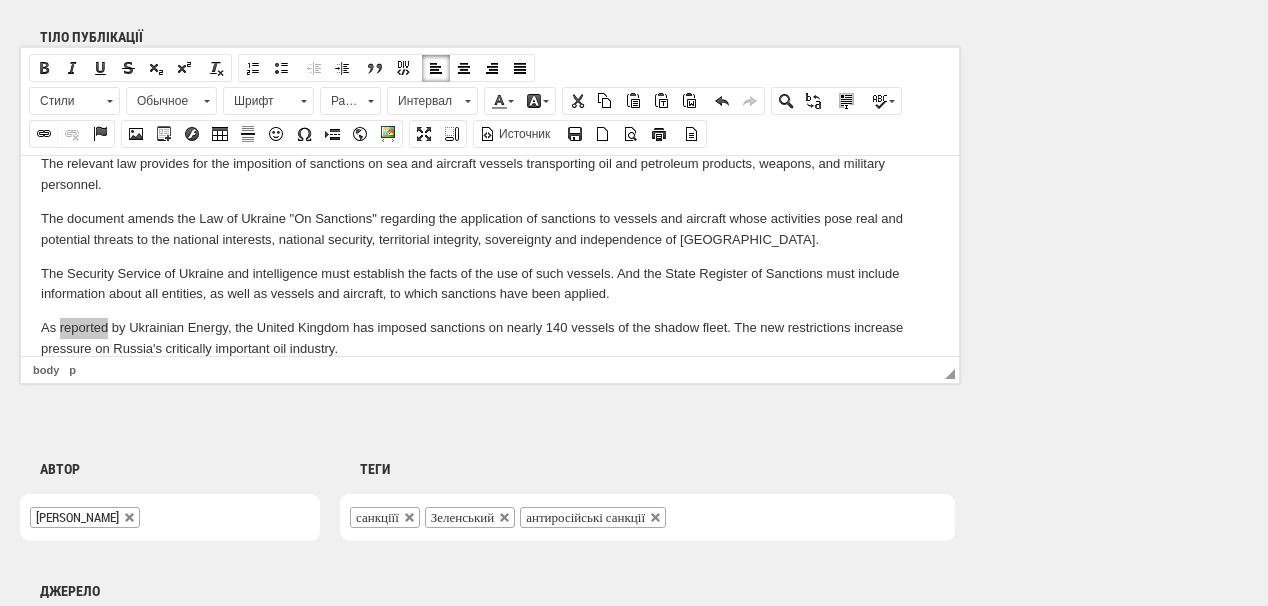 select on "http://" 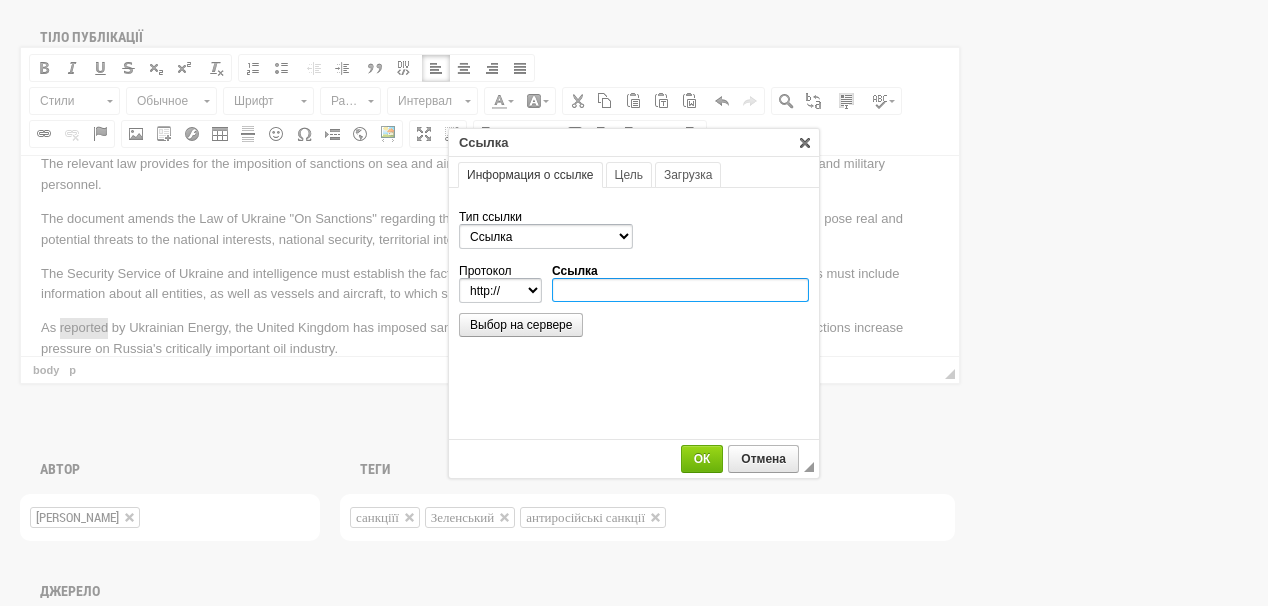 click on "Ссылка" at bounding box center [680, 290] 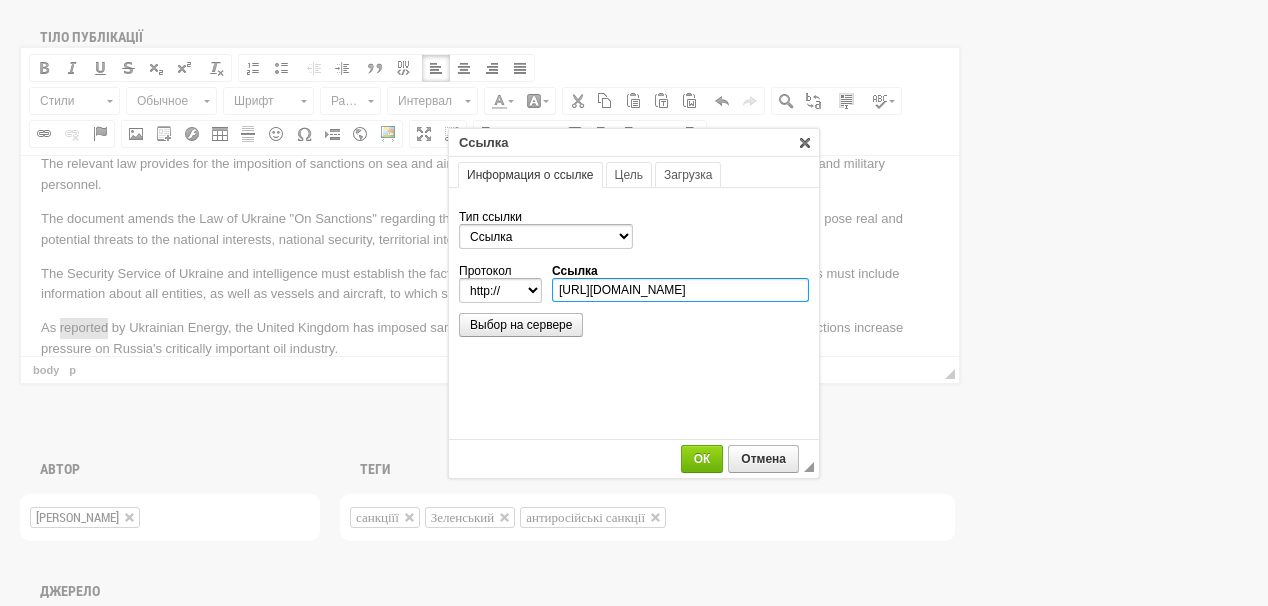 scroll, scrollTop: 0, scrollLeft: 322, axis: horizontal 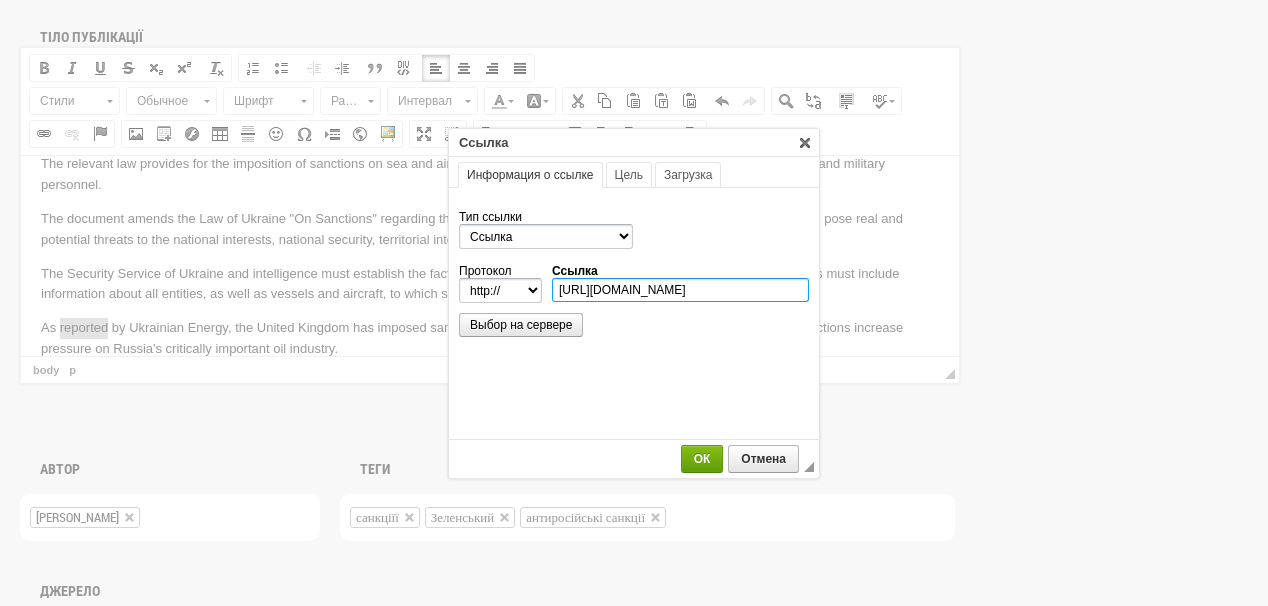 type on "https://ua-energy.org/uk/posts/velyka-brytaniia-zaprovadyla-sanktsii-proty-maizhe-140-suden-tinovoho-flotu" 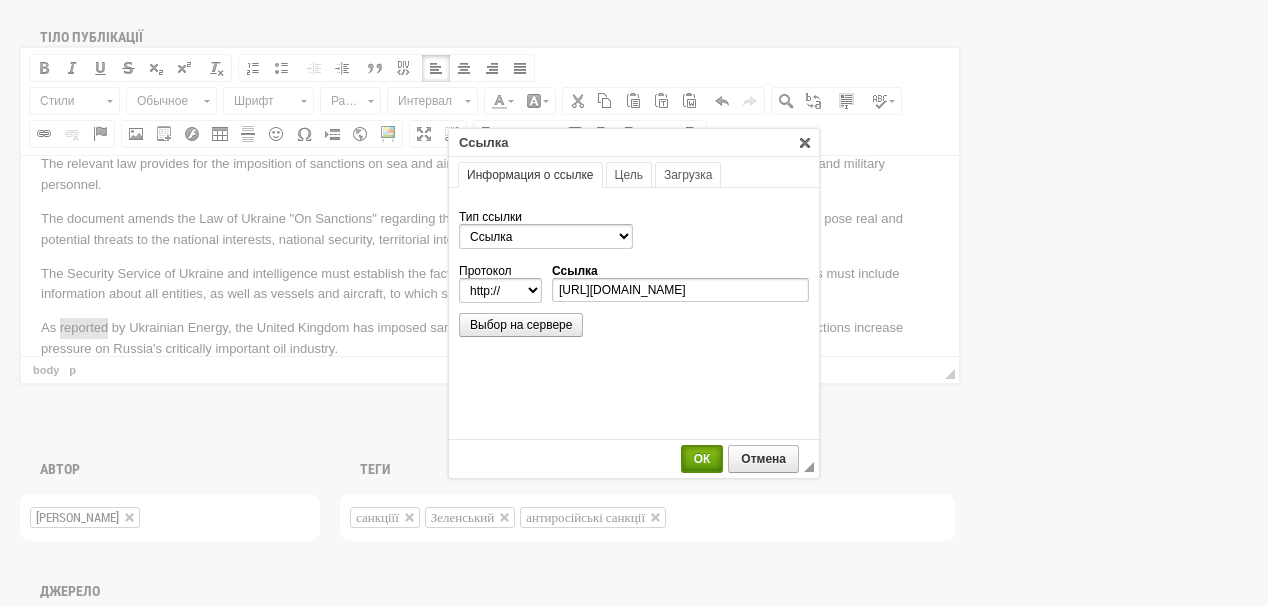 select on "https://" 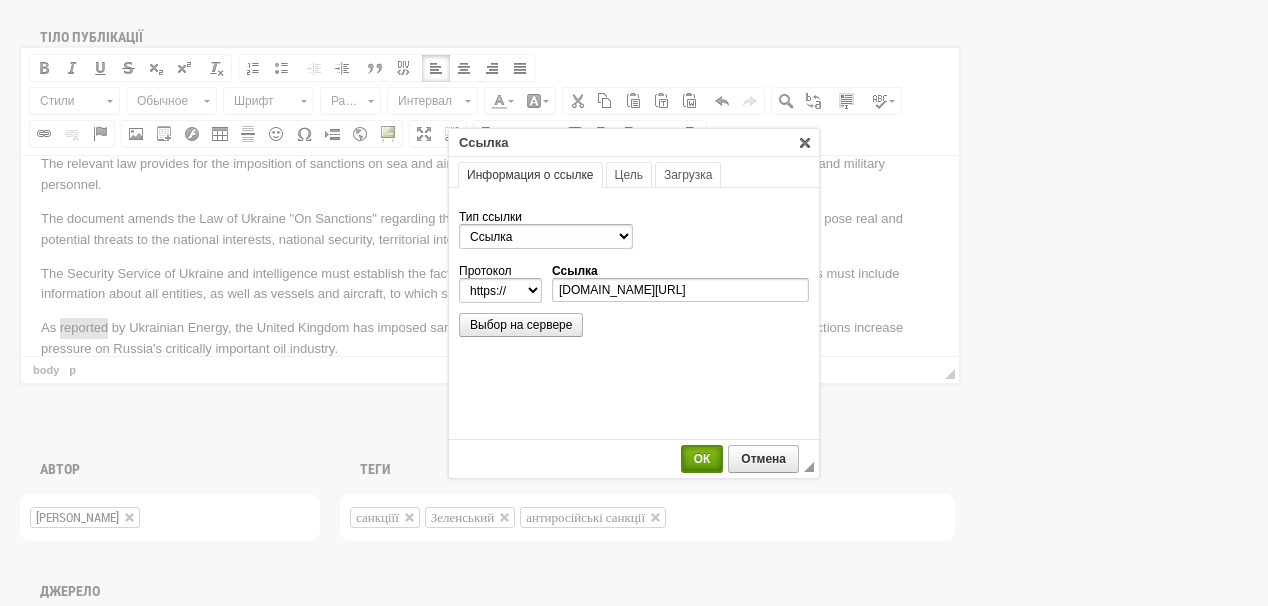 scroll, scrollTop: 0, scrollLeft: 0, axis: both 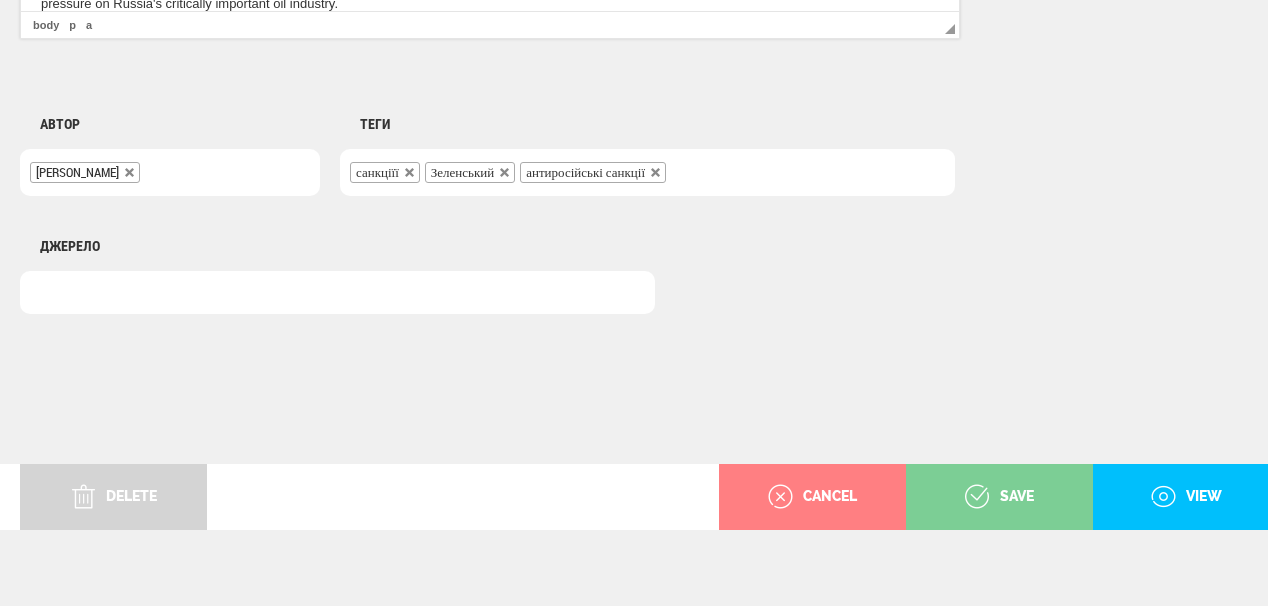 click on "save" at bounding box center [999, 497] 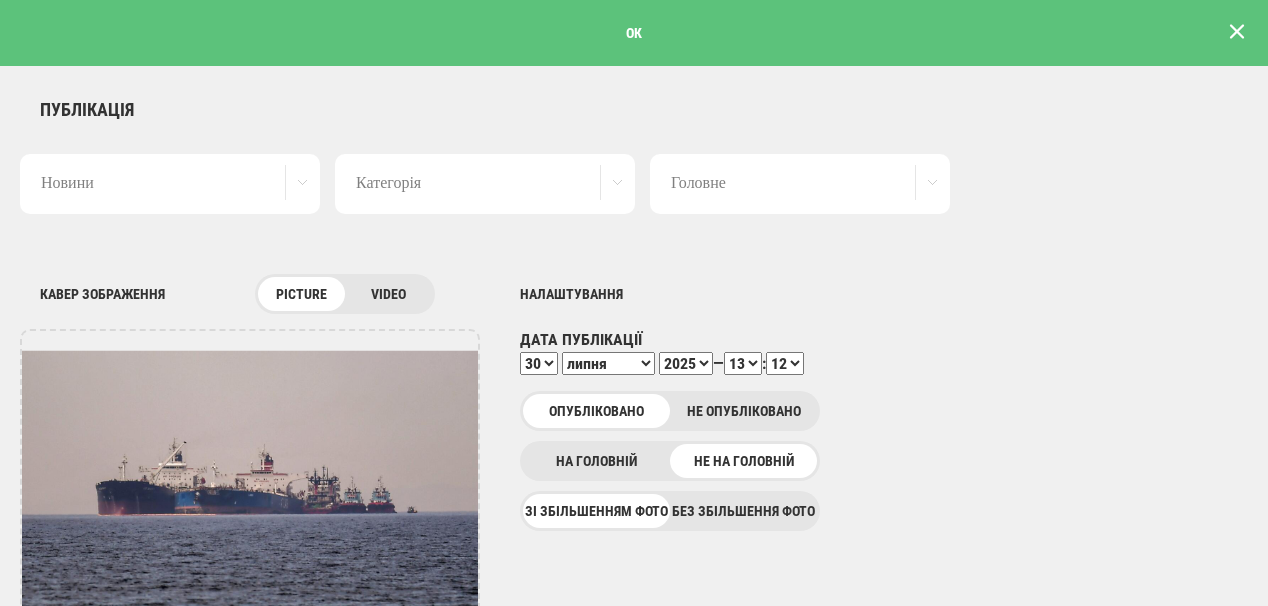 scroll, scrollTop: 0, scrollLeft: 0, axis: both 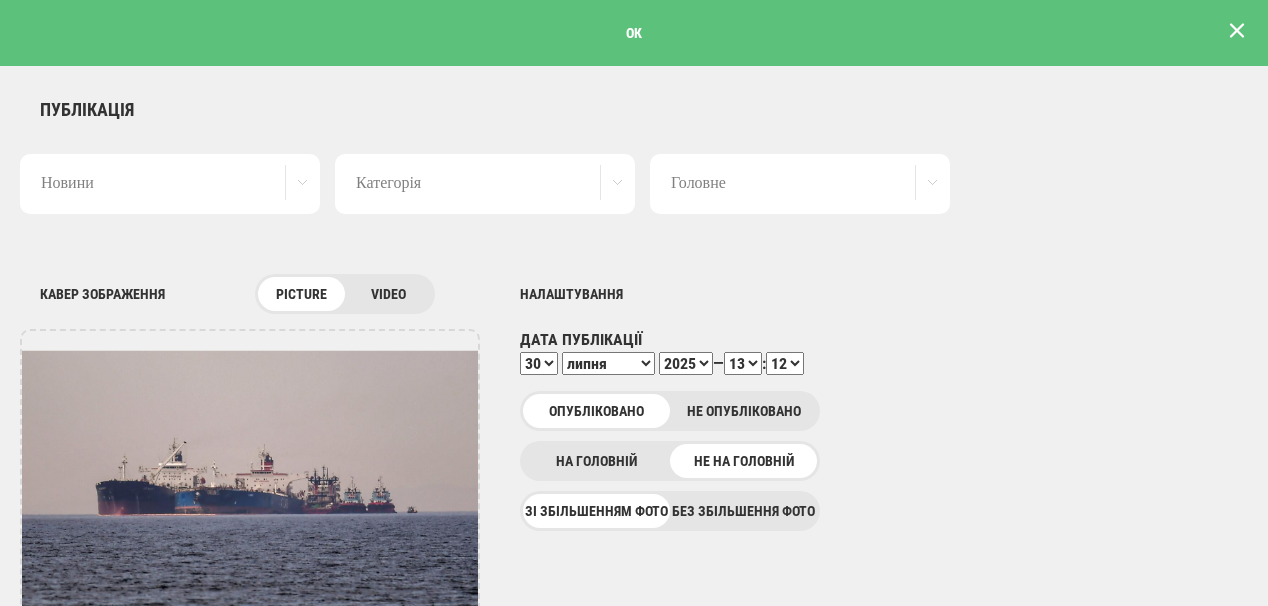 click at bounding box center (1237, 31) 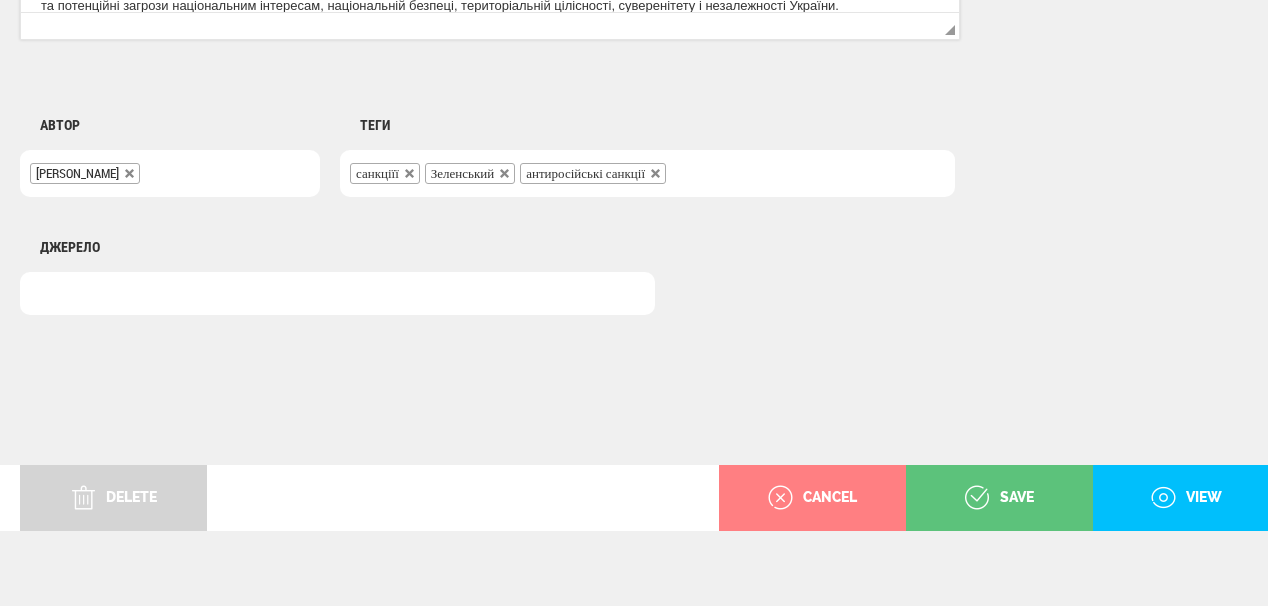 scroll, scrollTop: 1625, scrollLeft: 0, axis: vertical 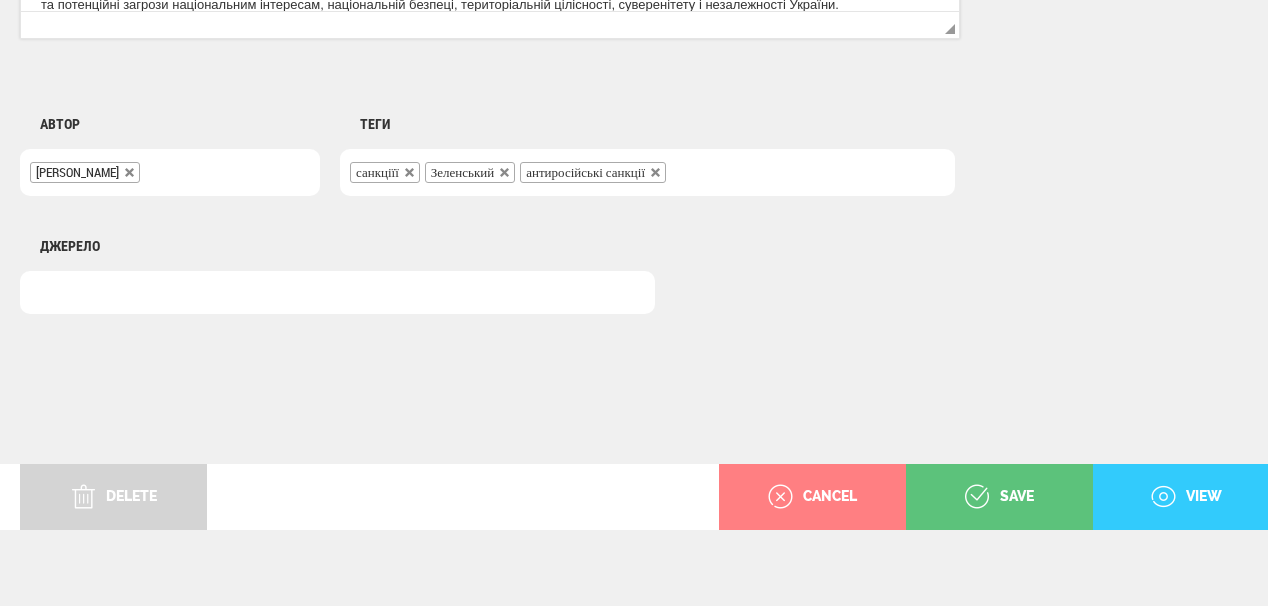 click on "view" at bounding box center (1186, 497) 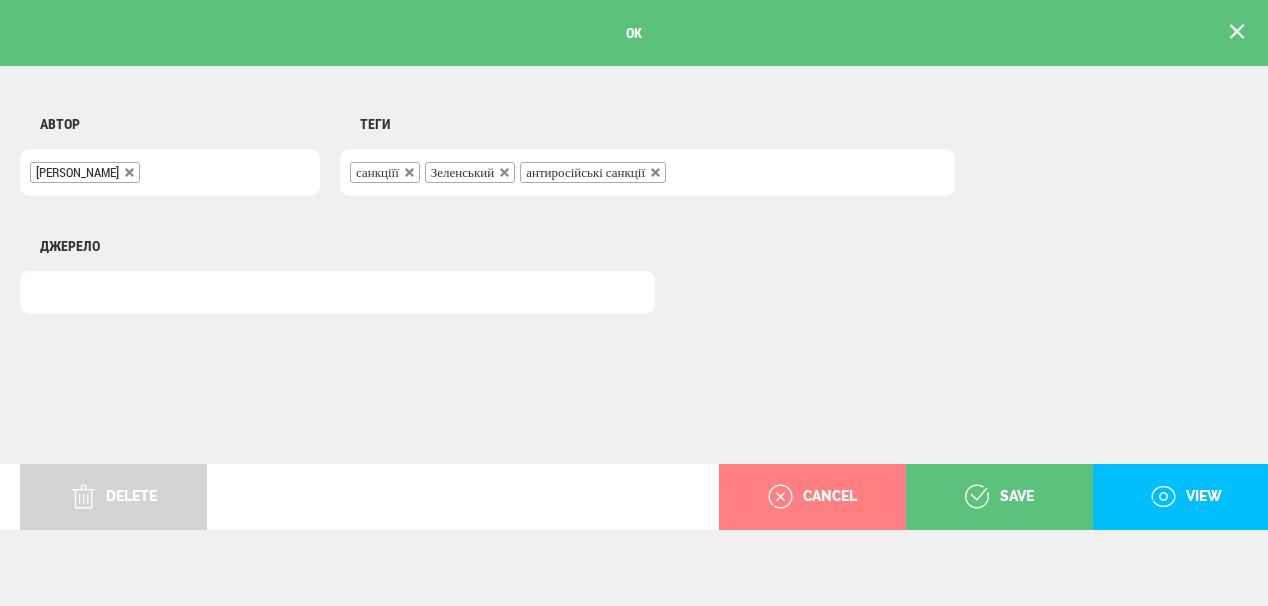 scroll, scrollTop: 0, scrollLeft: 0, axis: both 